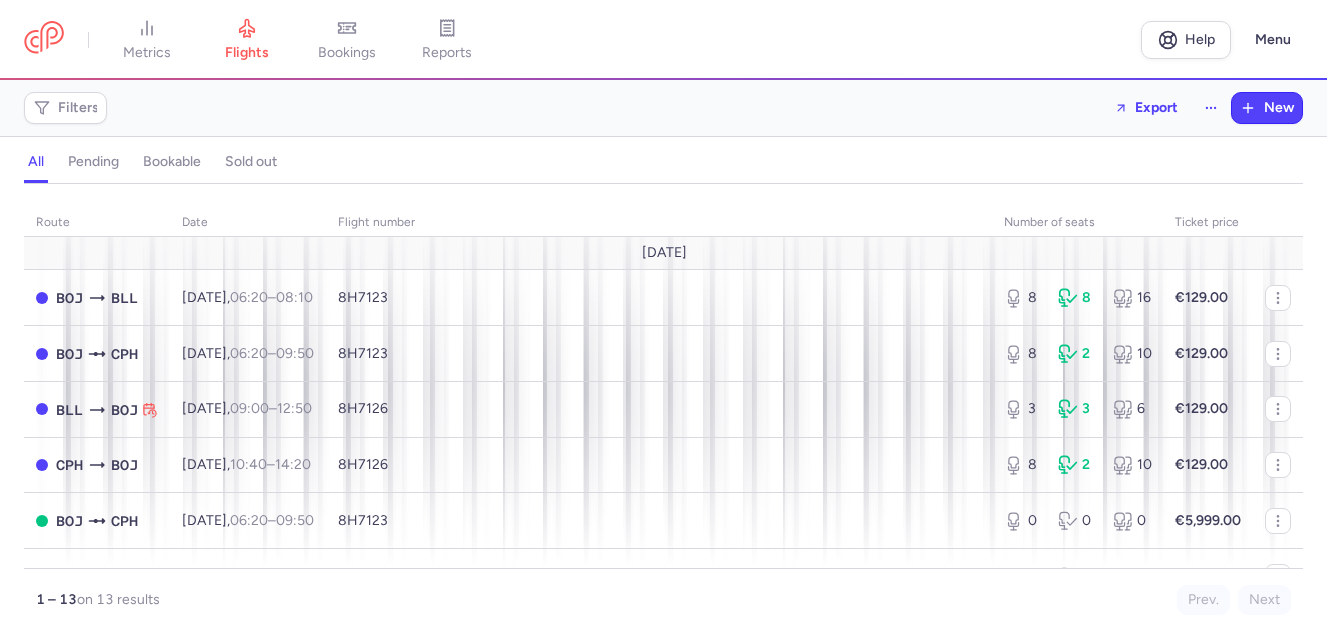 scroll, scrollTop: 0, scrollLeft: 0, axis: both 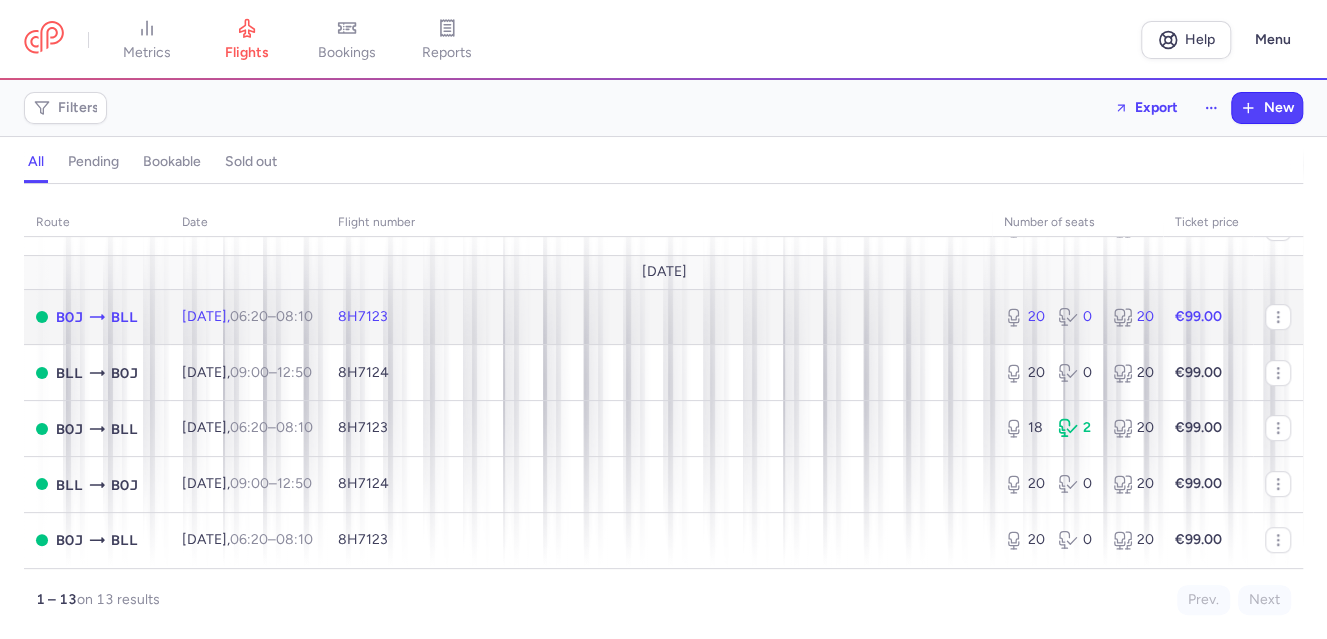click on "8H7123" at bounding box center [659, 317] 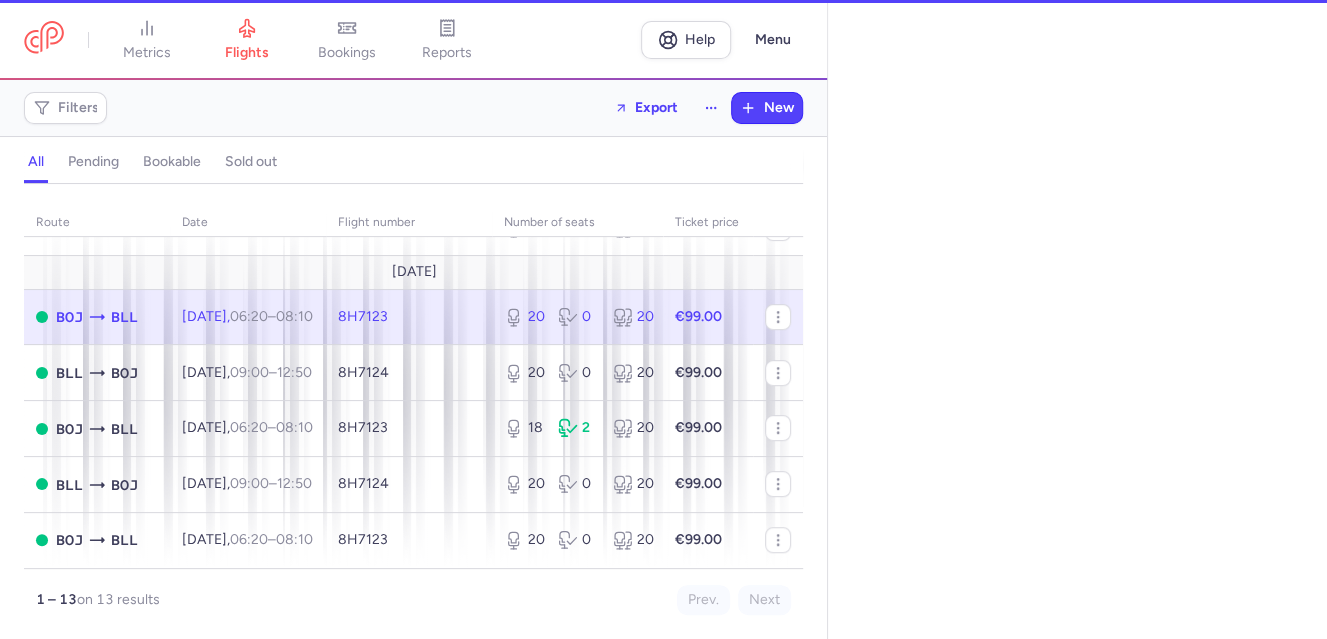 select on "days" 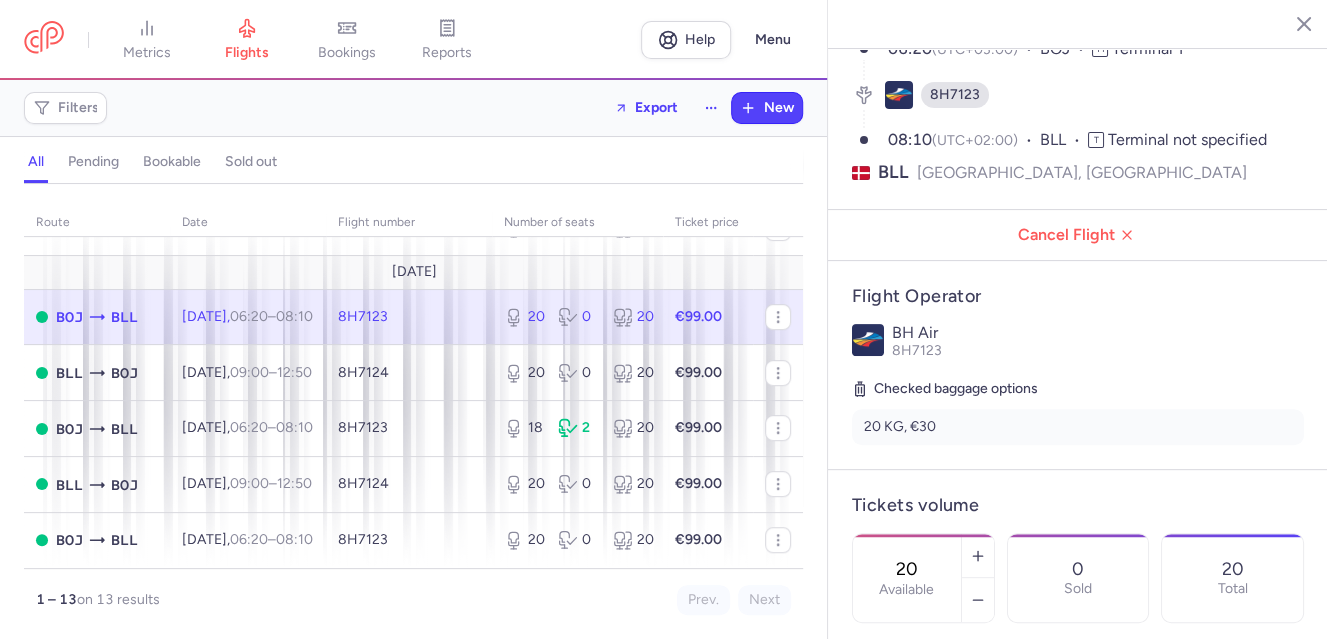 scroll, scrollTop: 300, scrollLeft: 0, axis: vertical 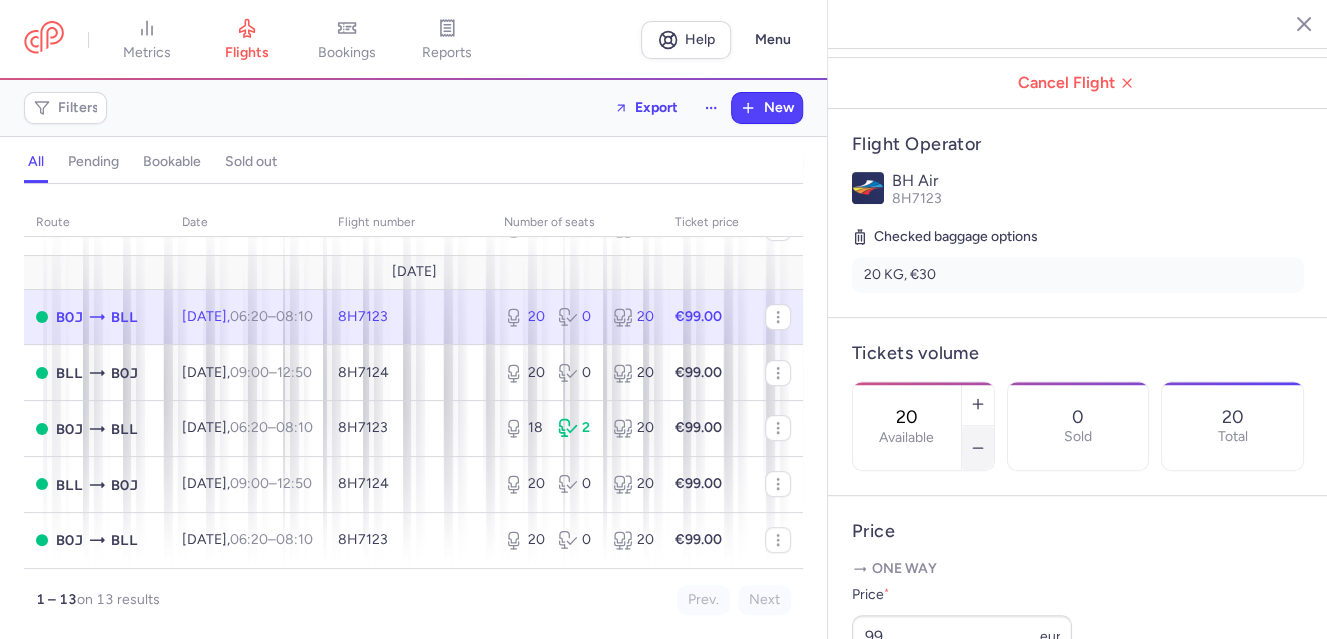 click 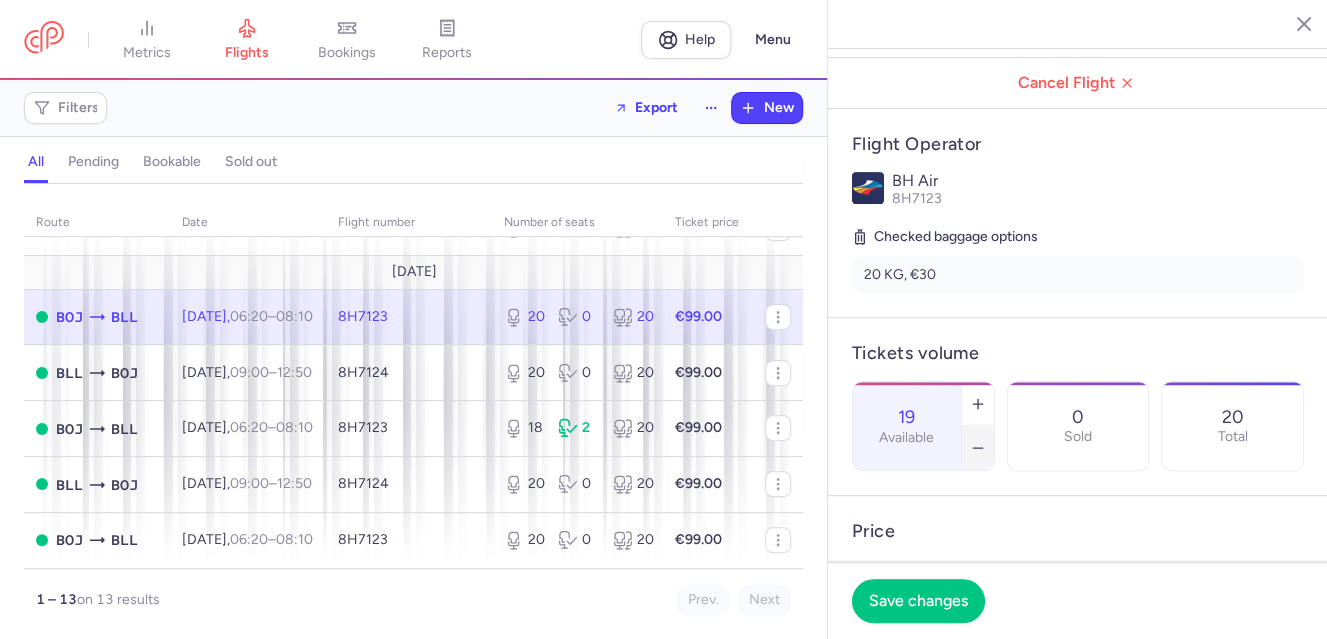 click 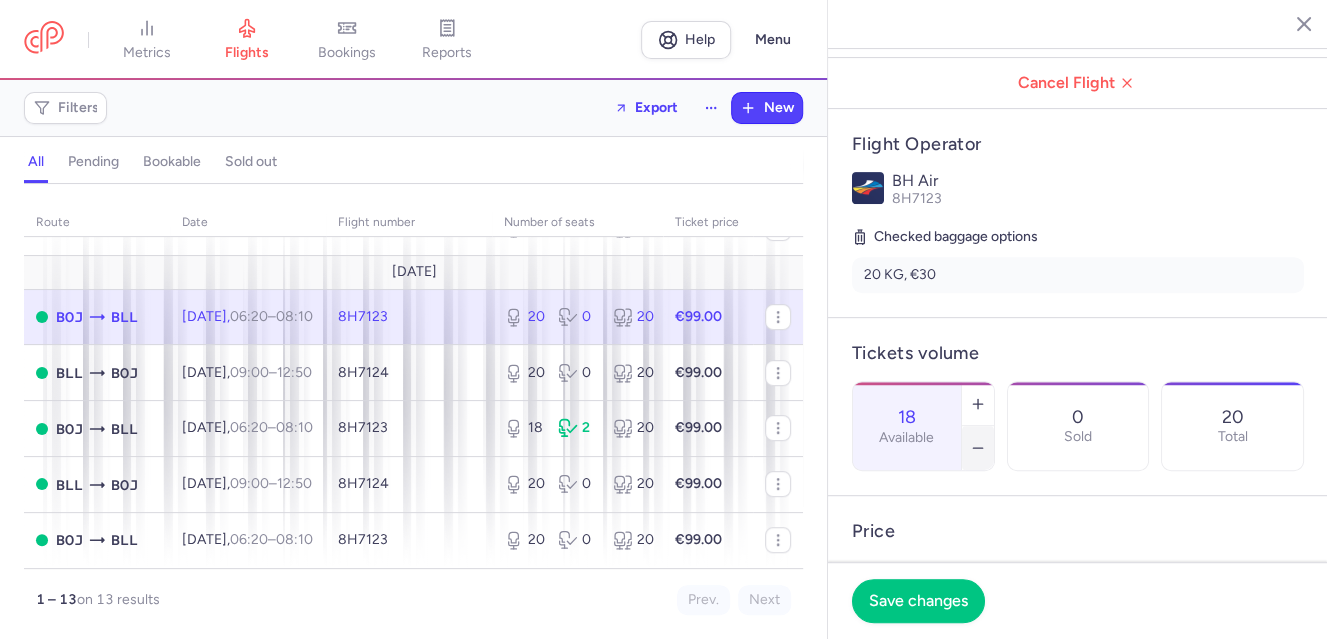 click 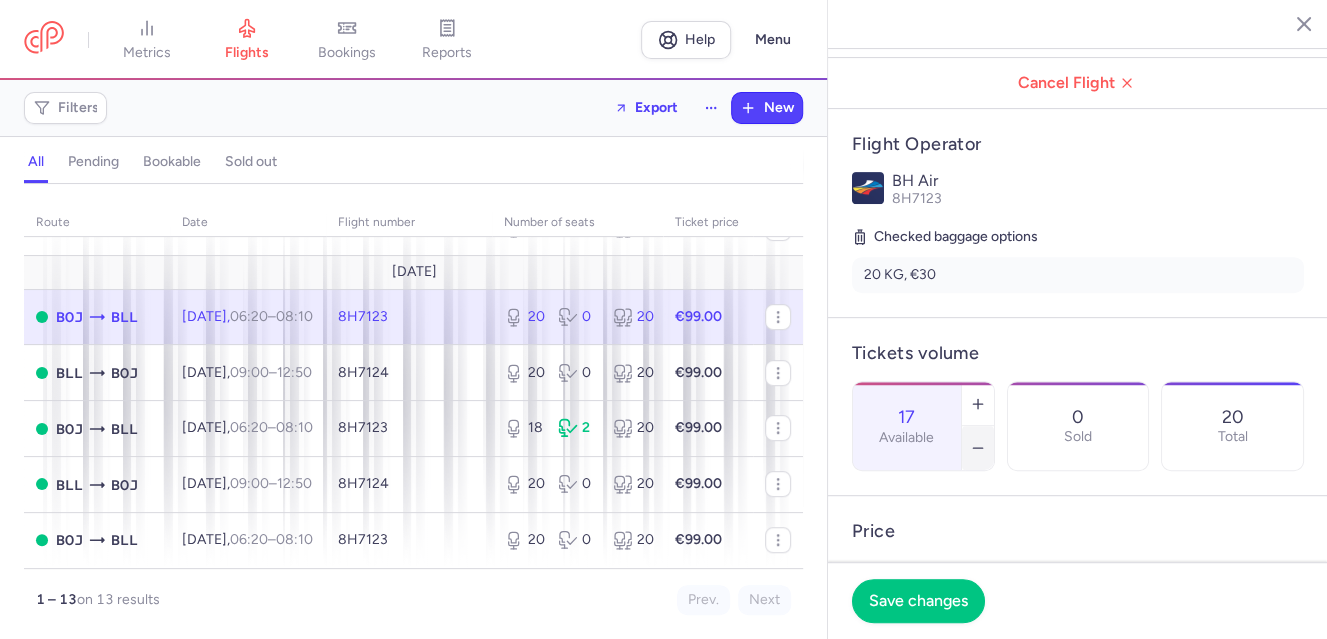 click 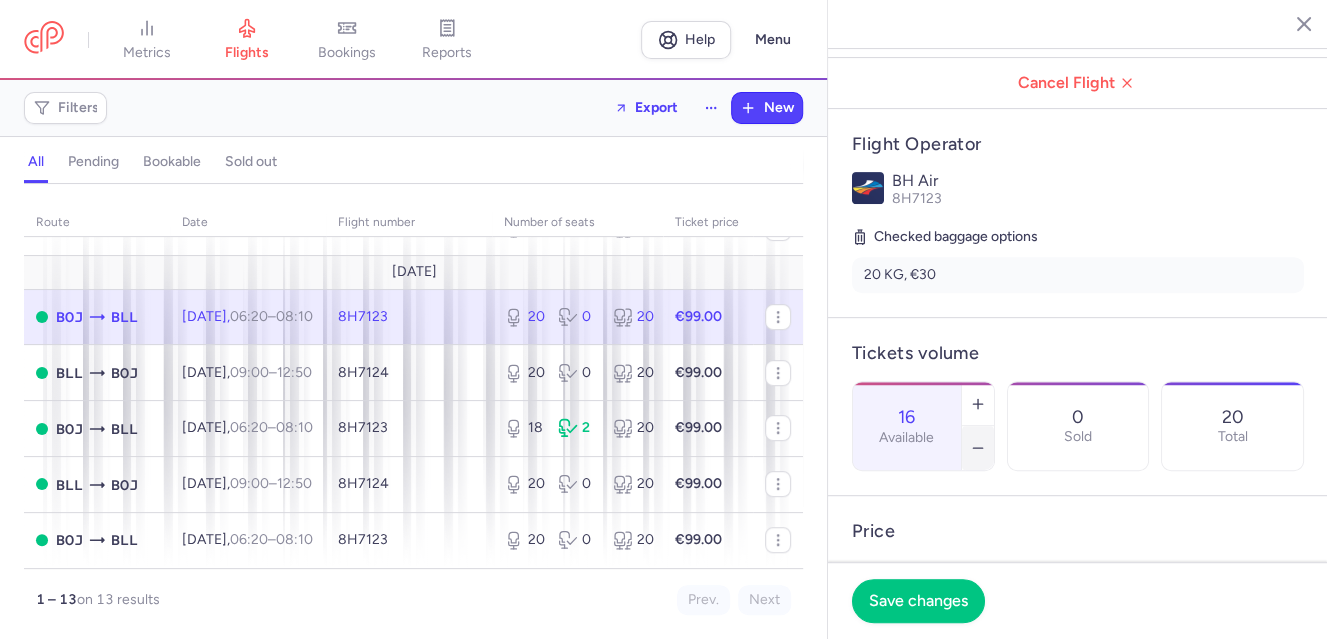 click 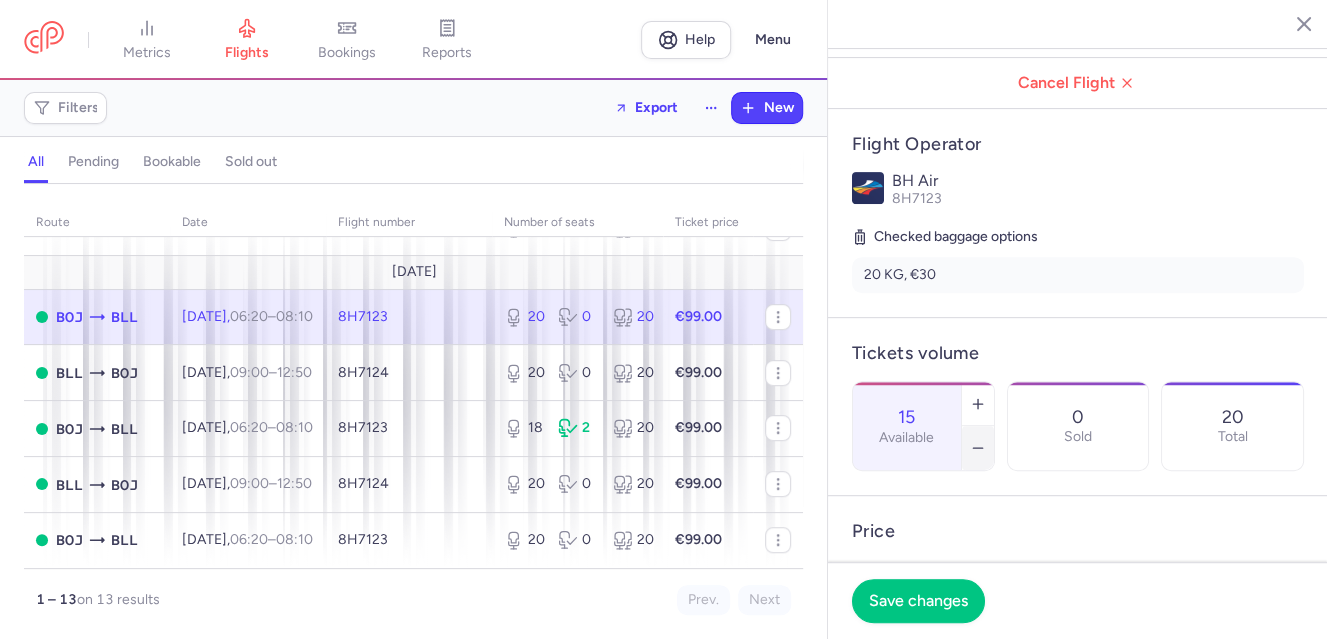 click 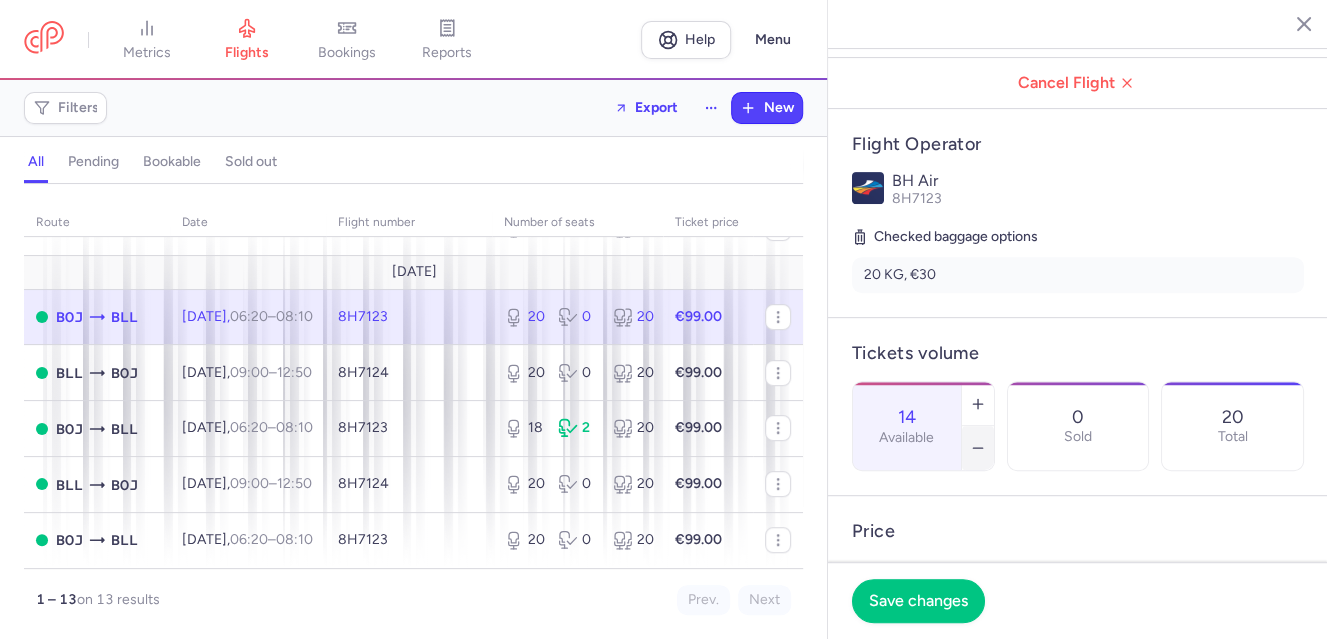 click 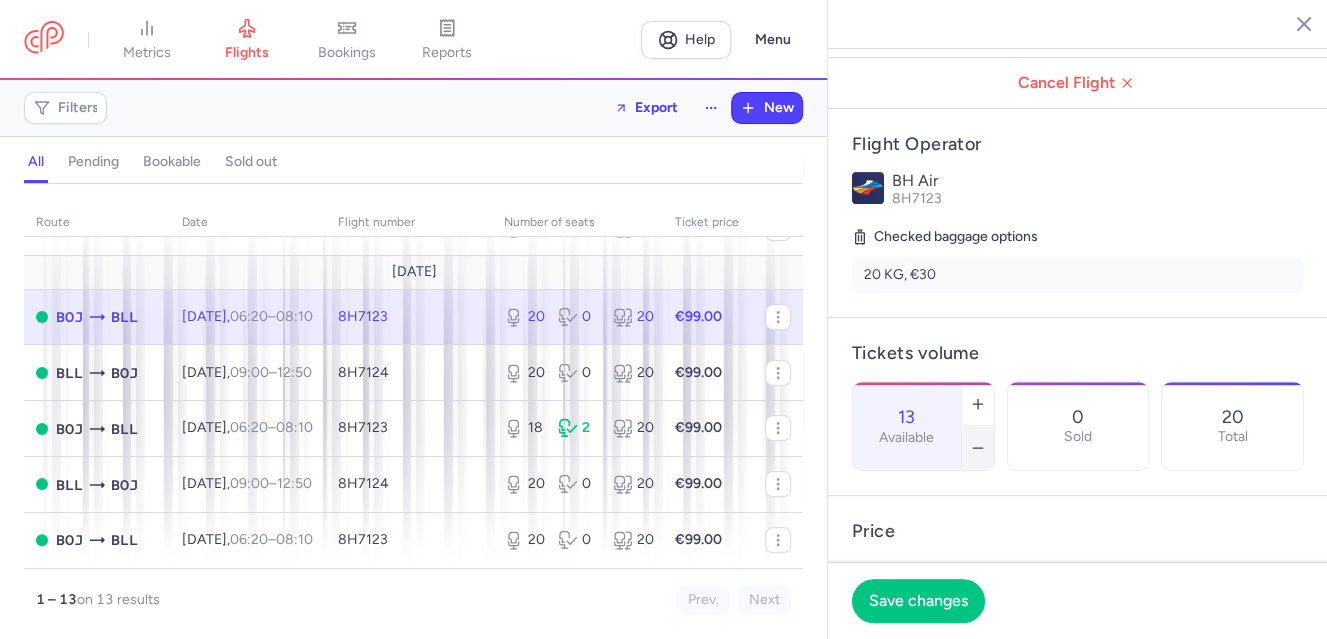 click 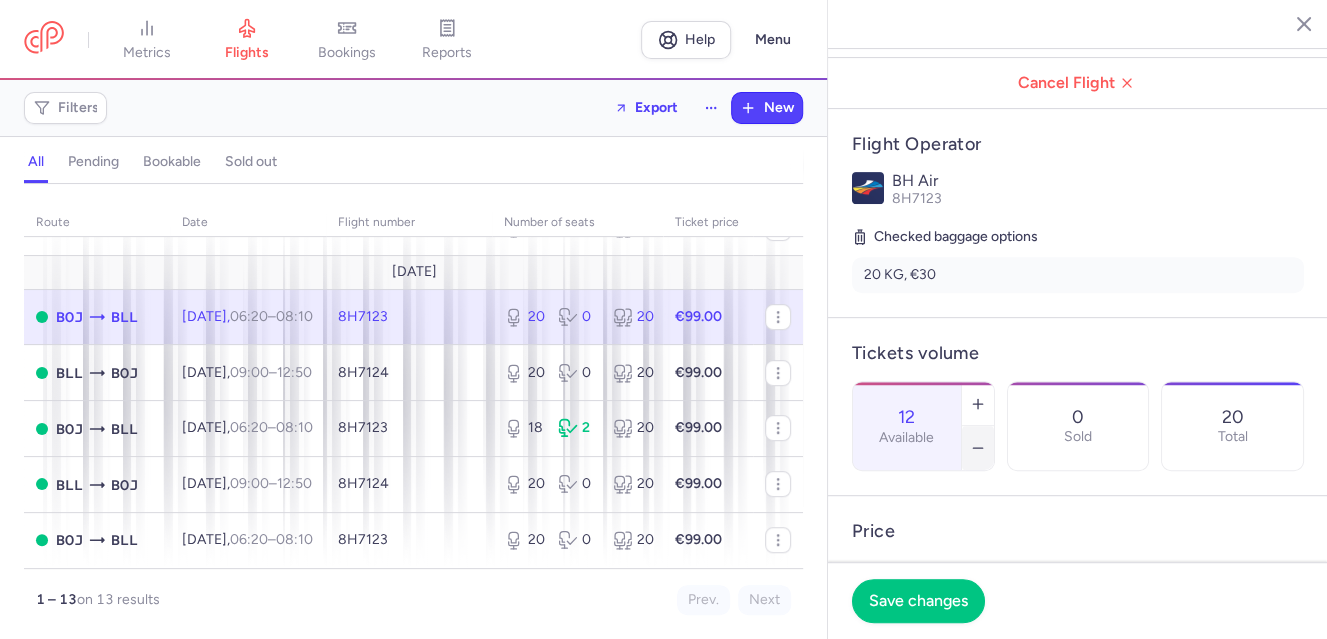 click 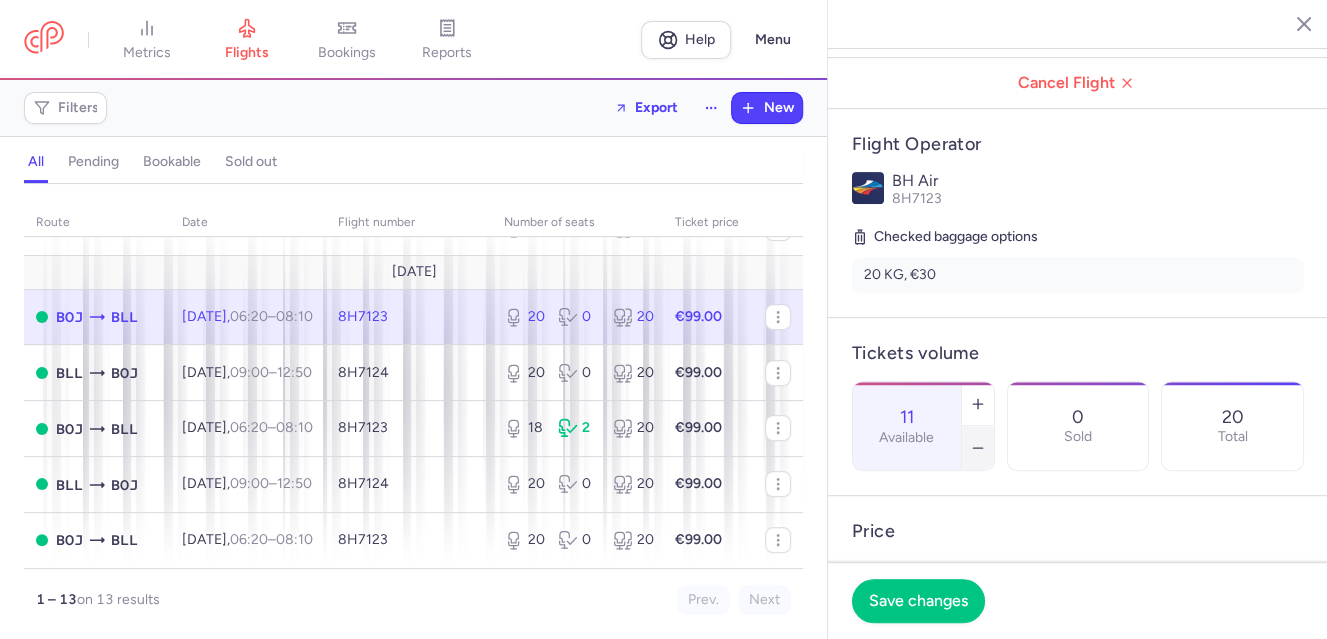 click 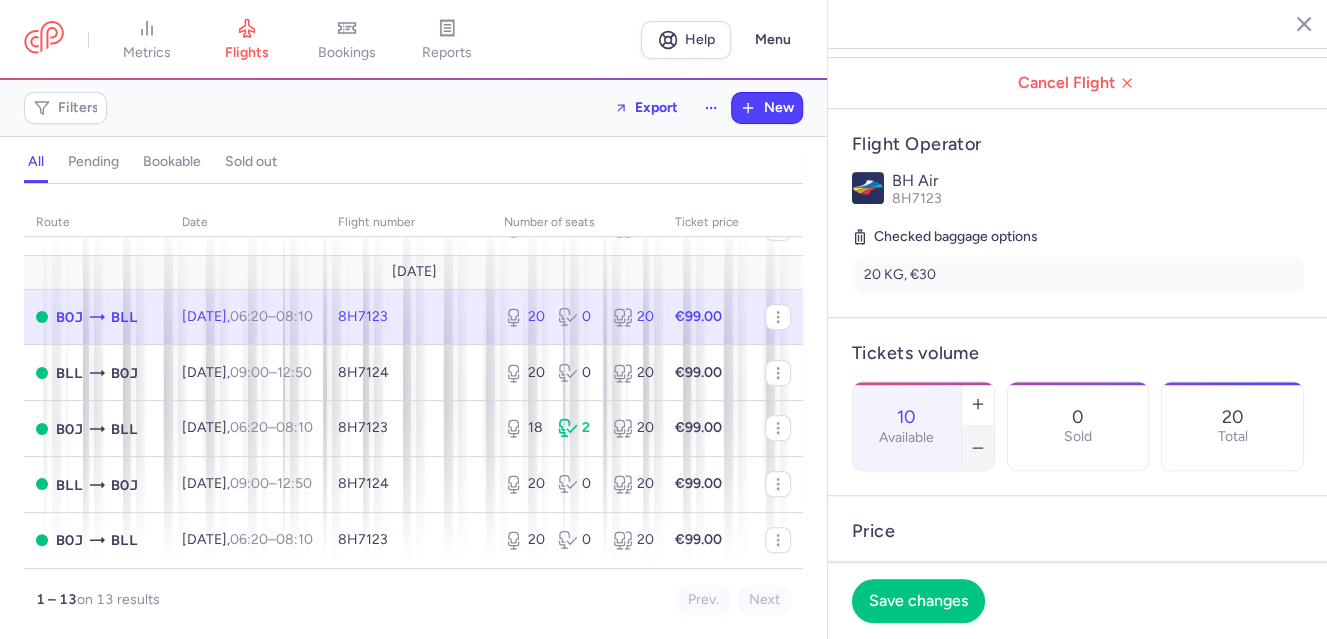 click 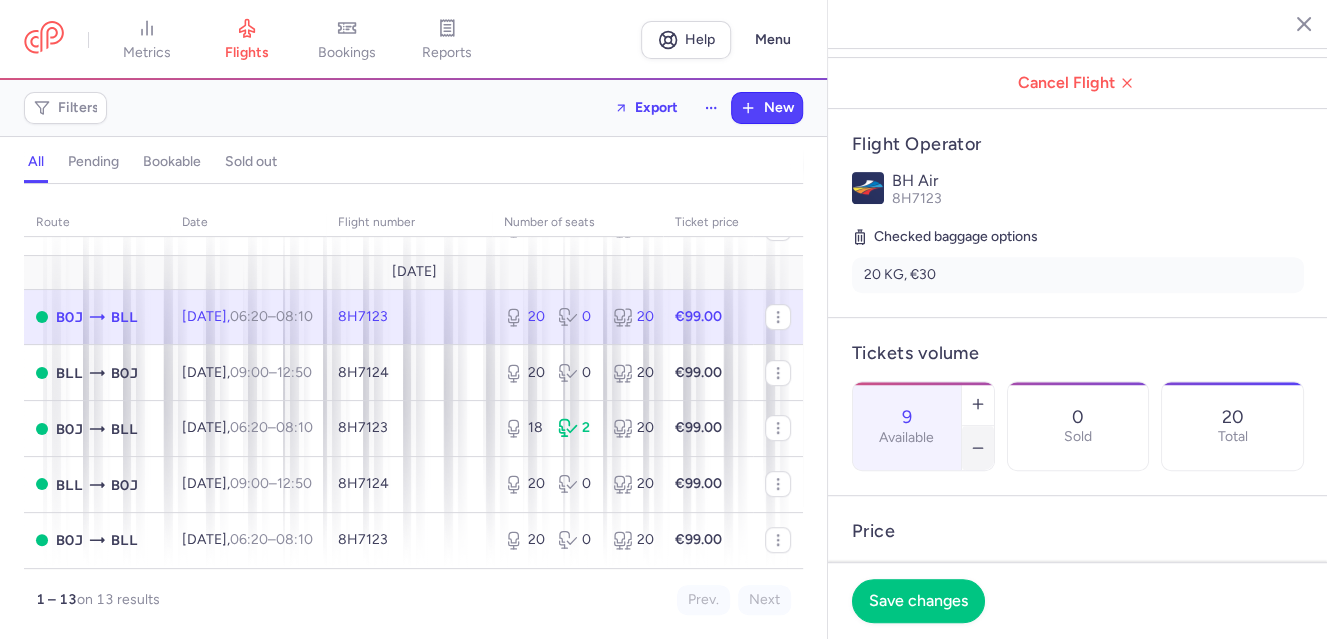 click 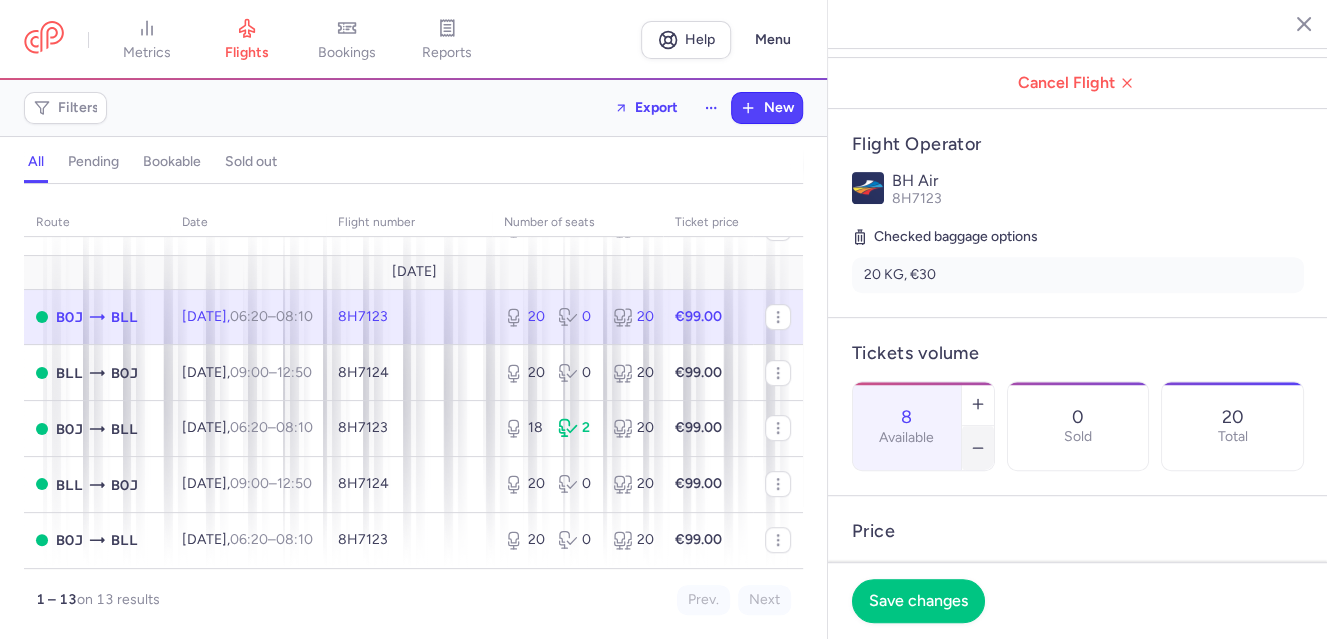 click 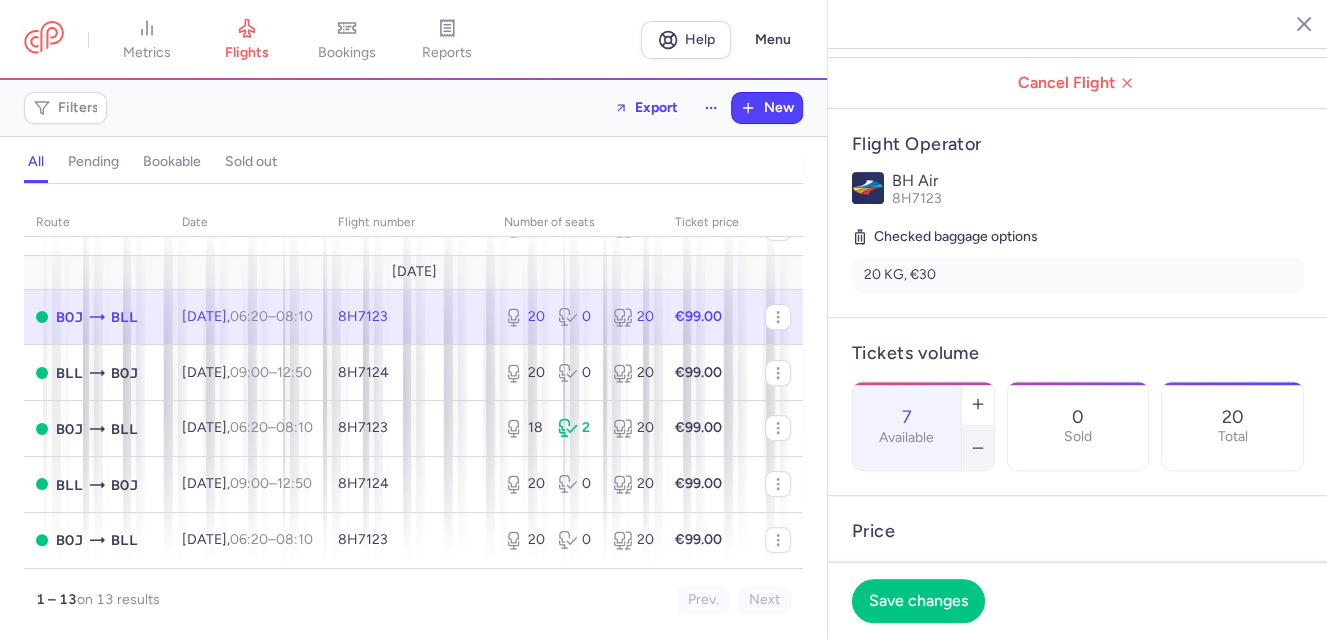 click 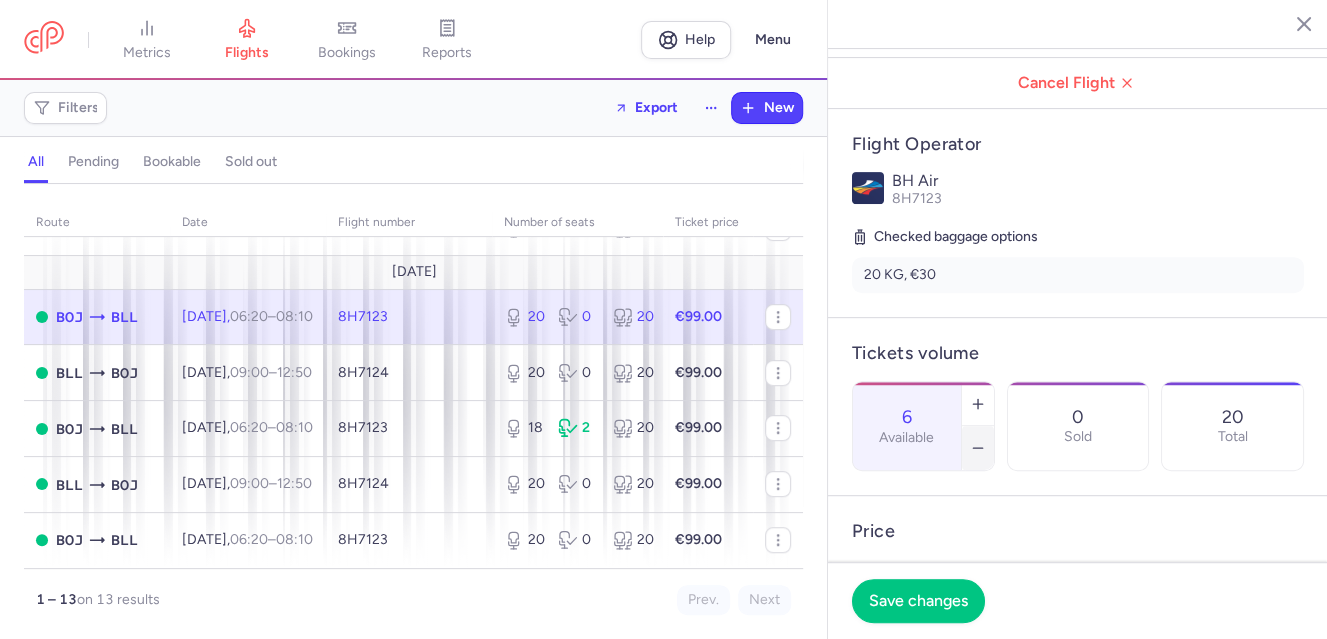 click 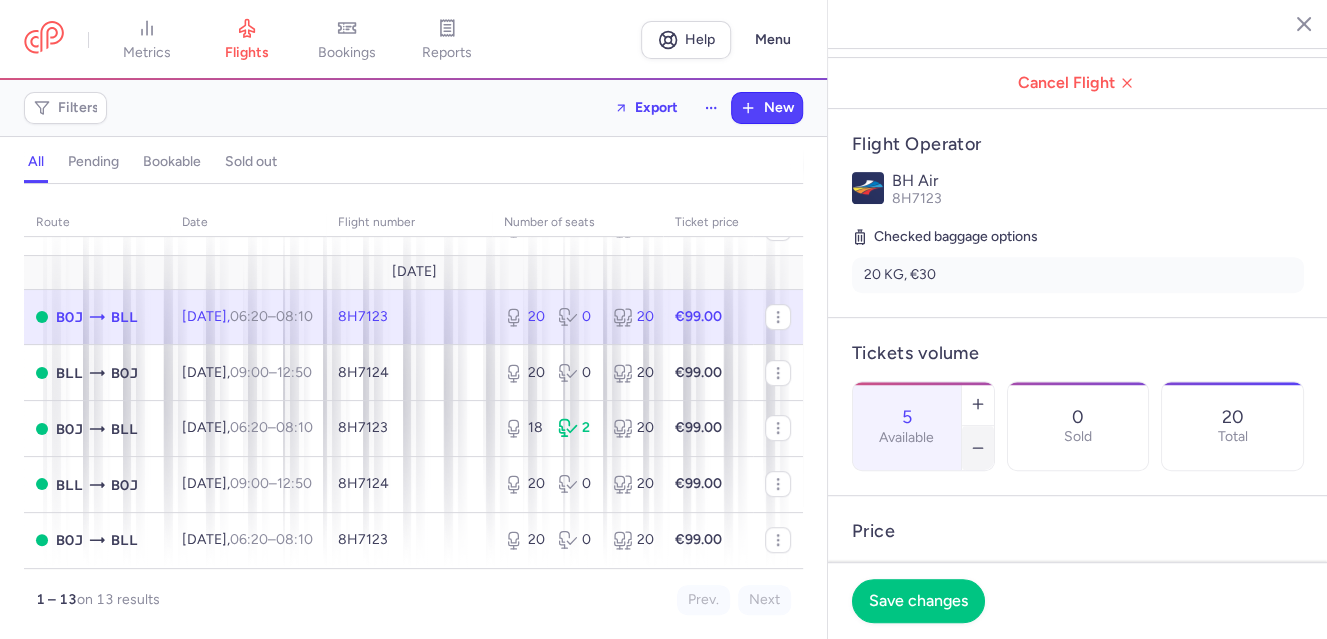 click 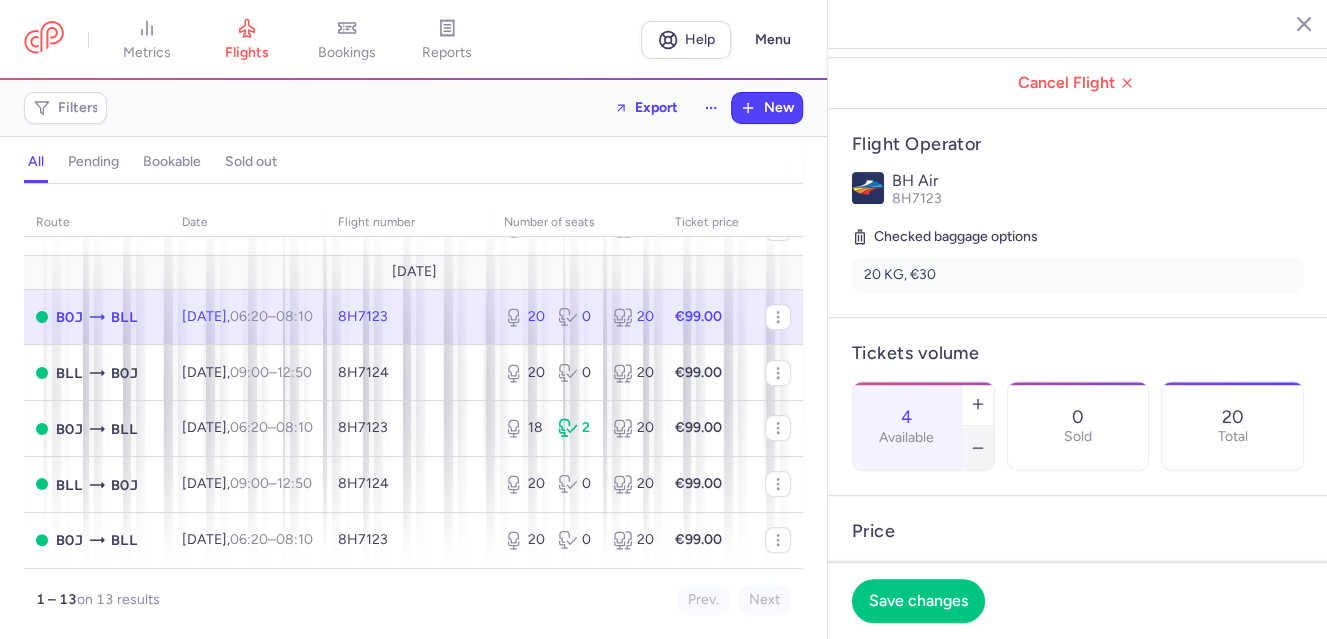 click 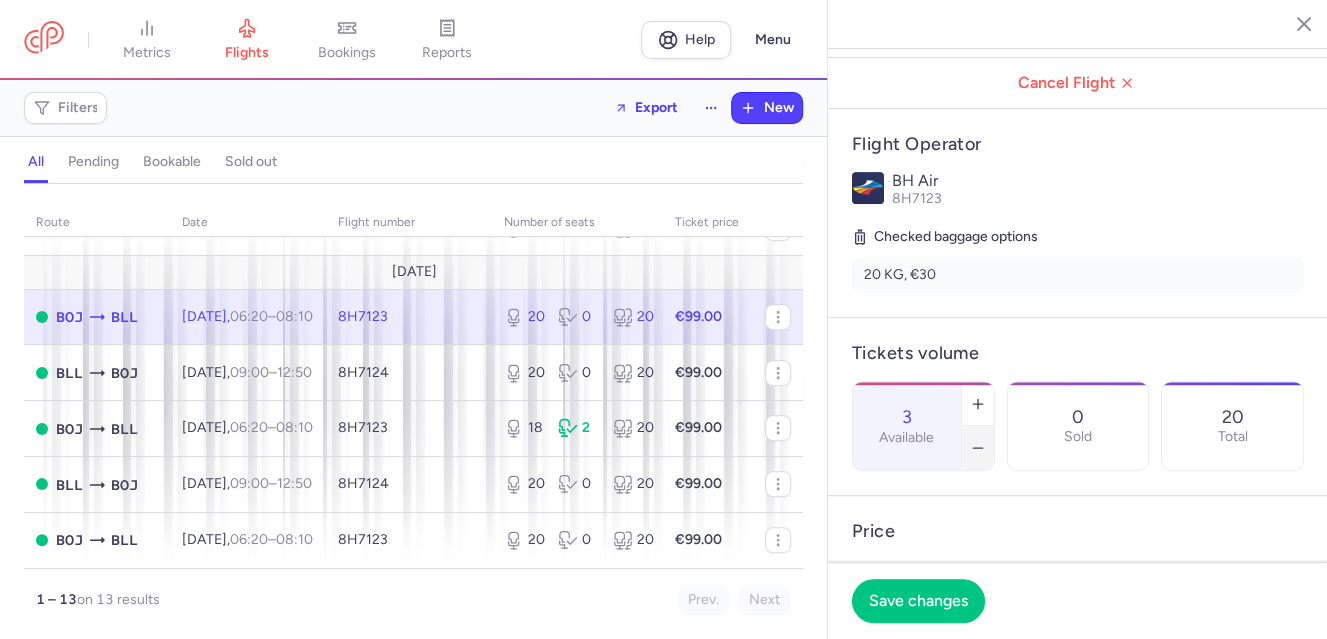 click 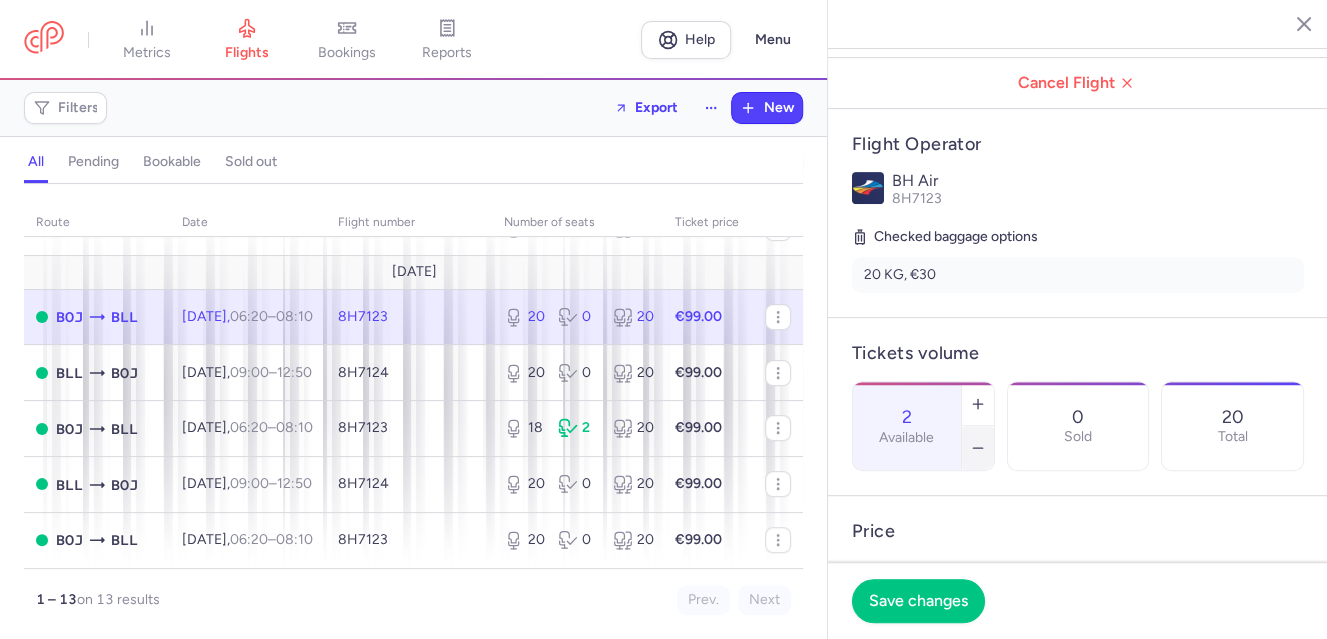 click 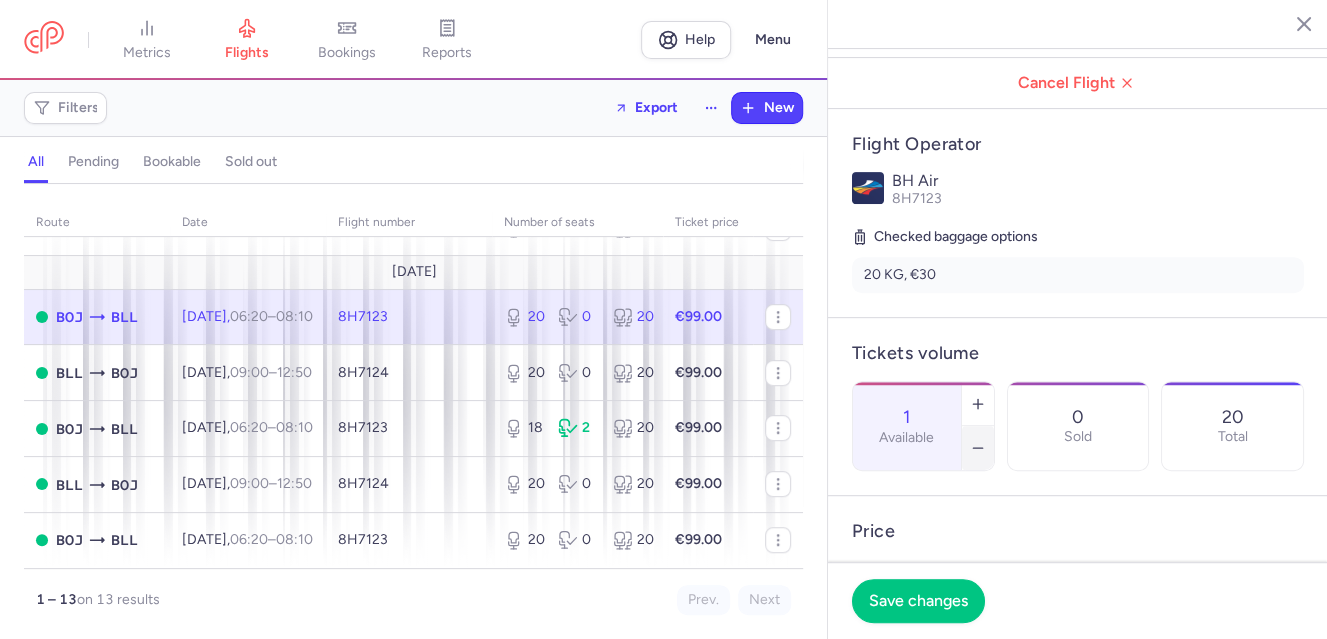 click 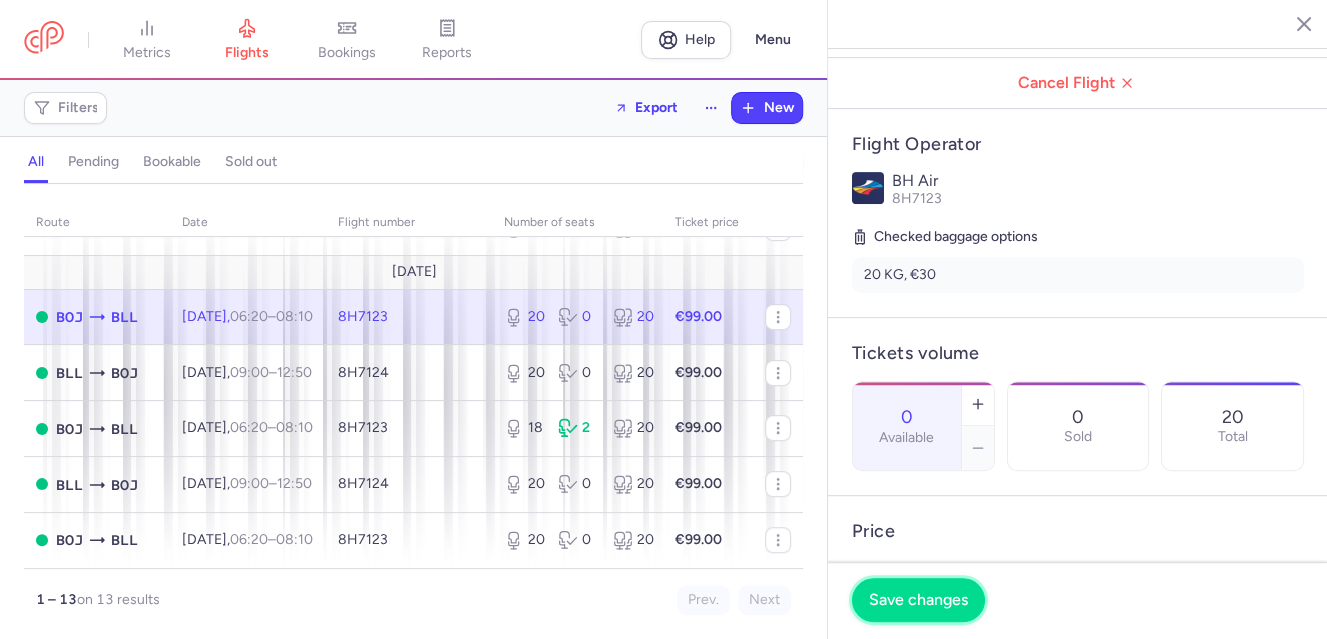 click on "Save changes" at bounding box center [918, 600] 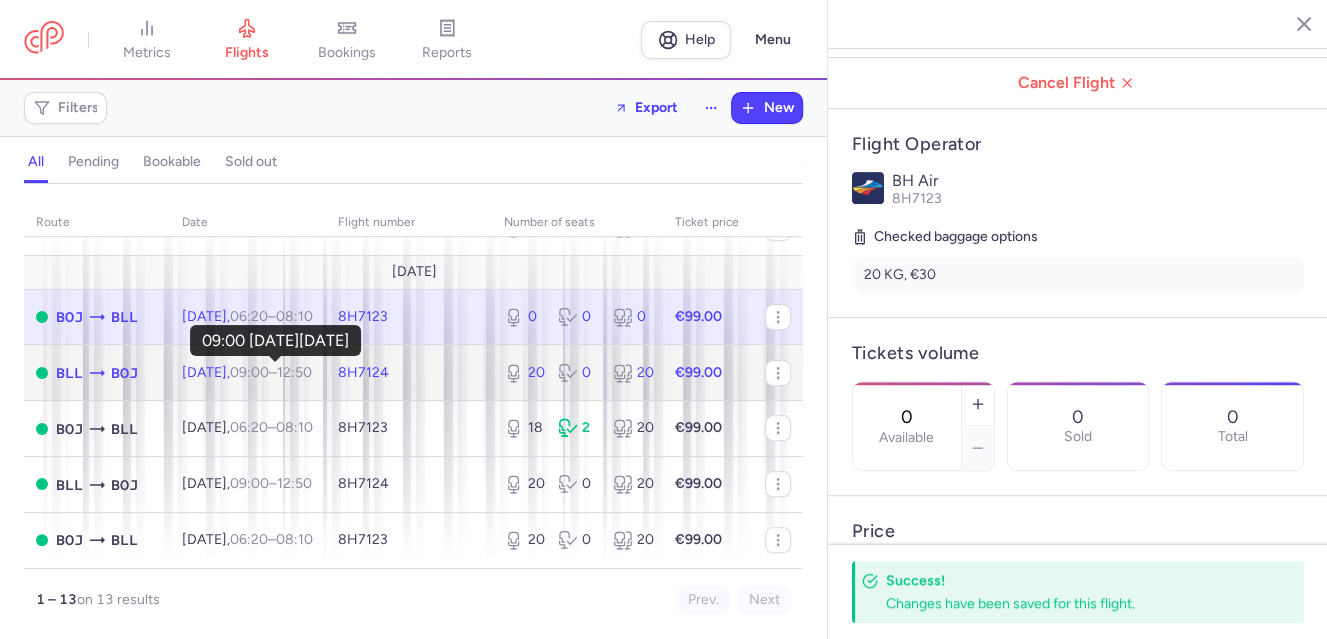 click on "09:00" at bounding box center (249, 372) 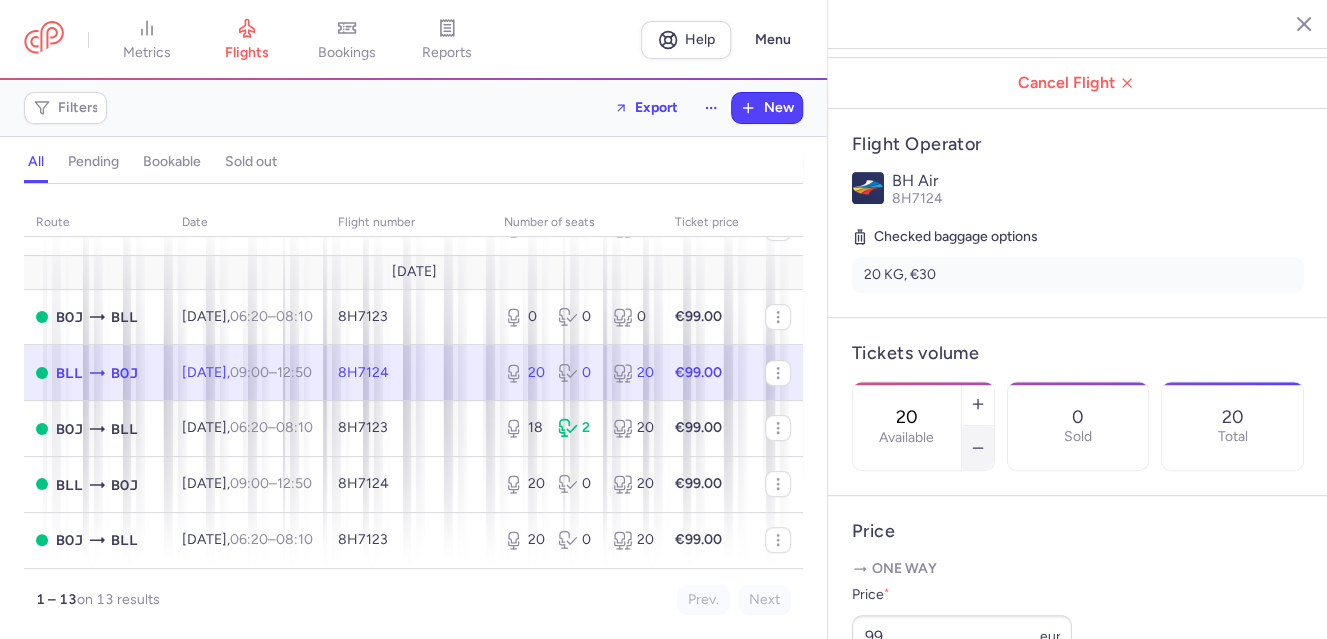 click at bounding box center [978, 448] 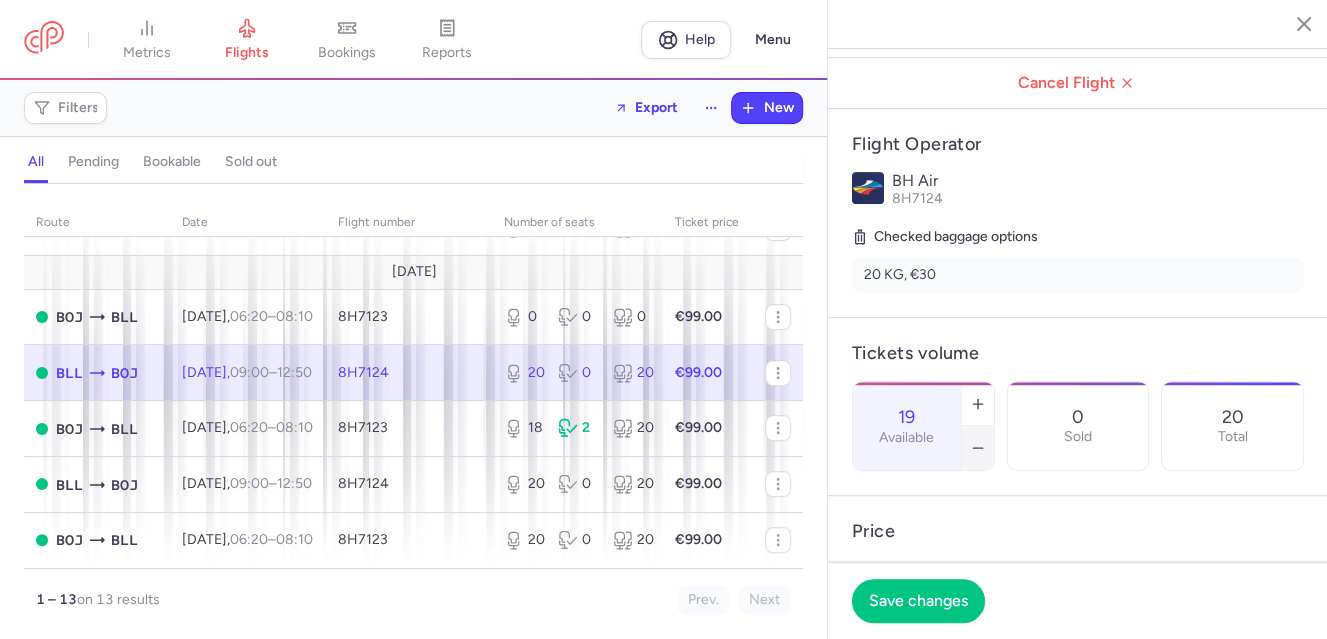 click 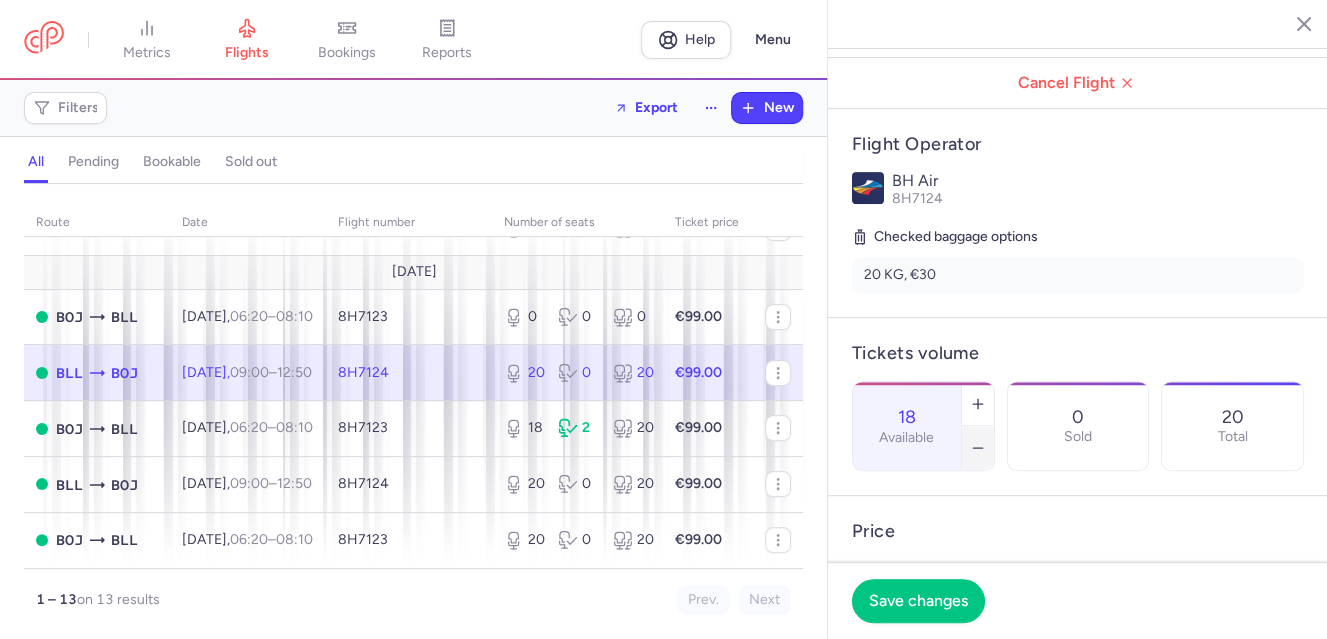 click 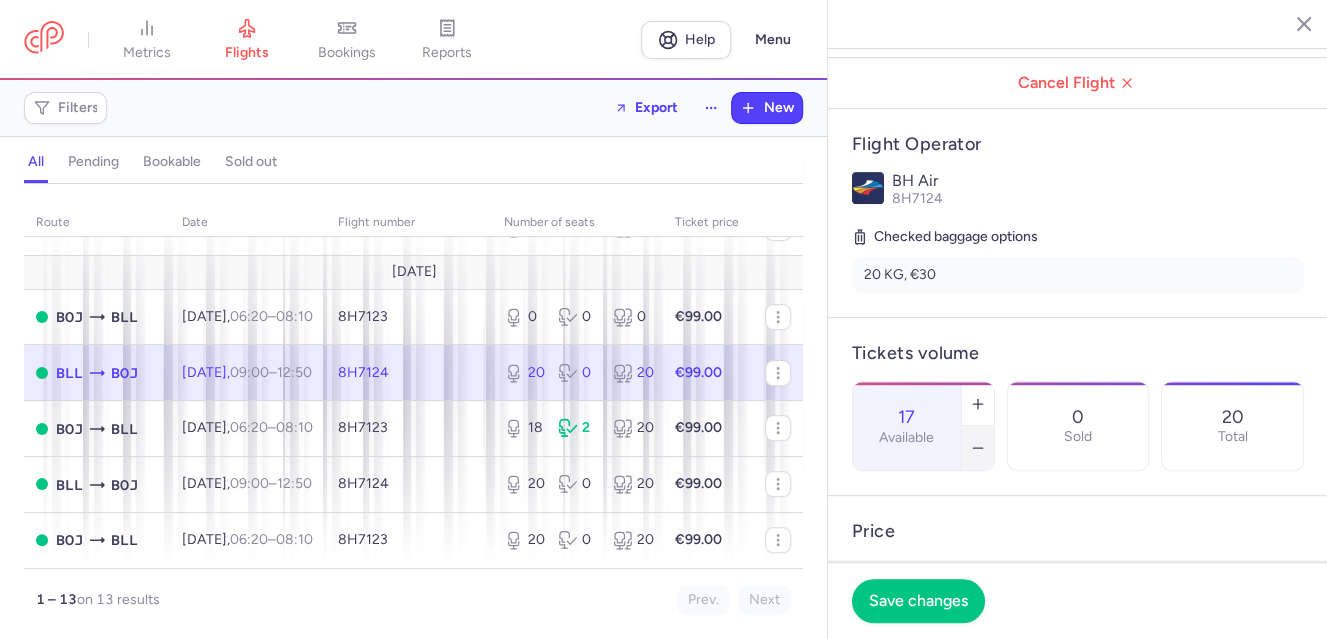 click 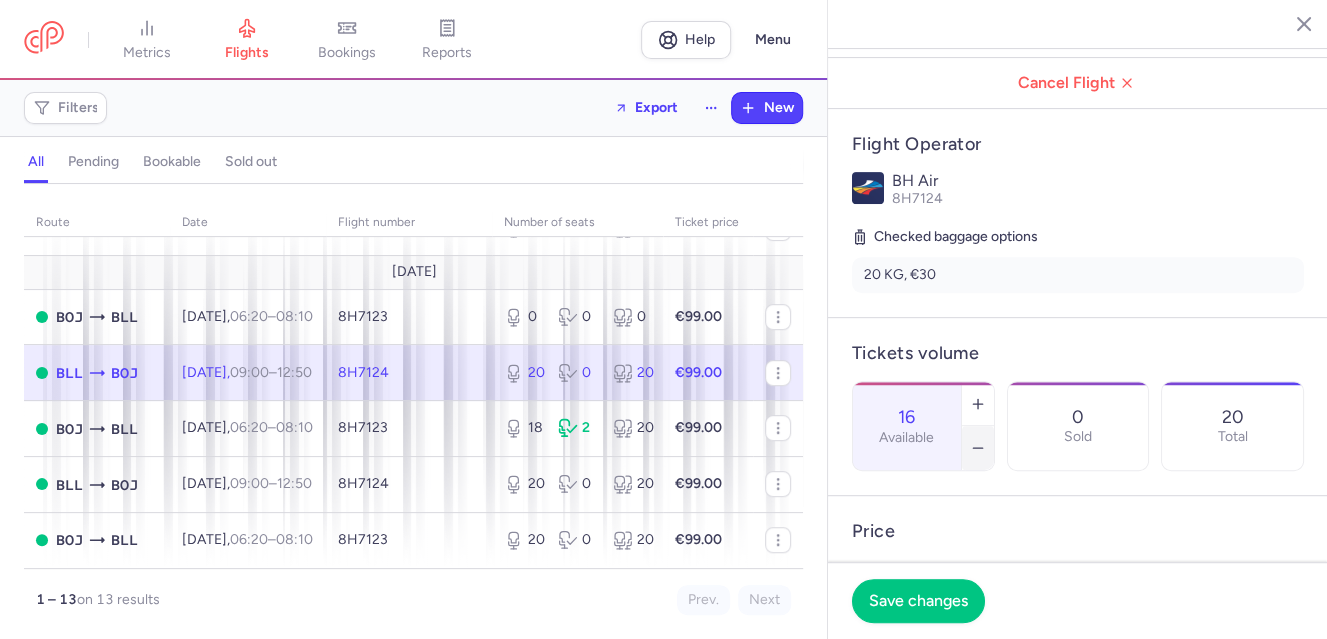 click 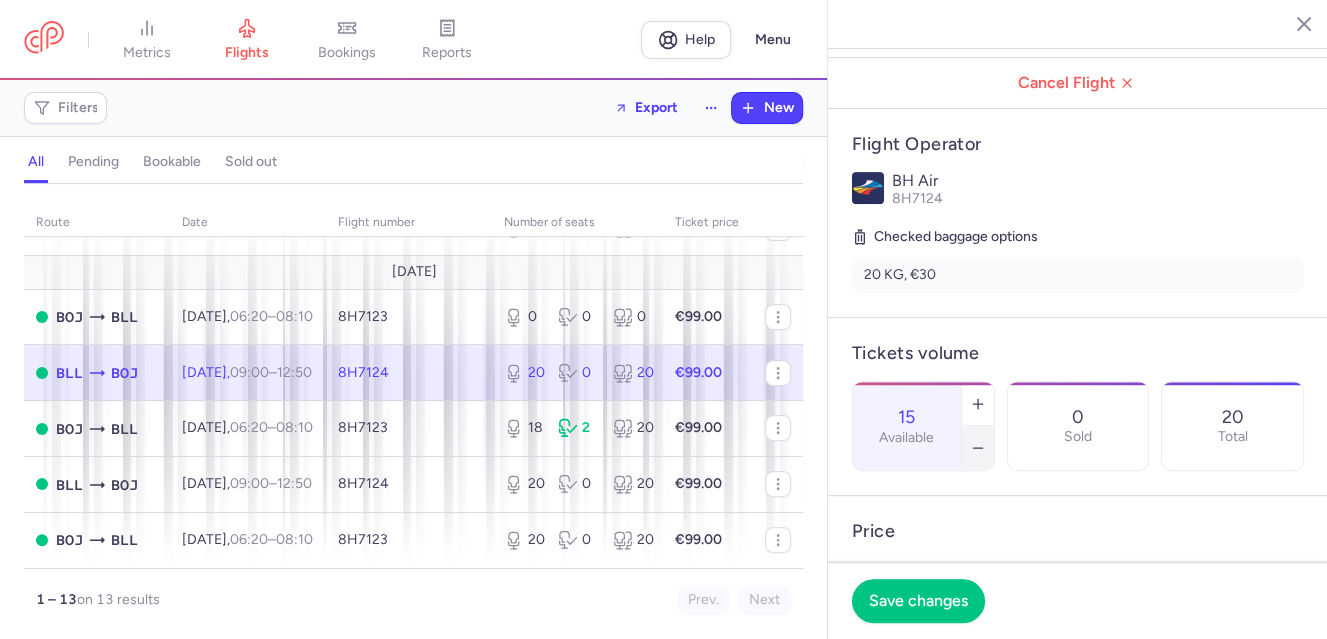 click 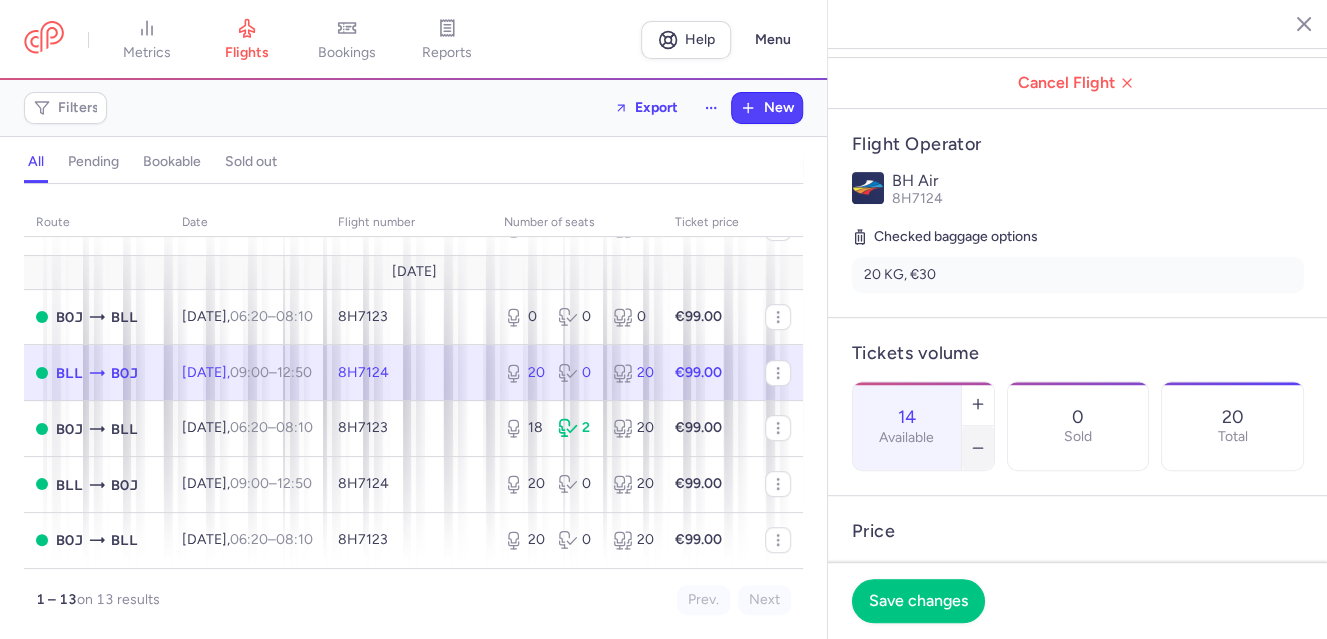 click 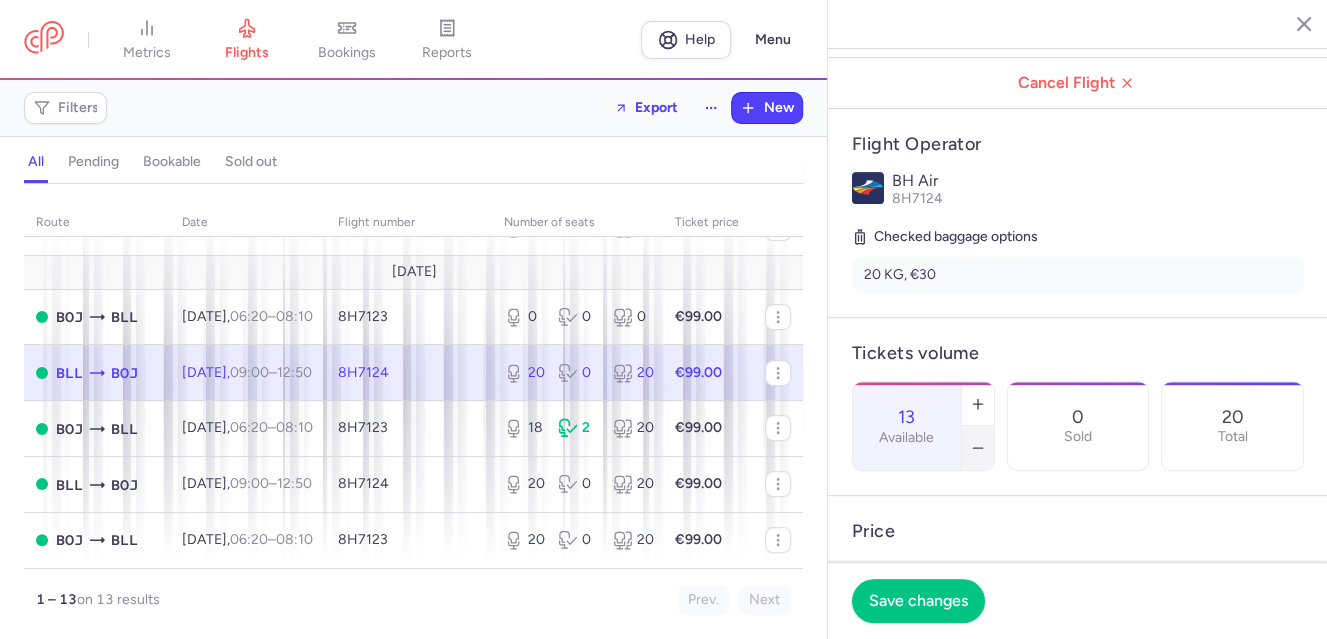 click 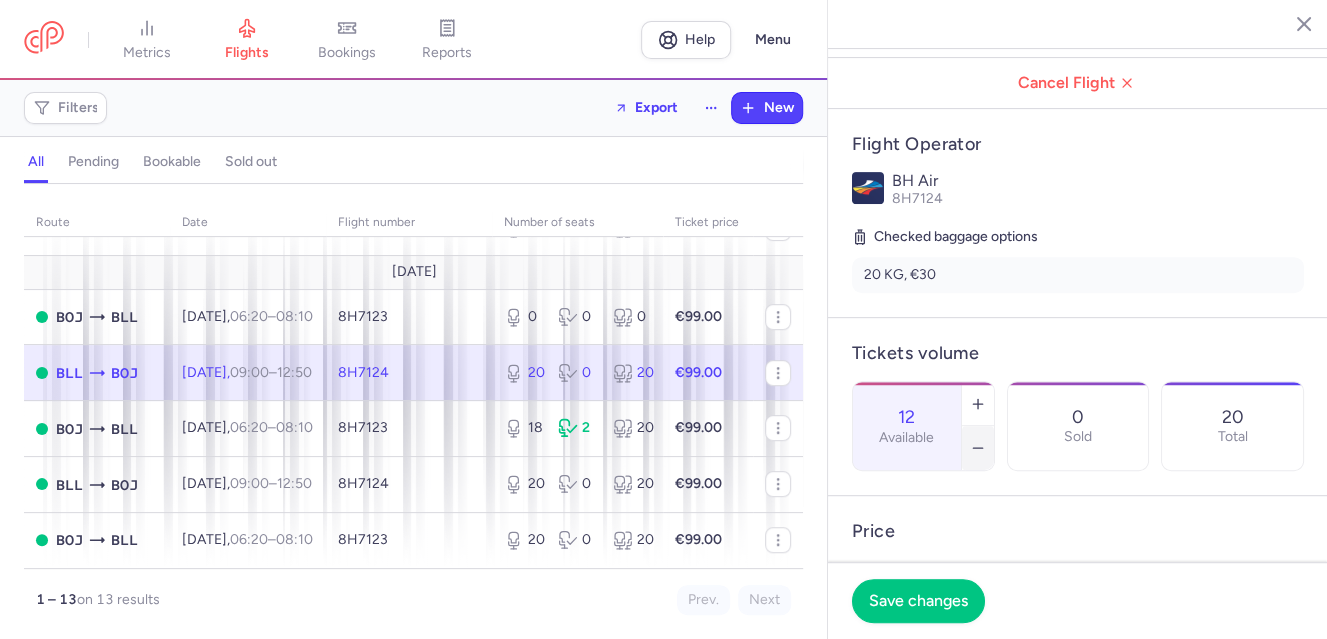 click 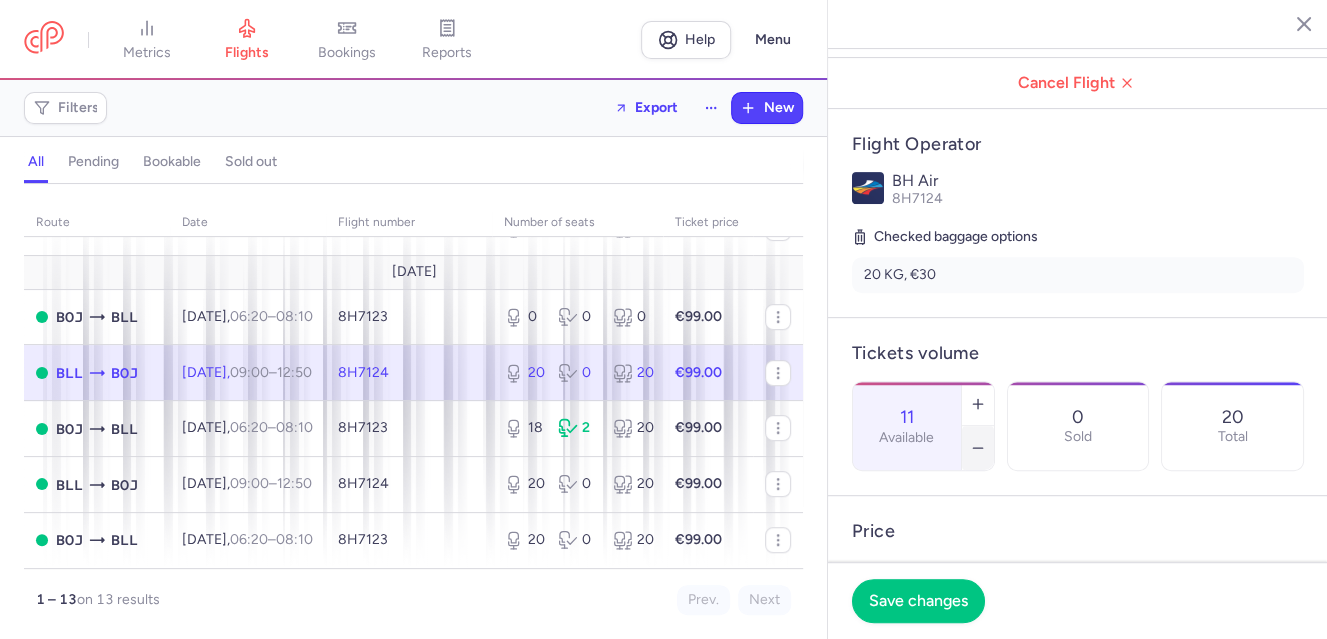 click at bounding box center [978, 448] 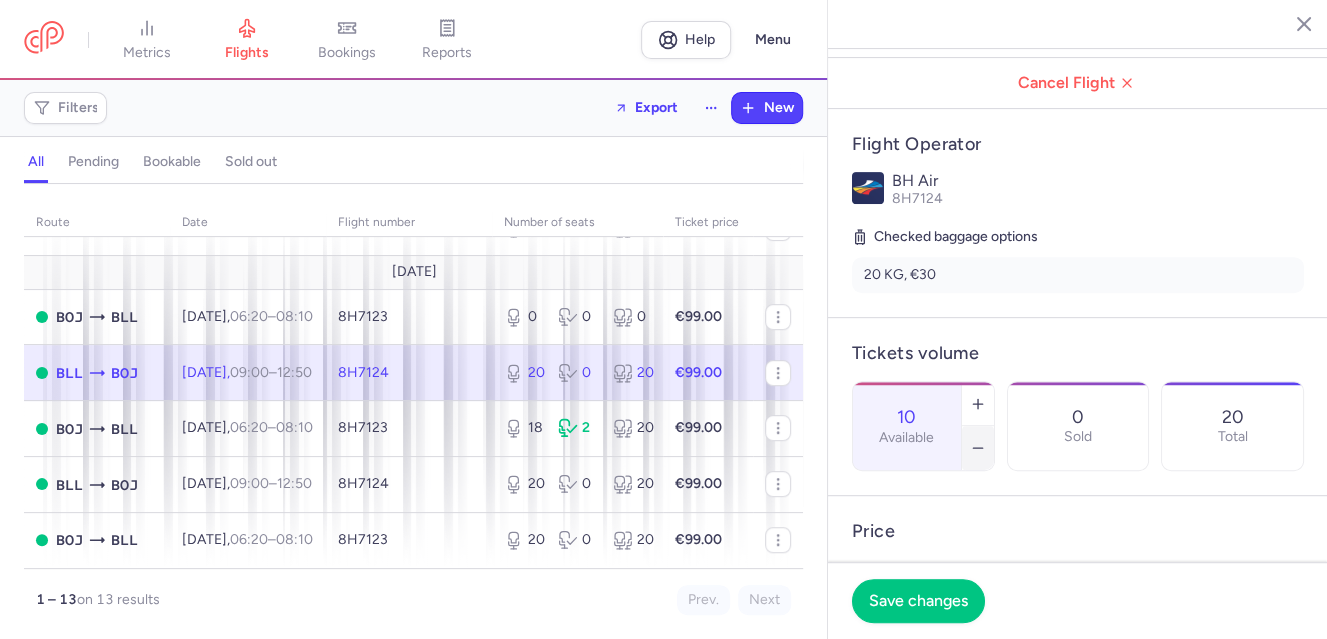 click at bounding box center [978, 448] 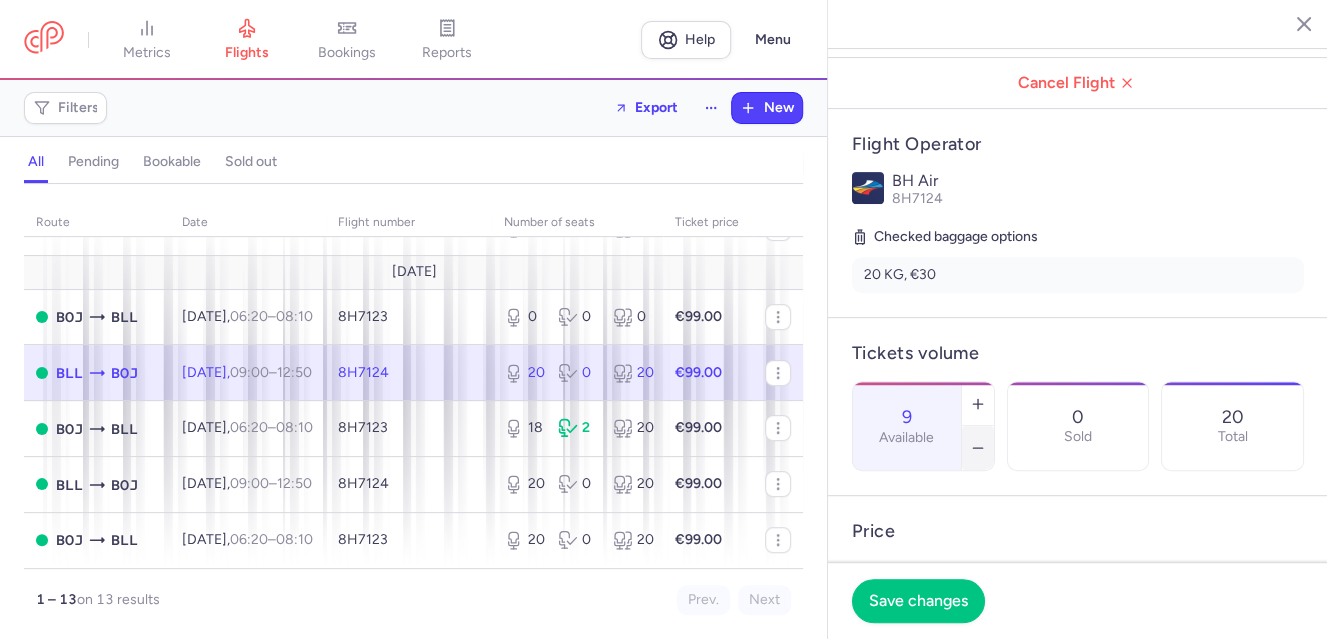 click at bounding box center [978, 448] 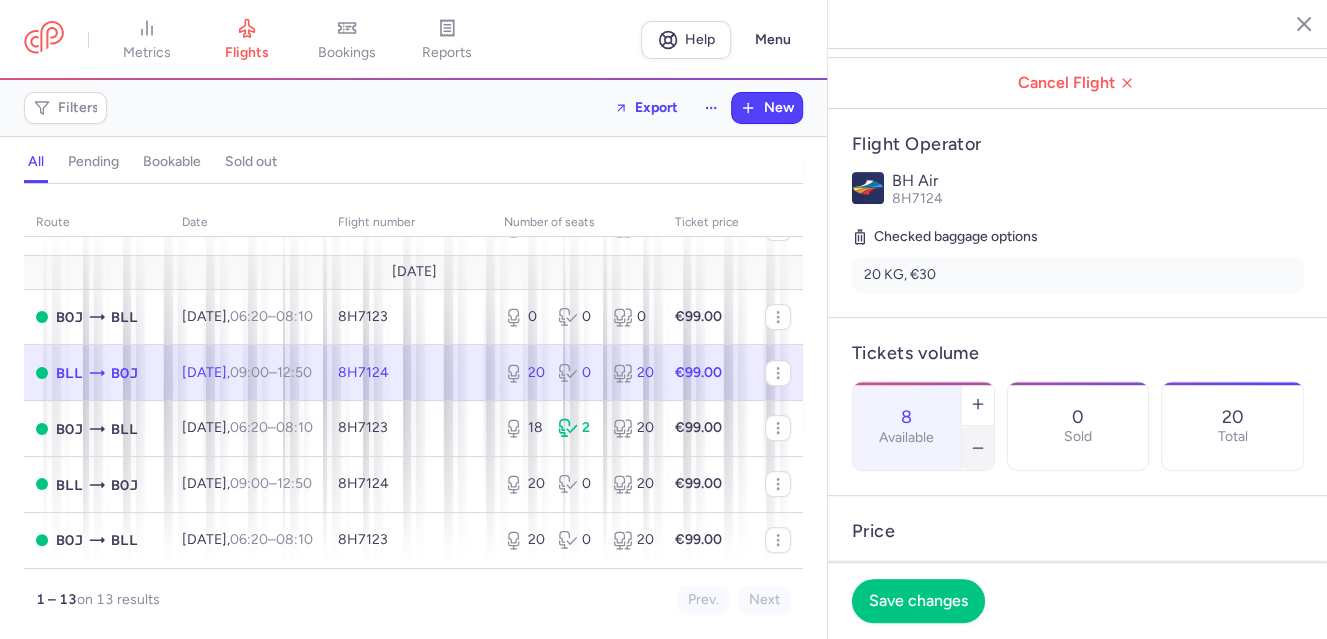 click 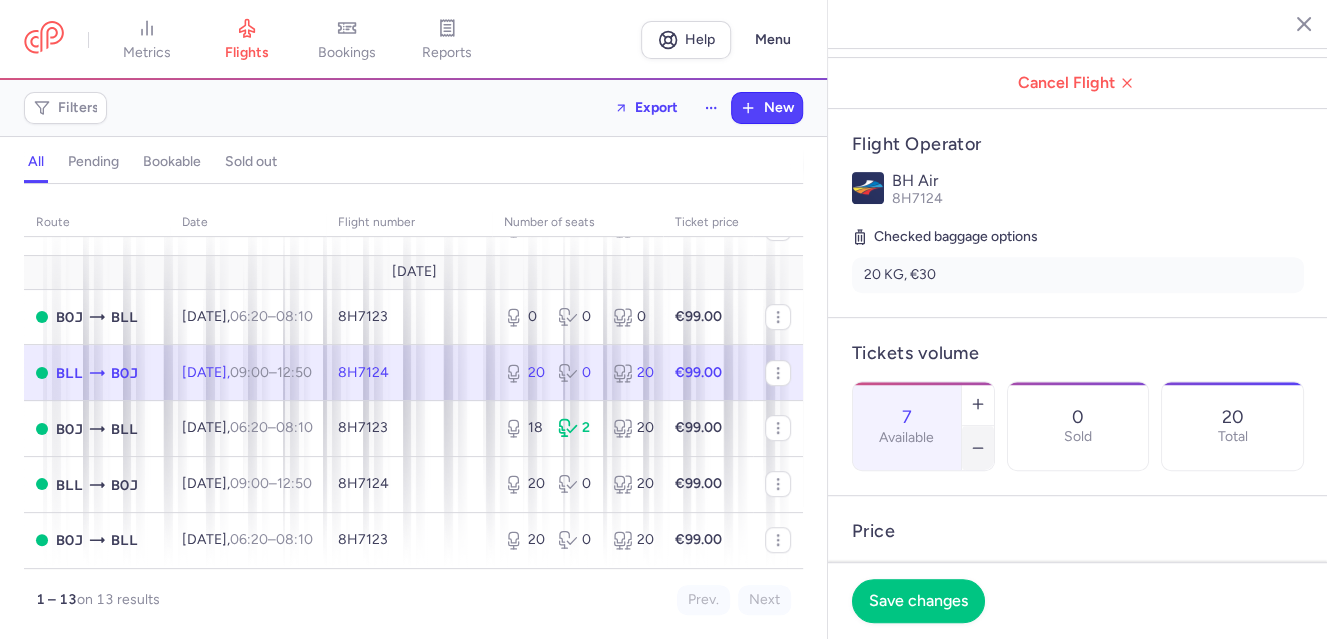click 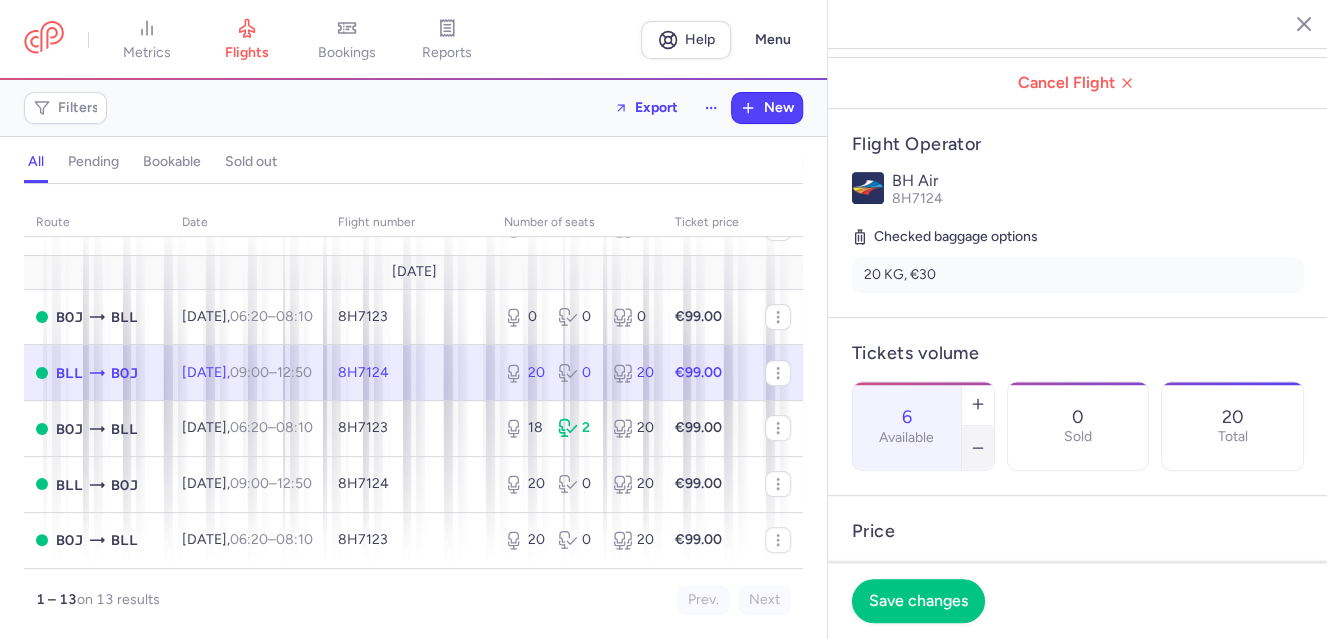 click 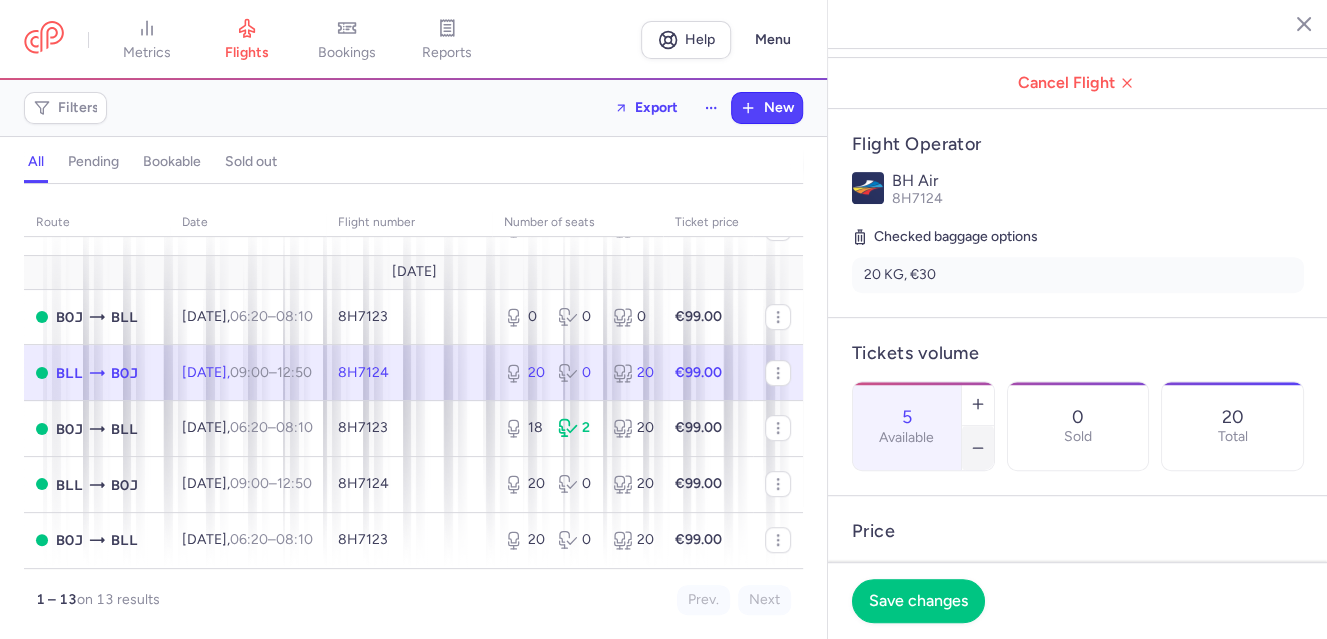 click 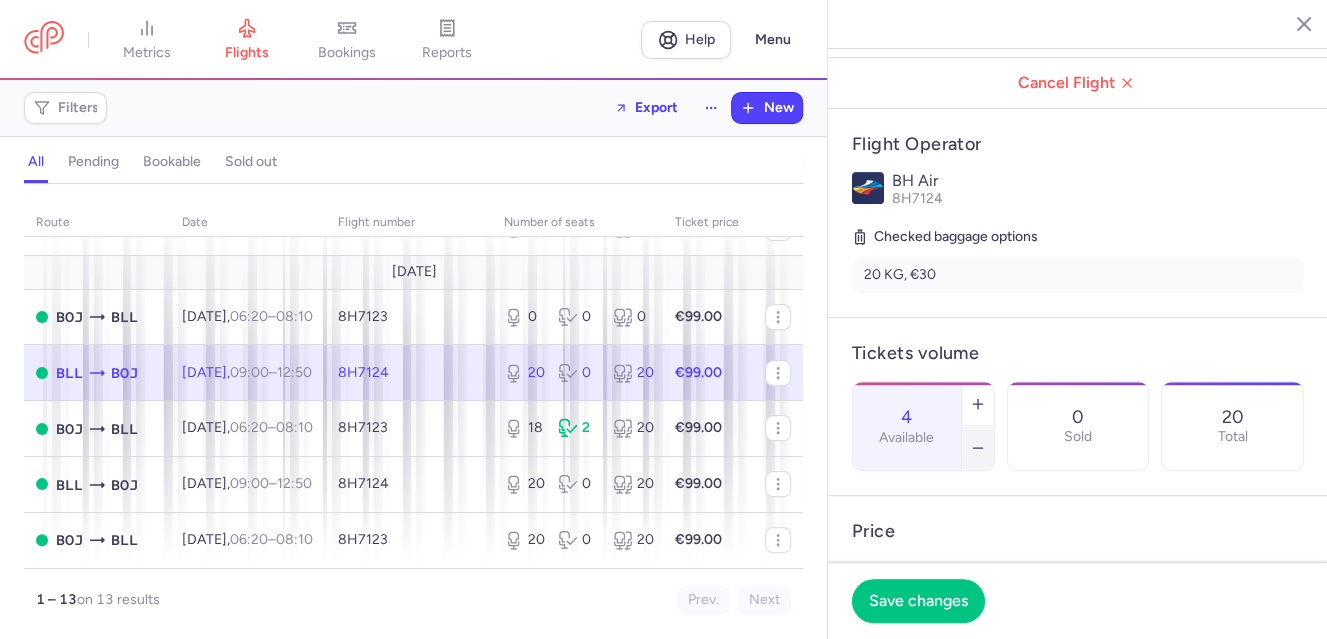 click 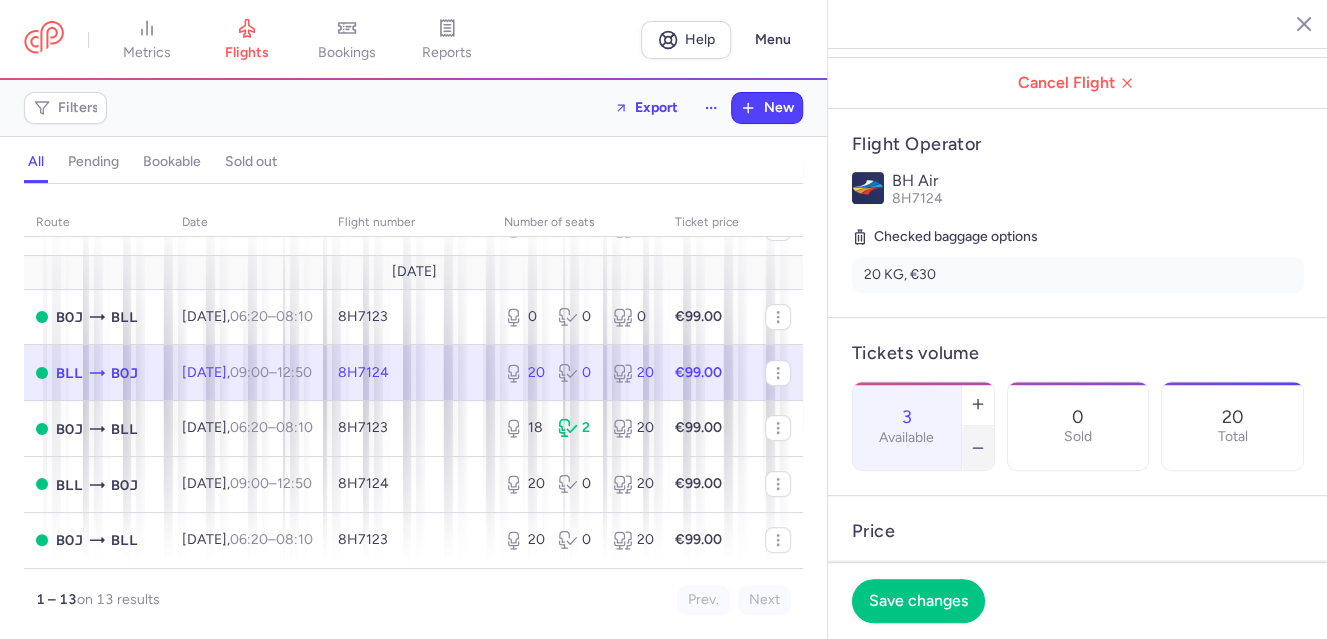 click 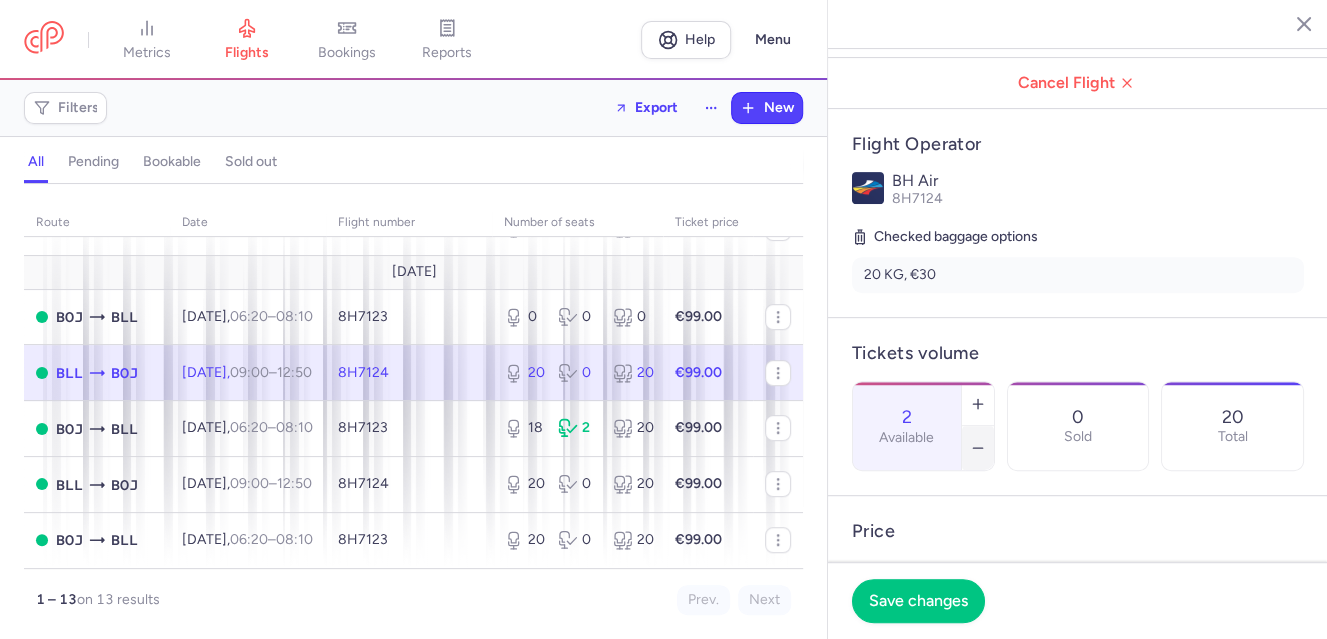 click 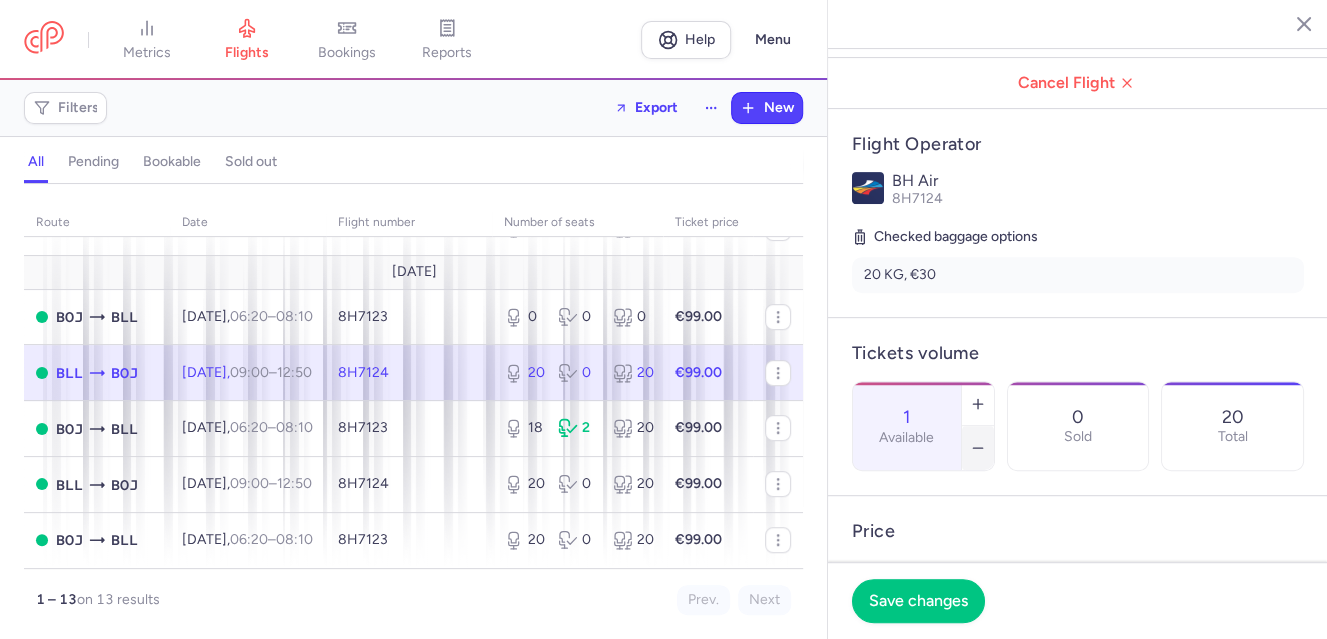 click 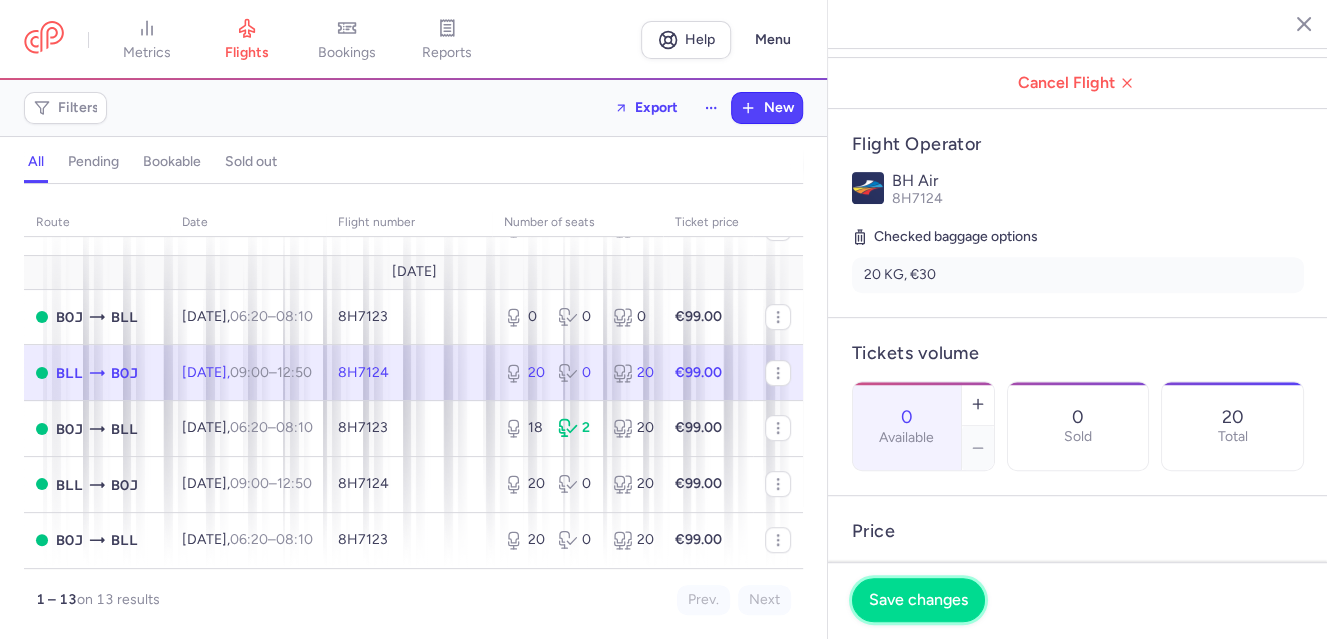 click on "Save changes" at bounding box center (918, 600) 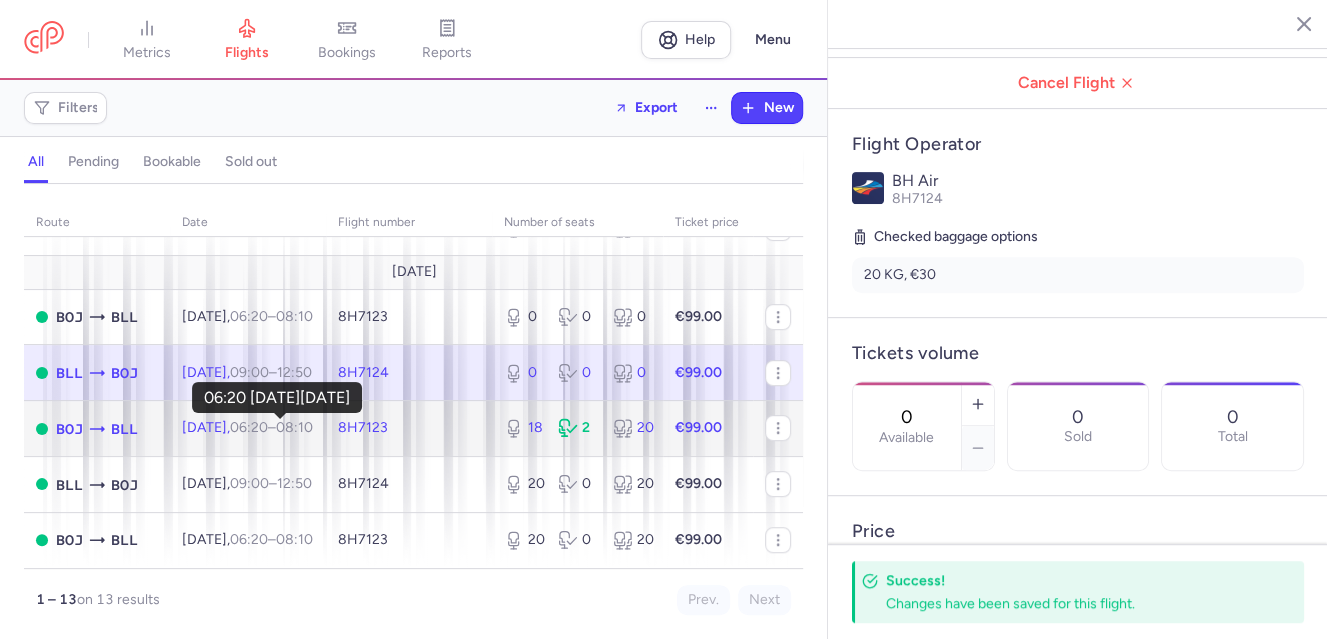 drag, startPoint x: 291, startPoint y: 424, endPoint x: 307, endPoint y: 423, distance: 16.03122 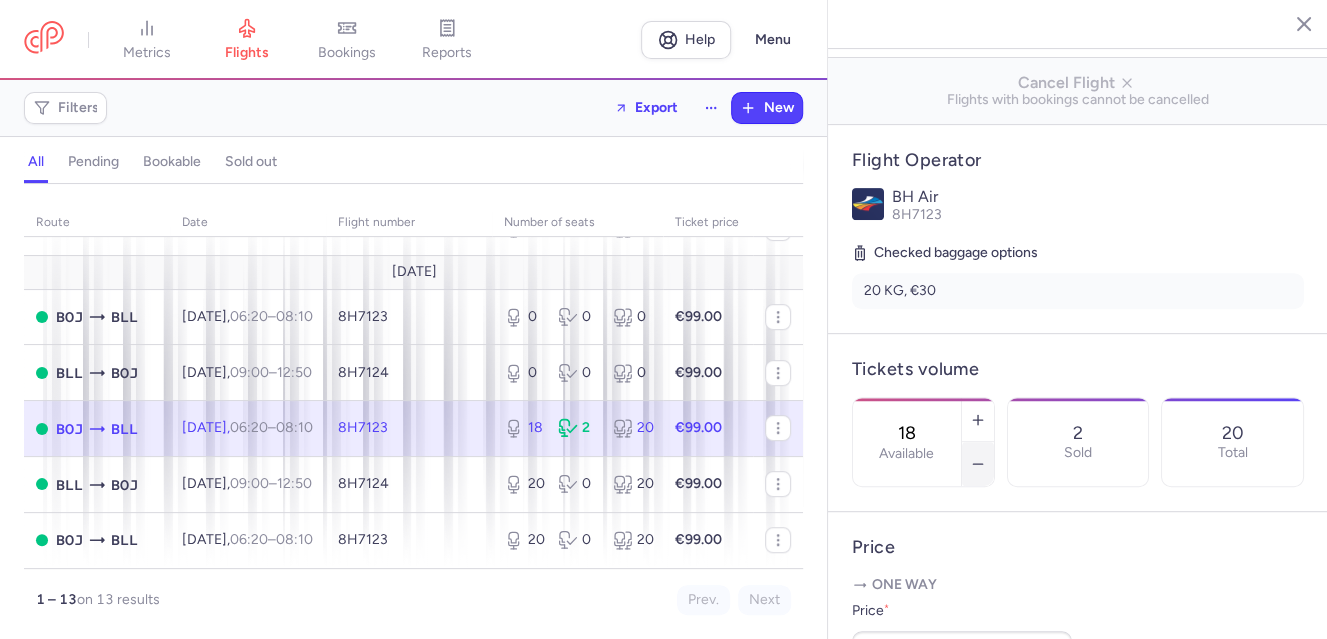 click 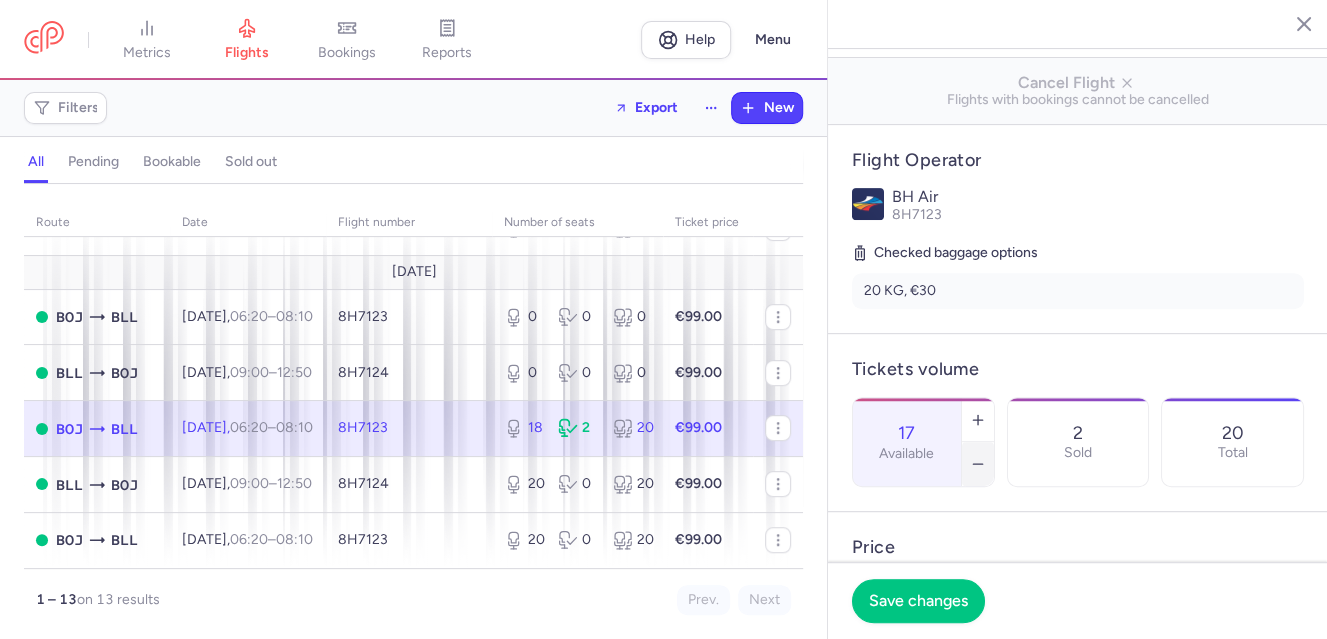 click 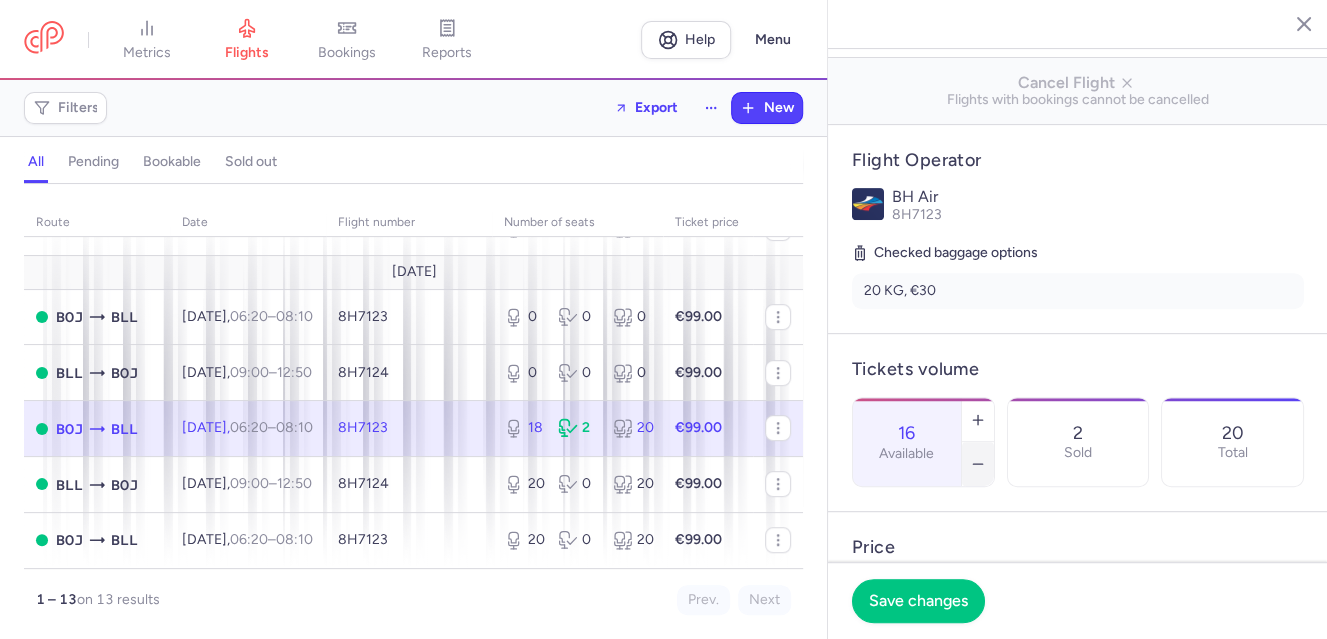 click 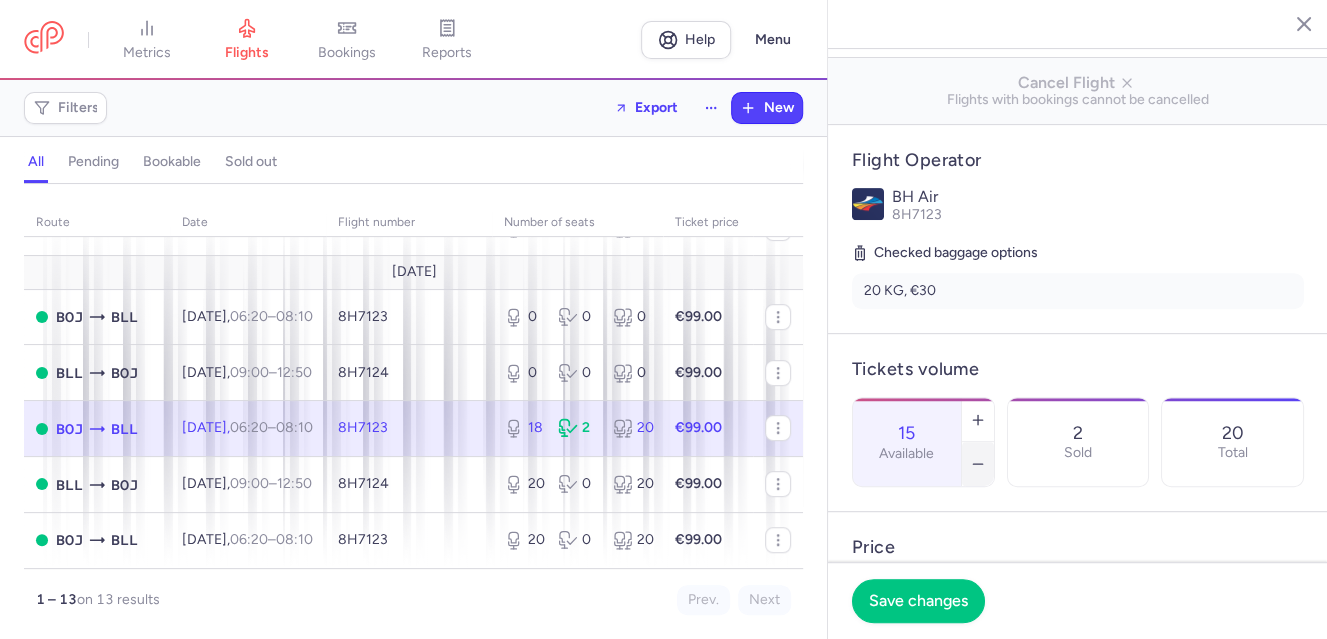 click 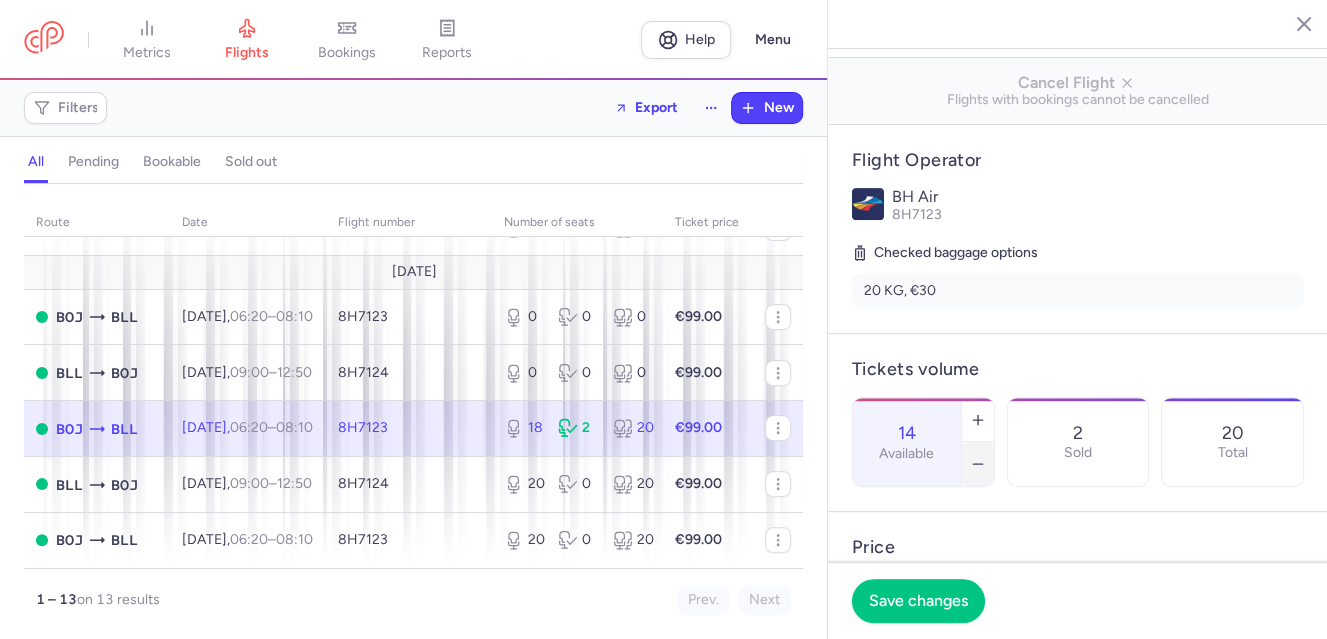 click 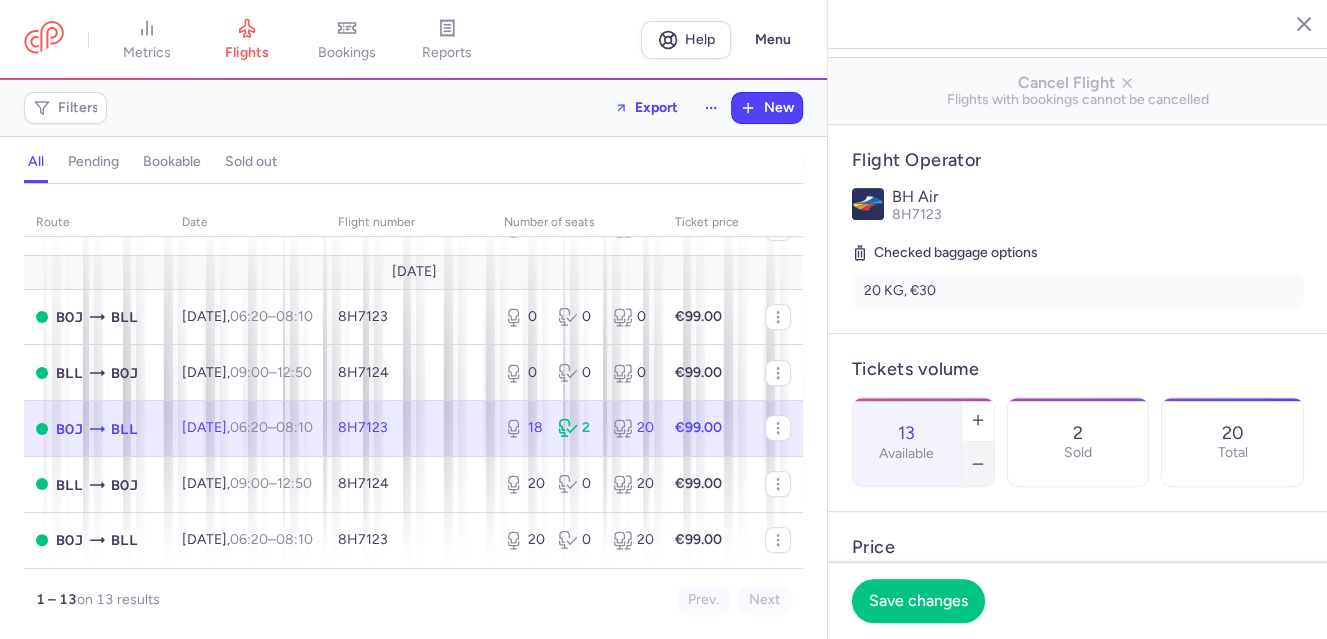 click 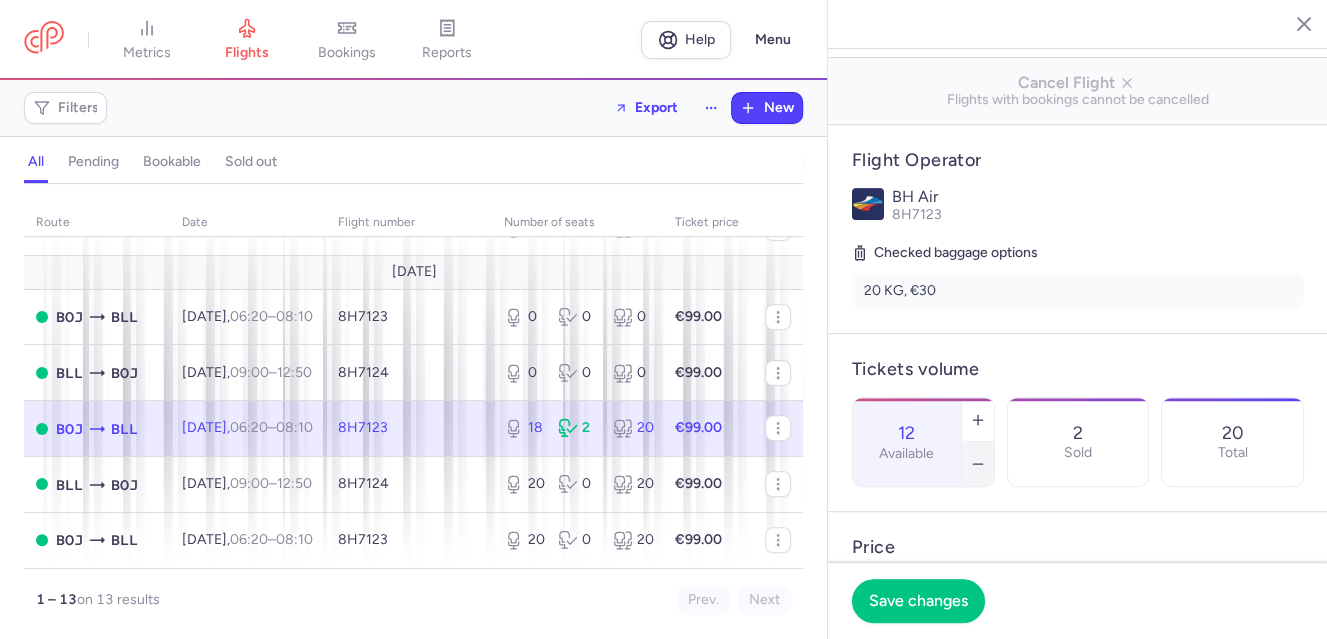 click 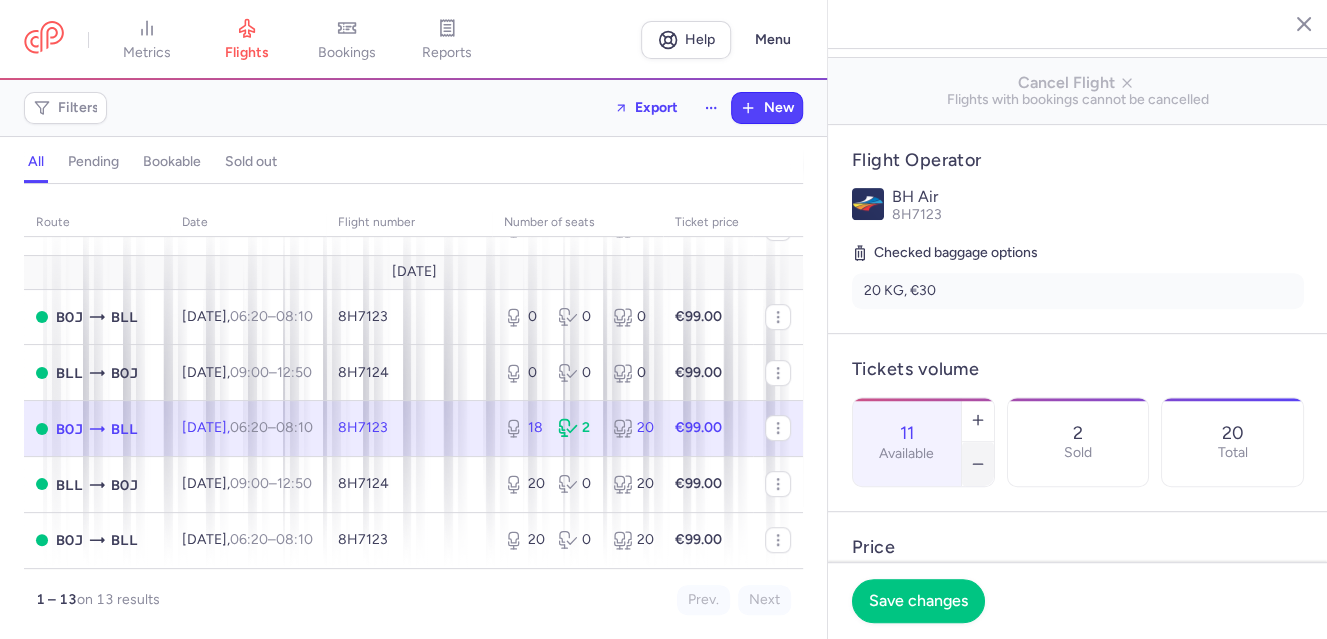 click 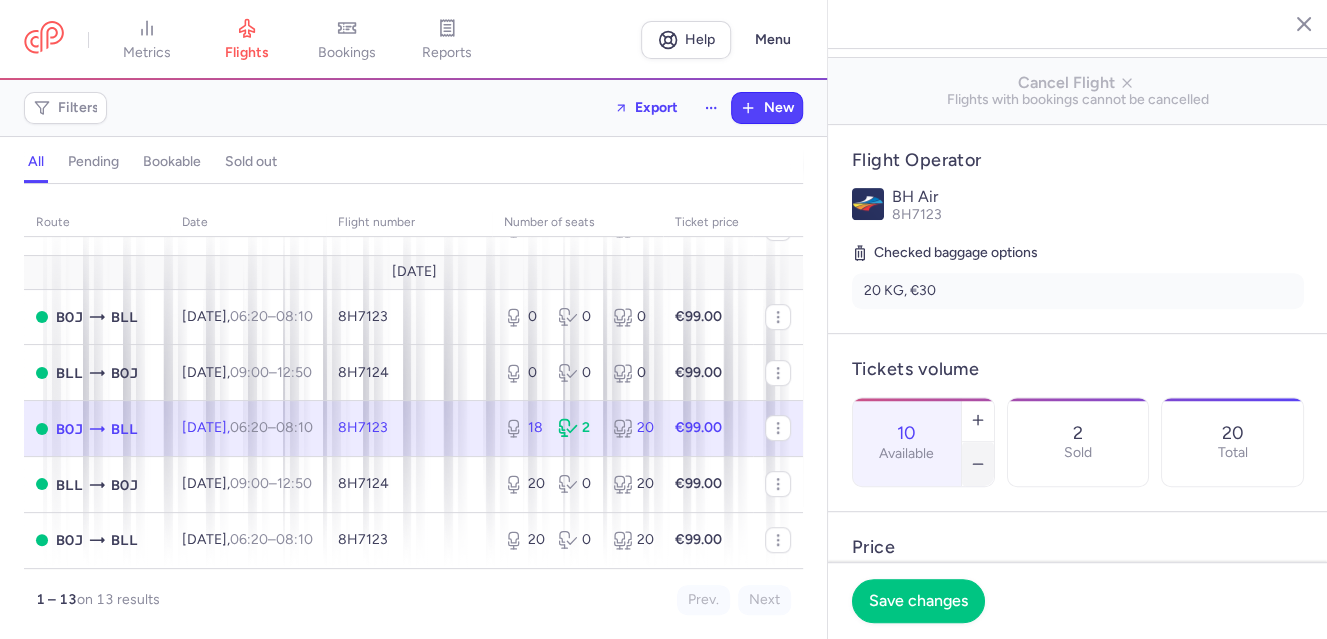 click 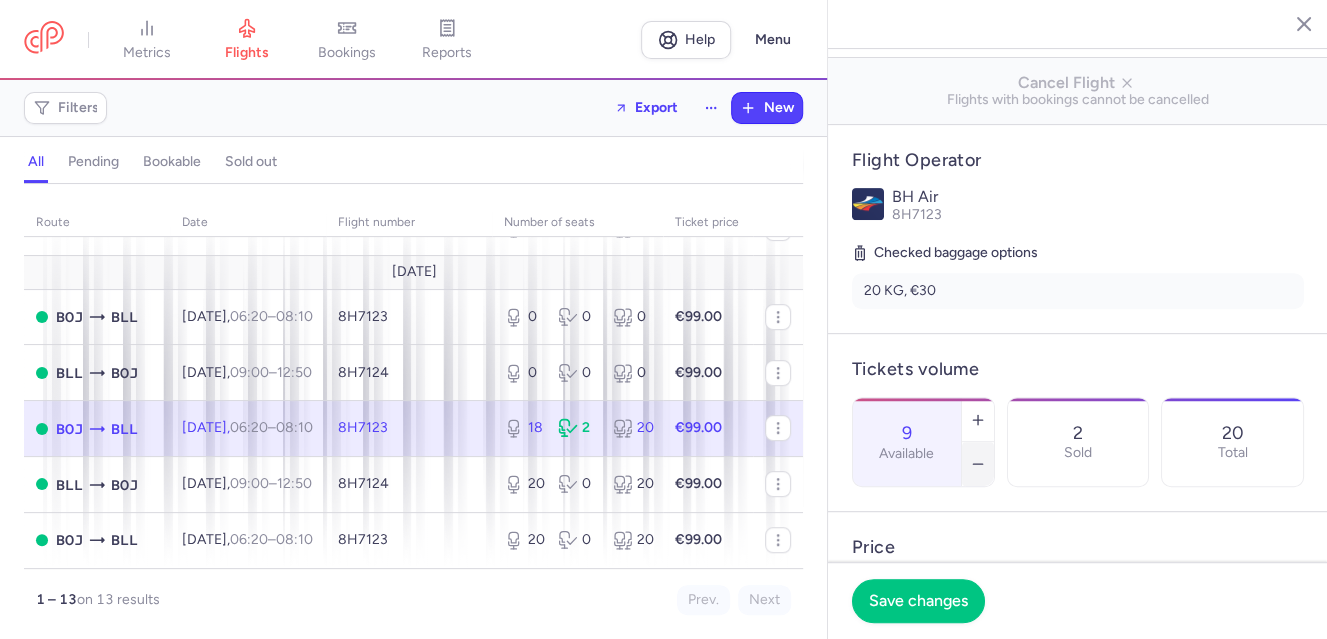 click 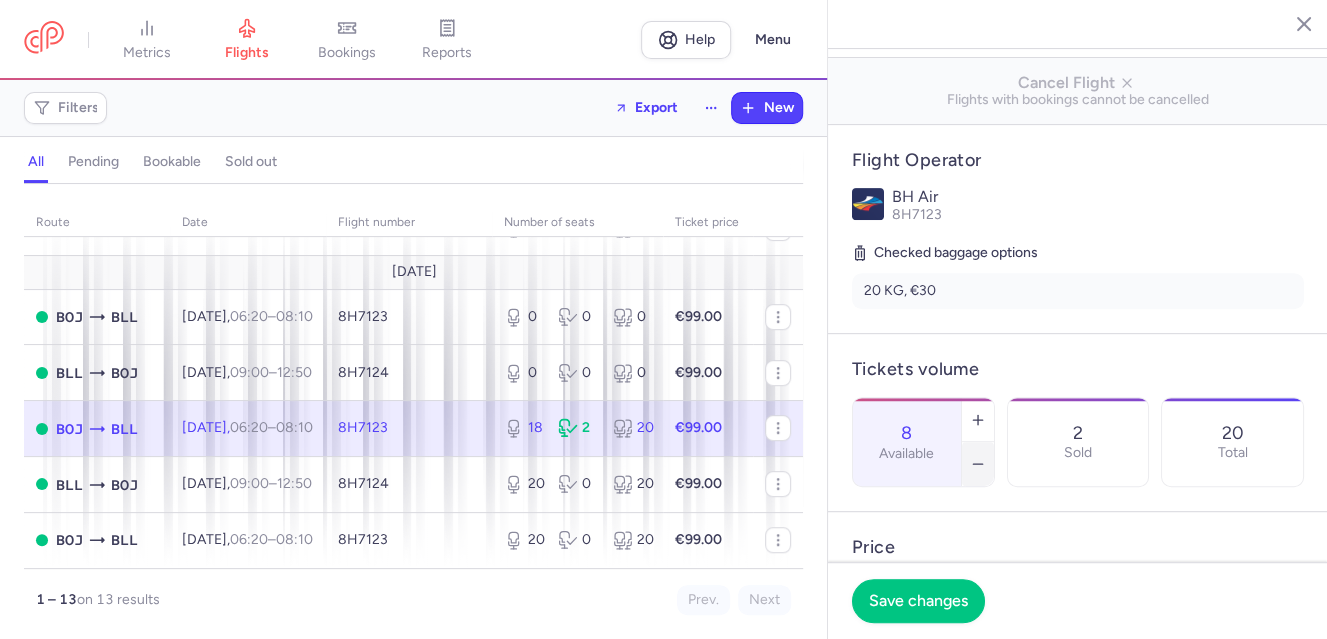 click 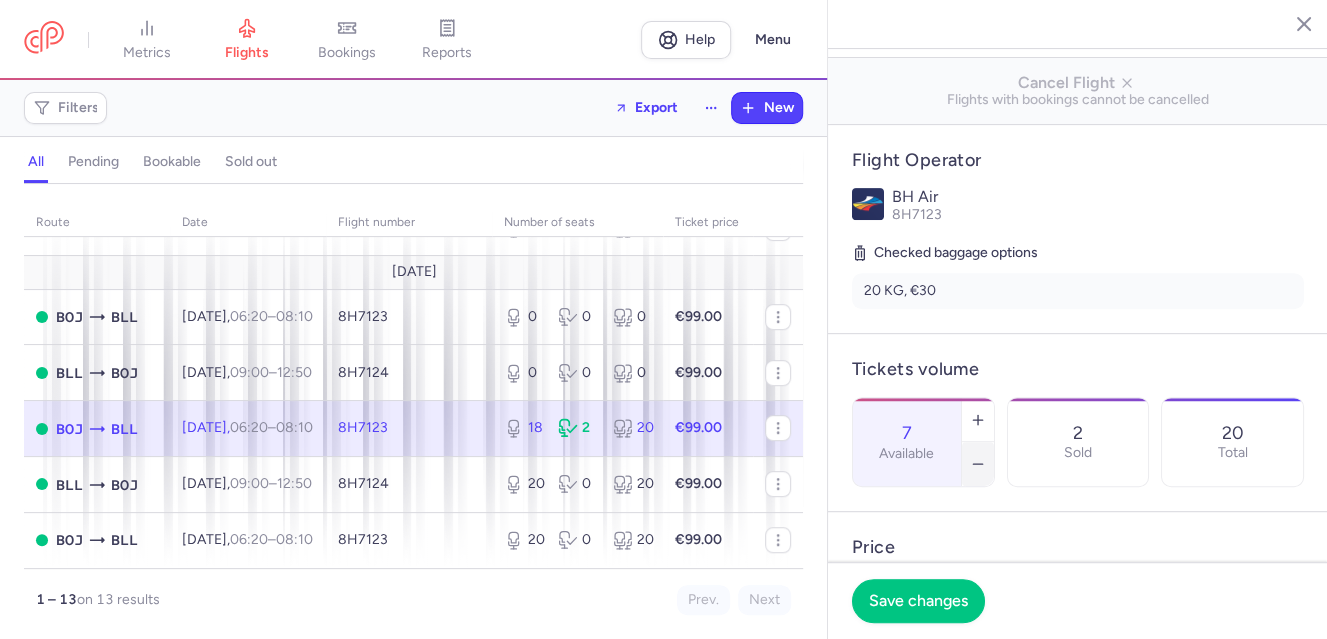 click 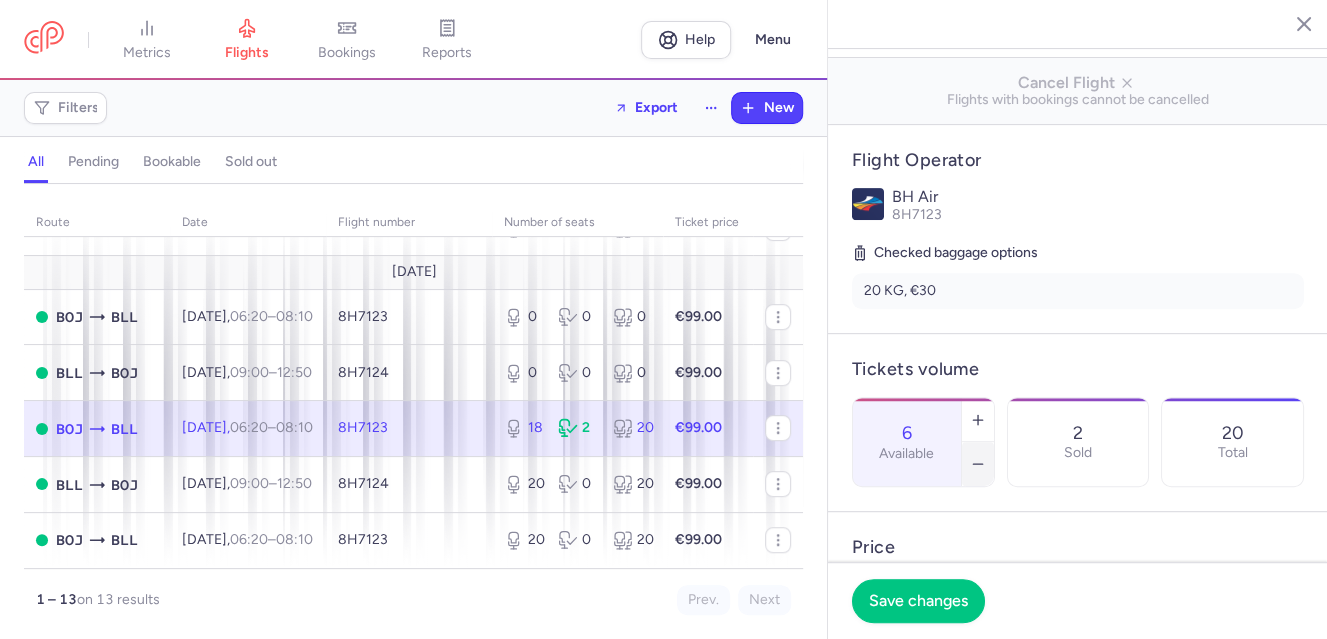 click 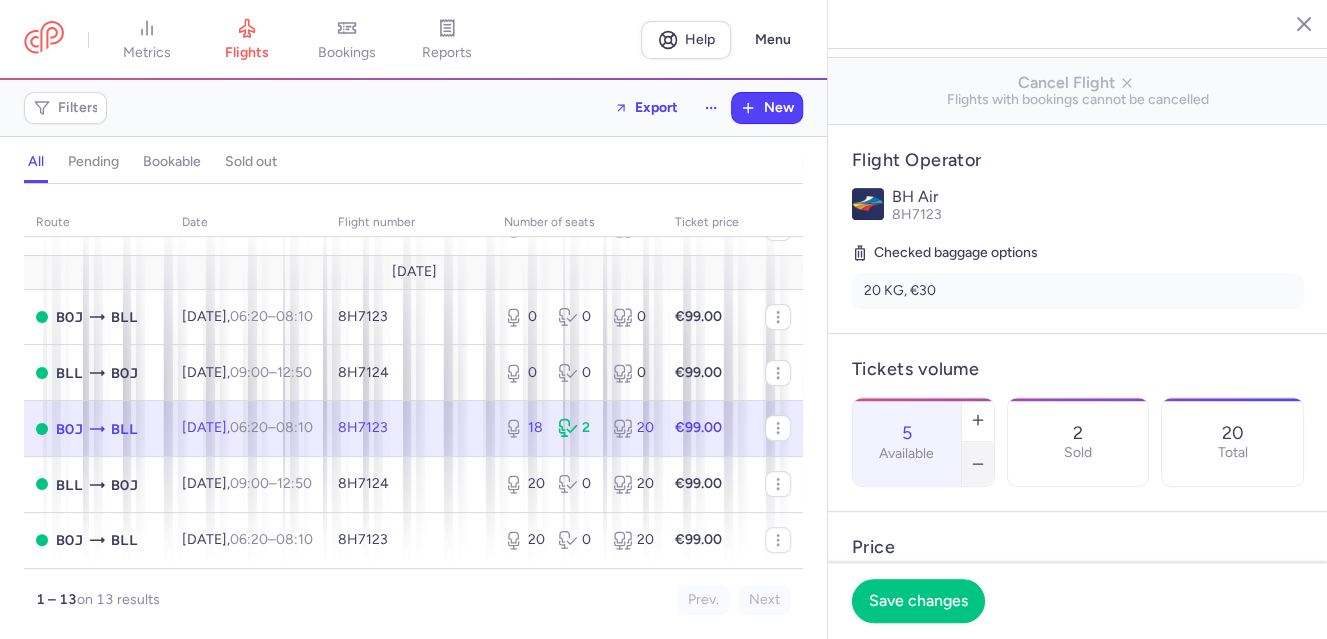 click 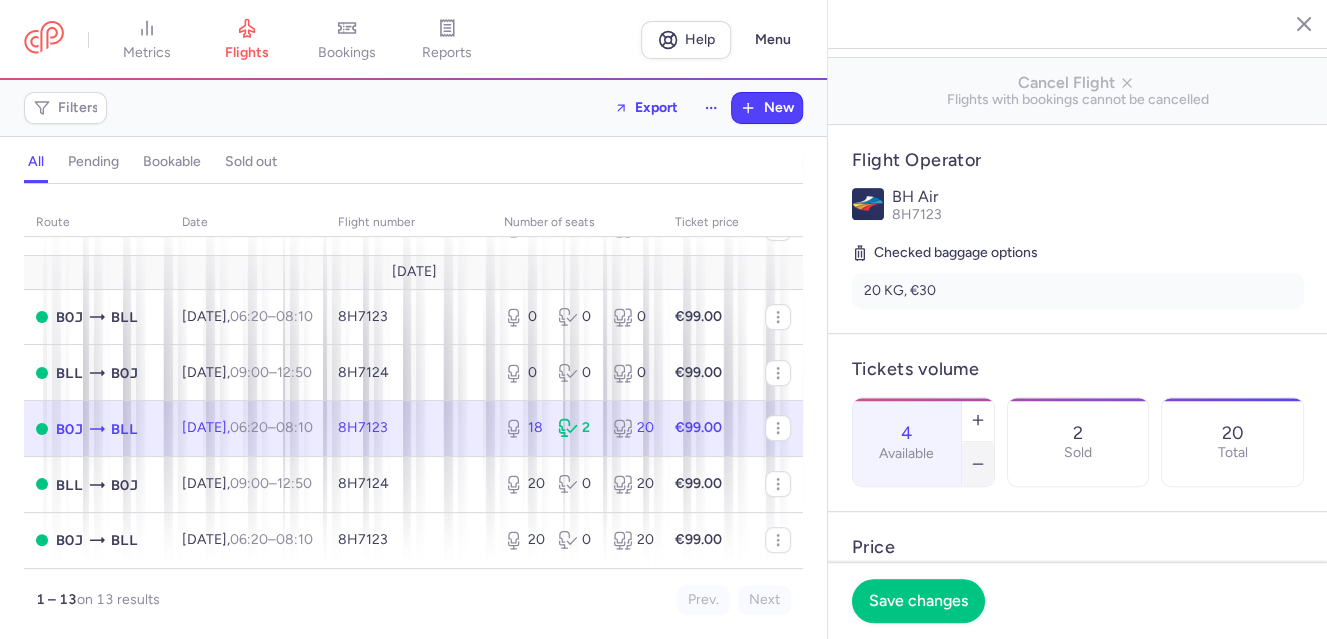 click 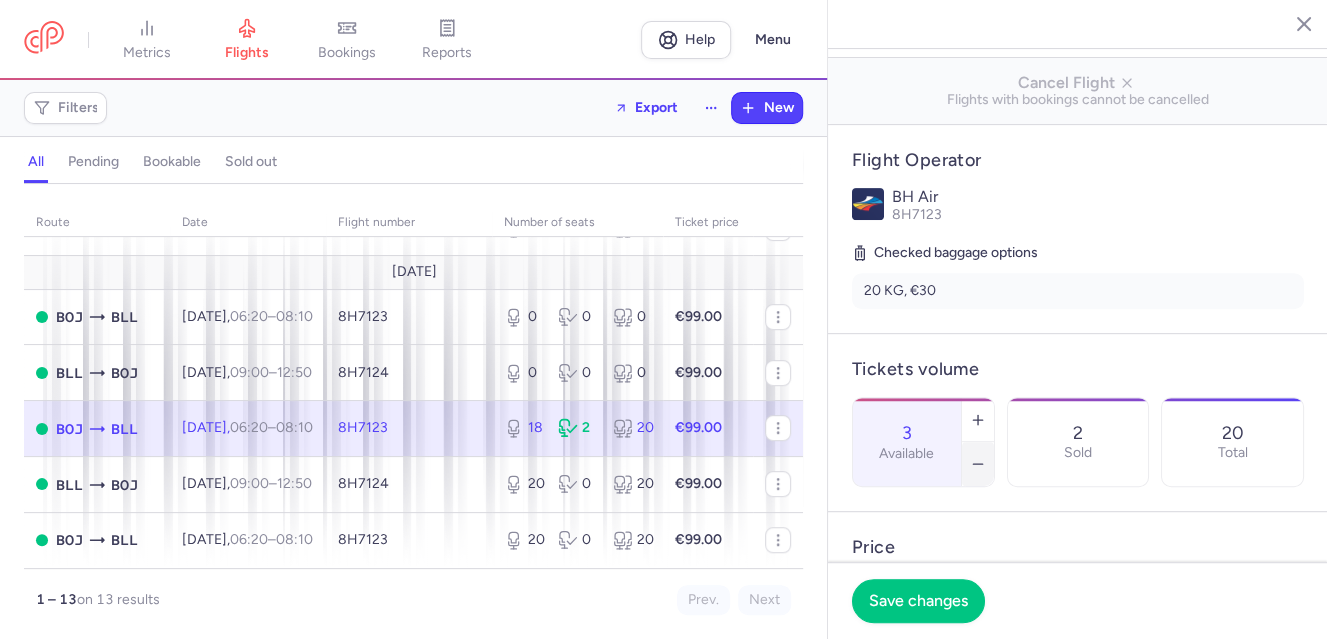 click 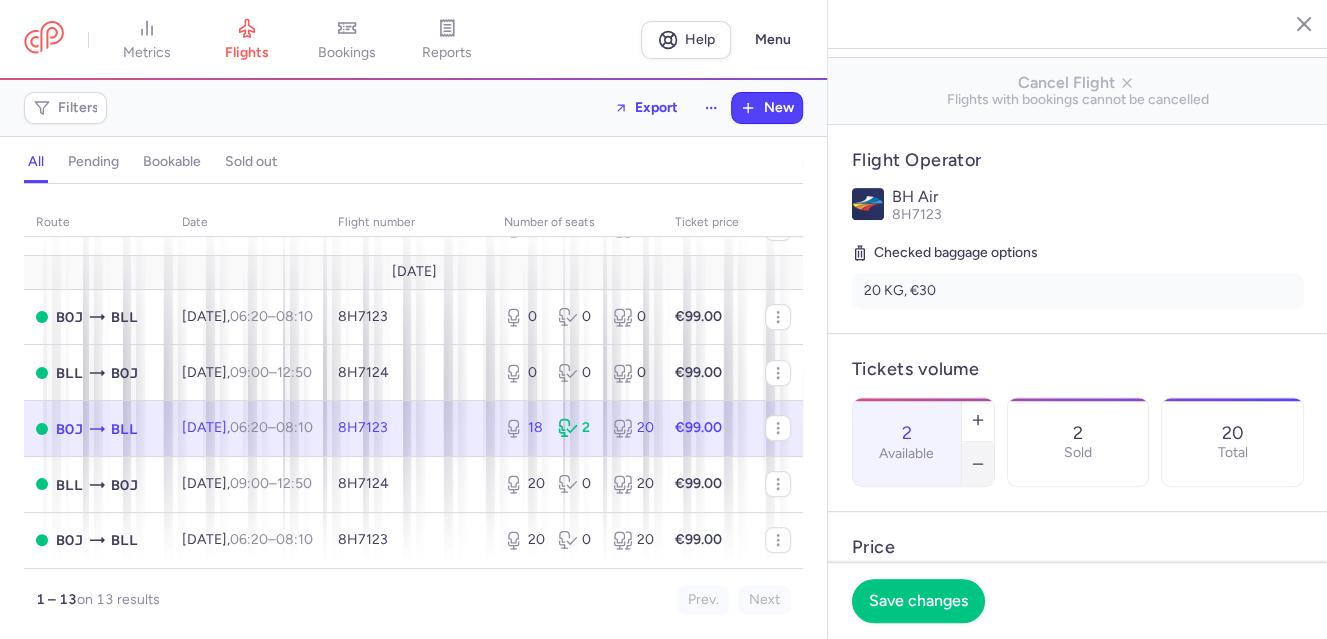 click 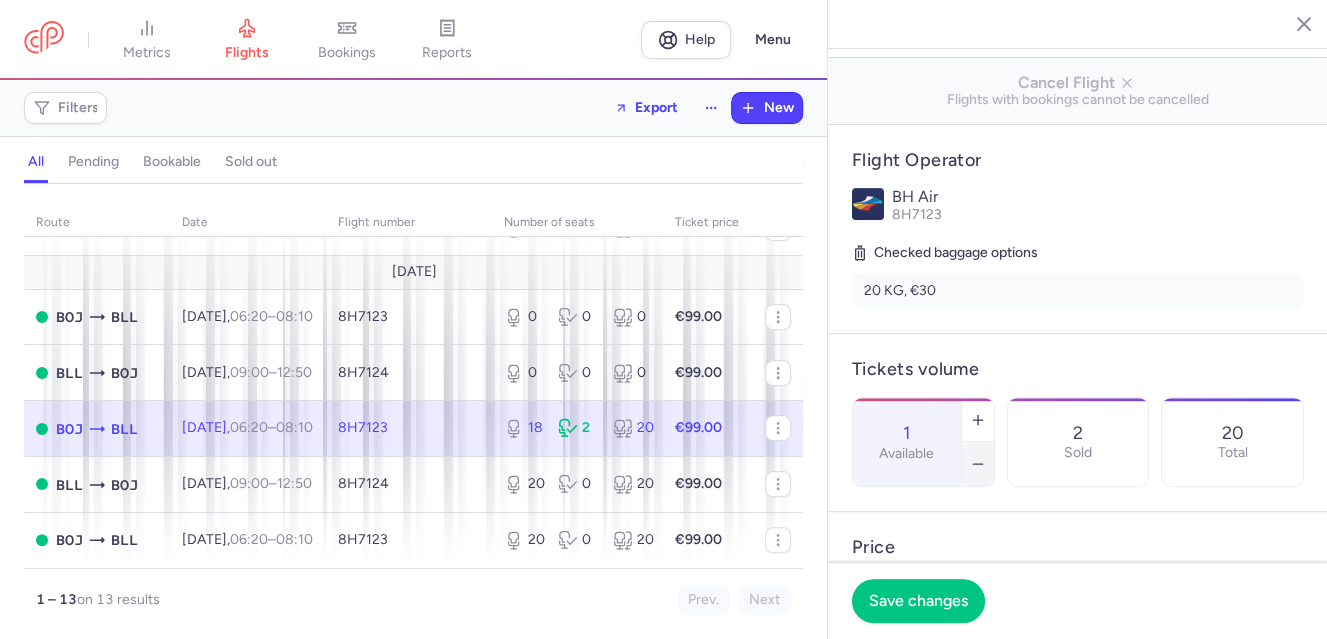 click 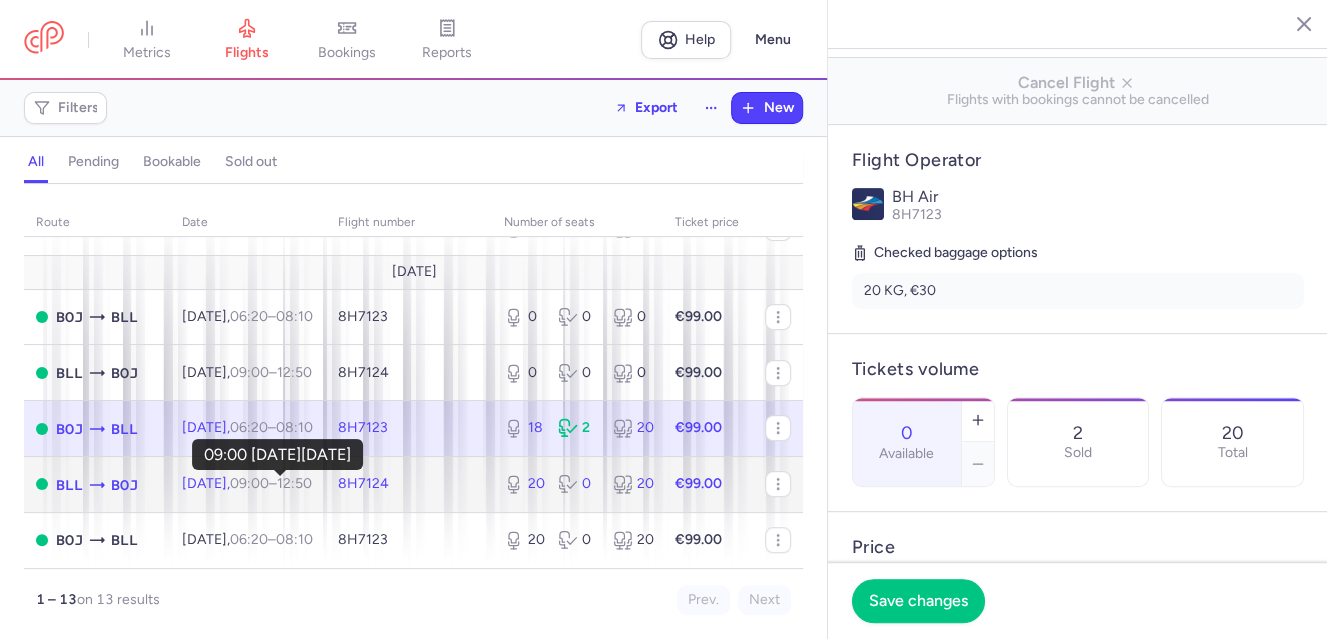 click on "09:00" at bounding box center [249, 483] 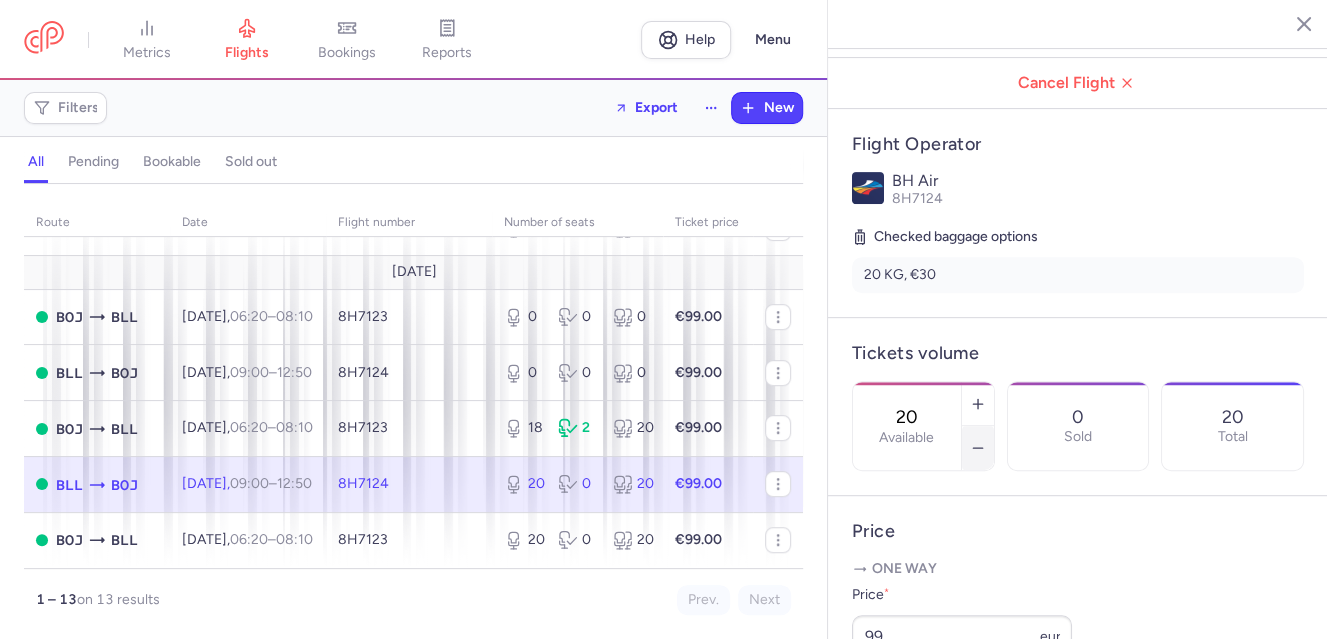 click 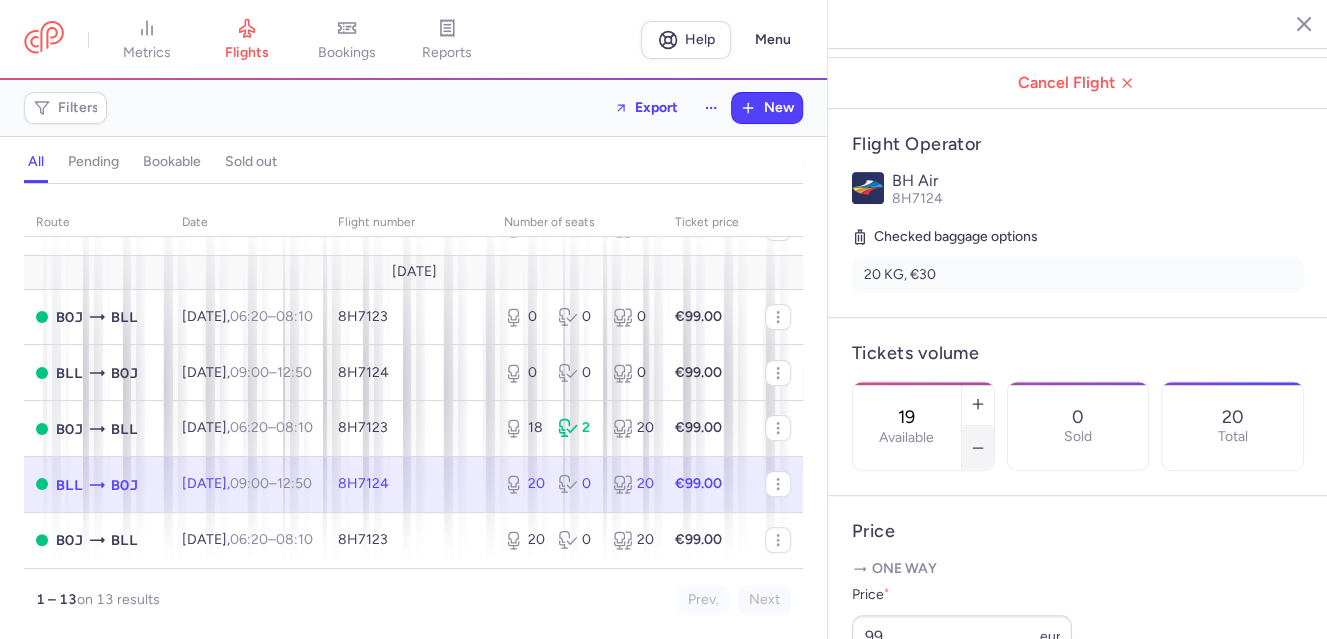 click 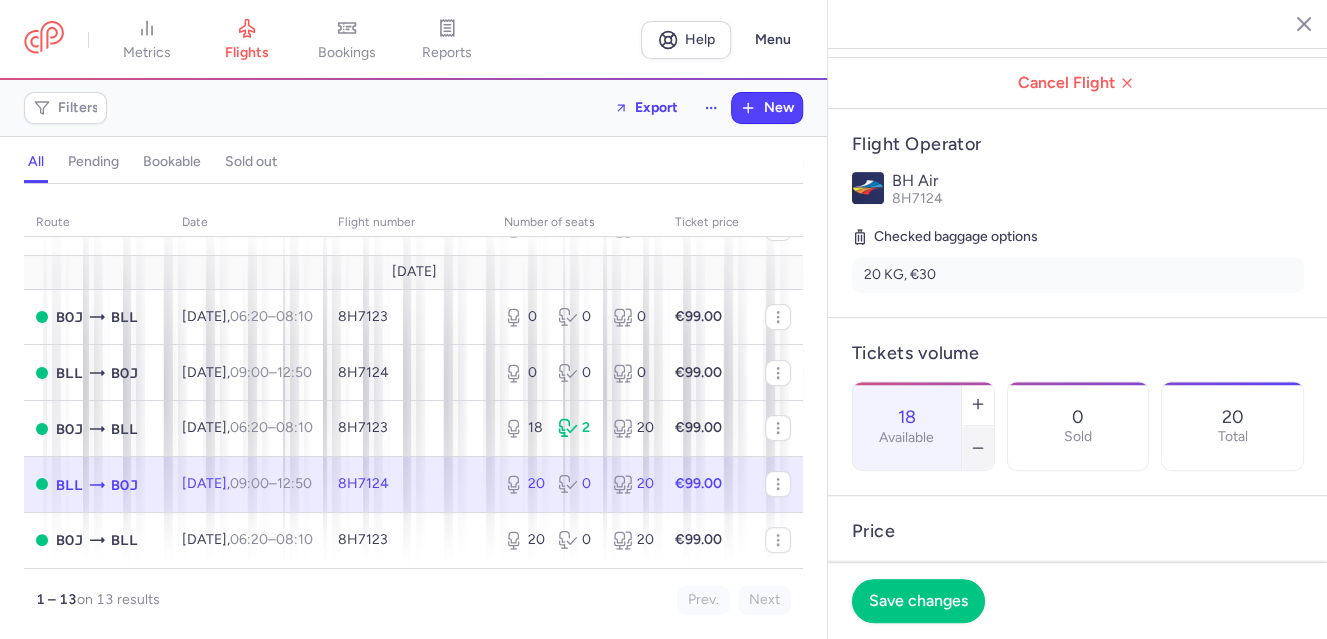 click 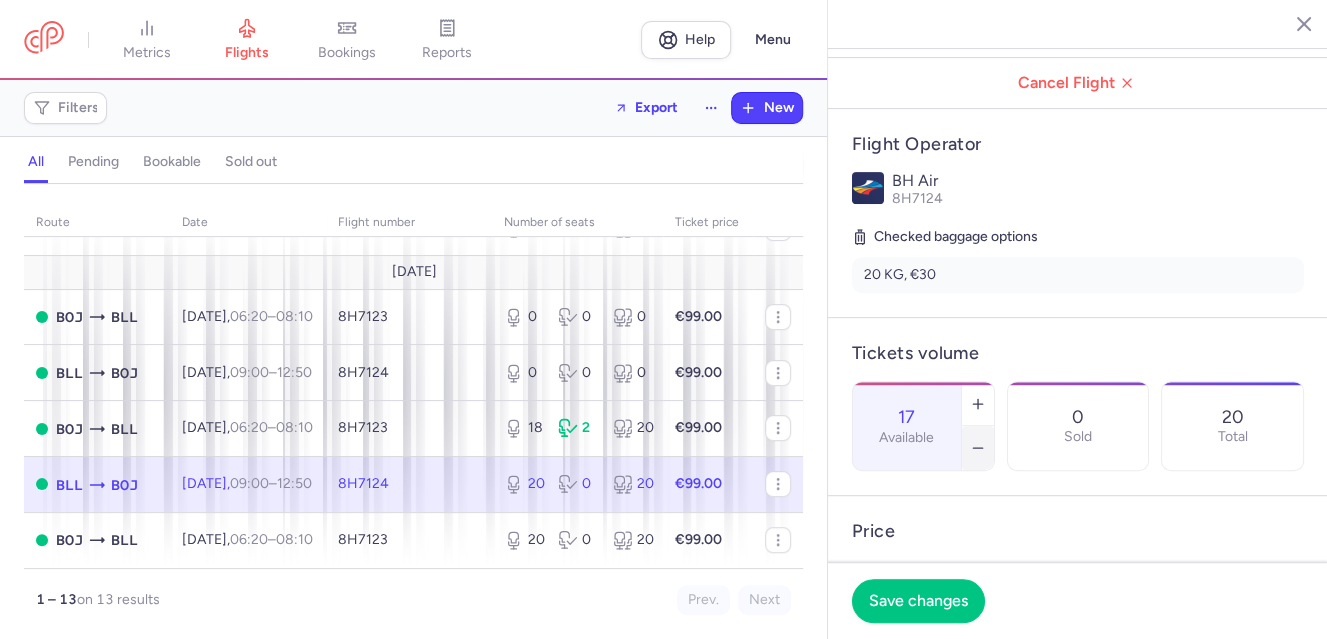 click 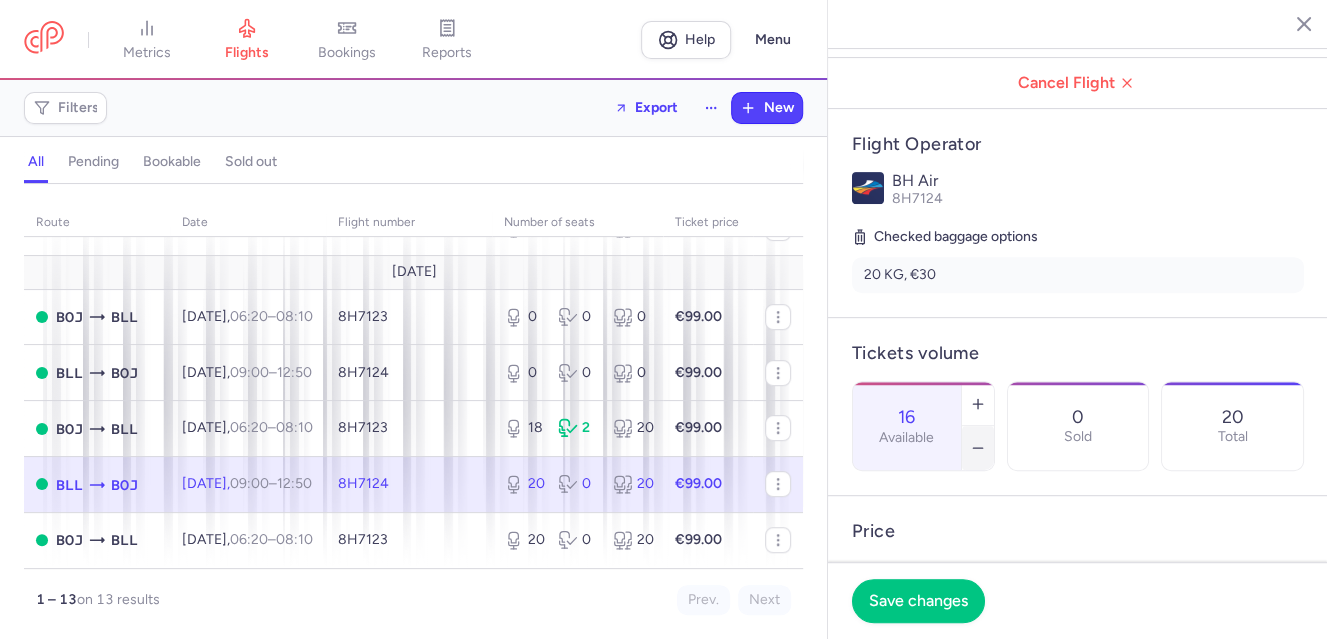 click 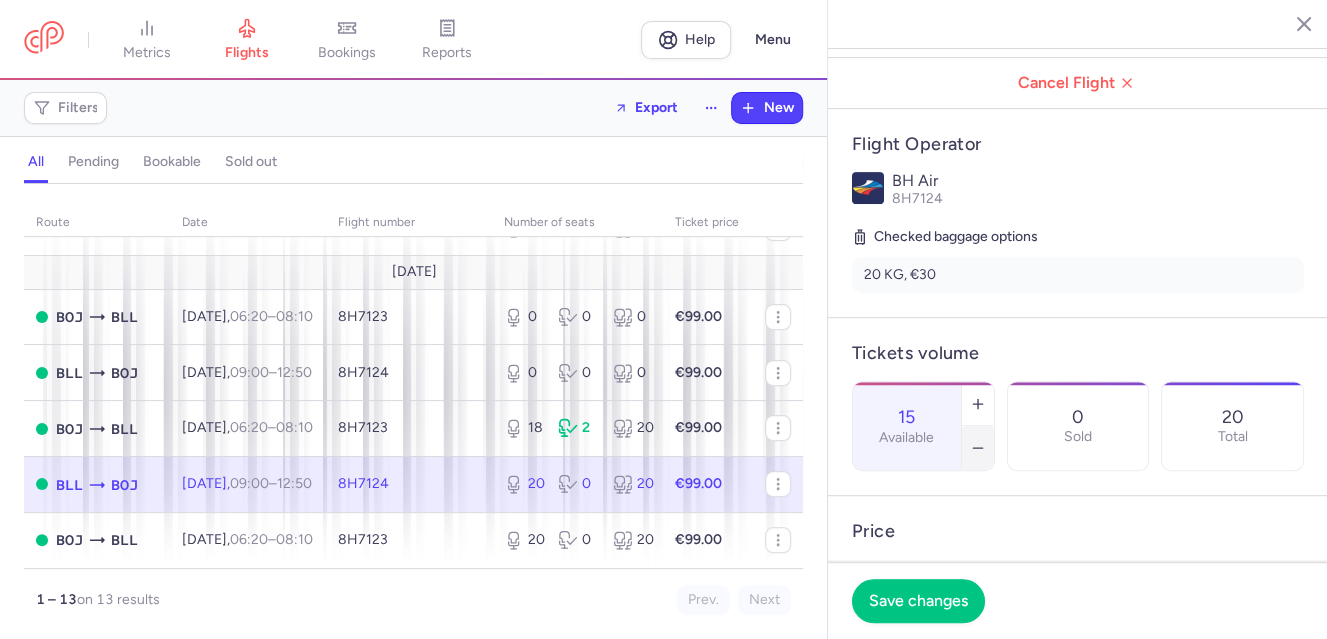 click 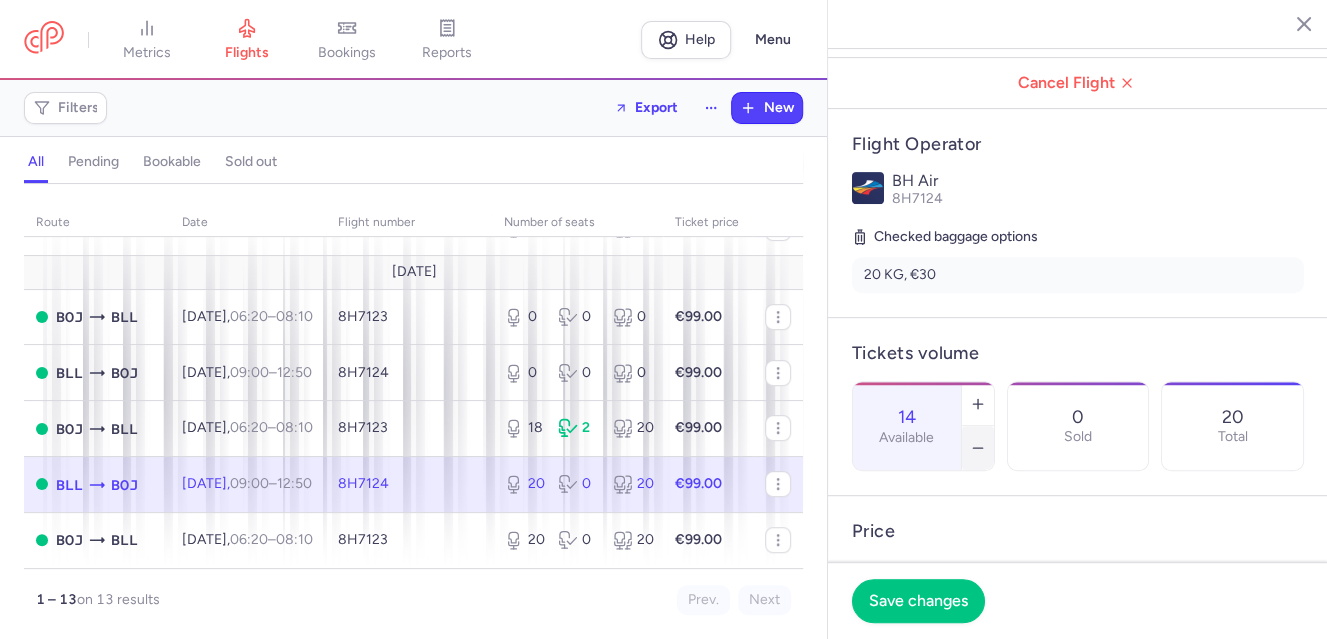 click 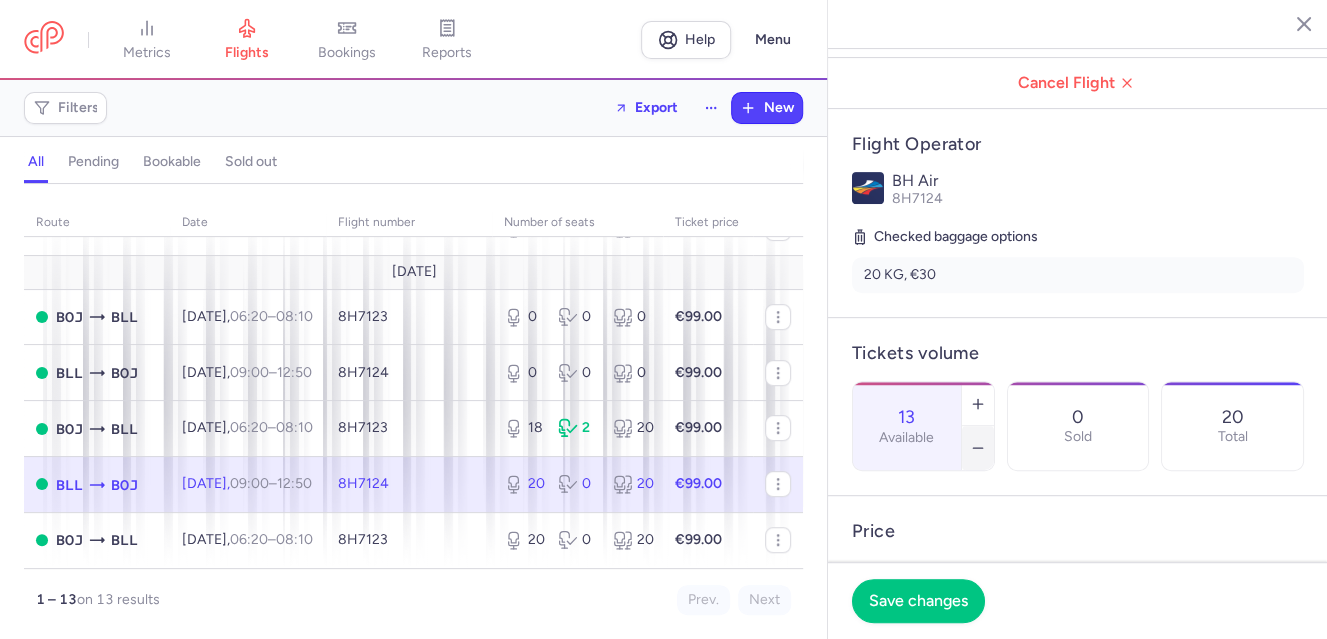 click 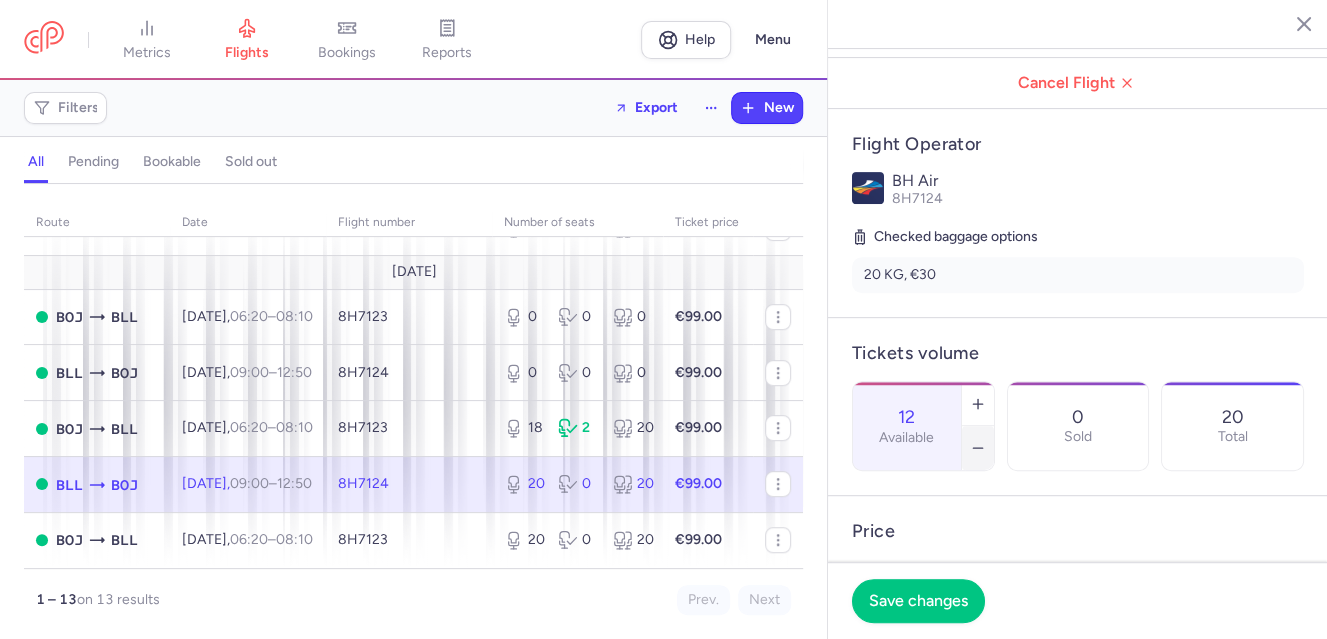 click 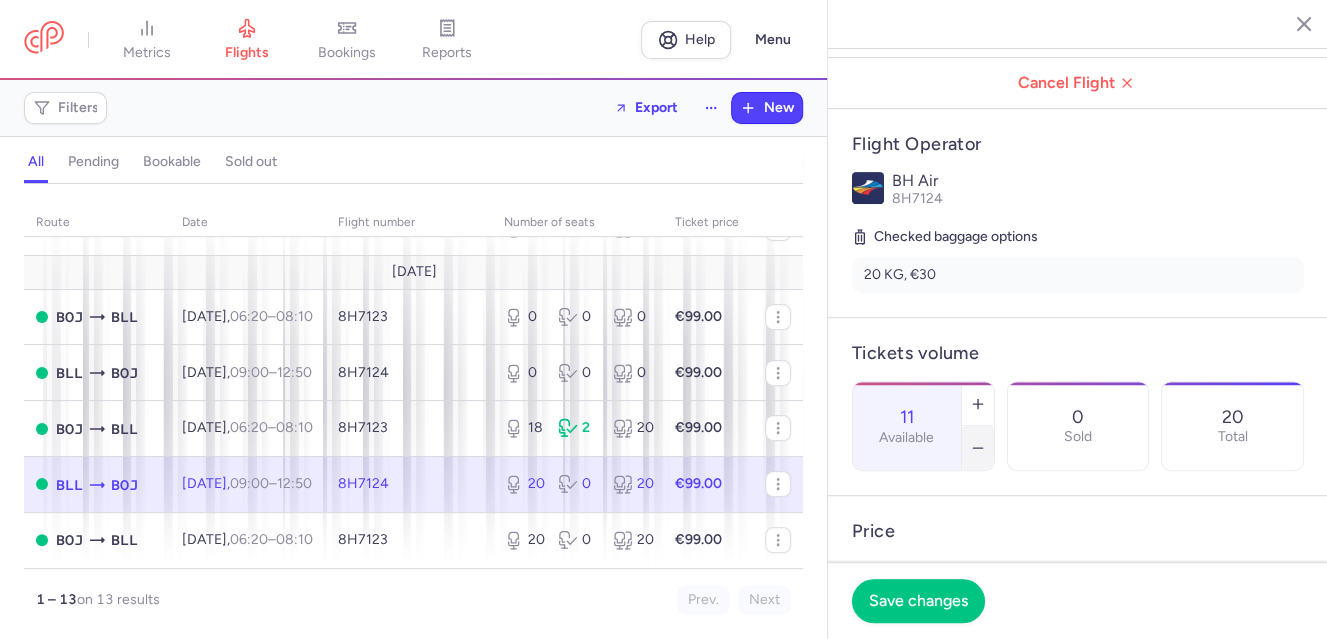 click 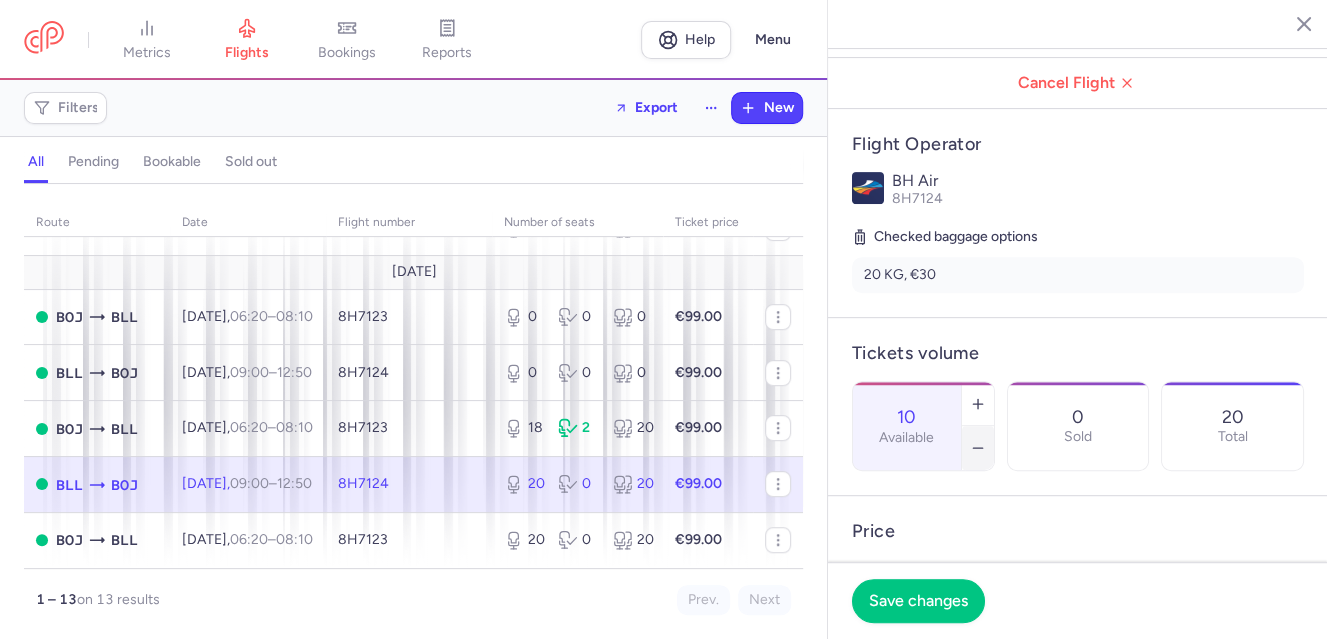 click 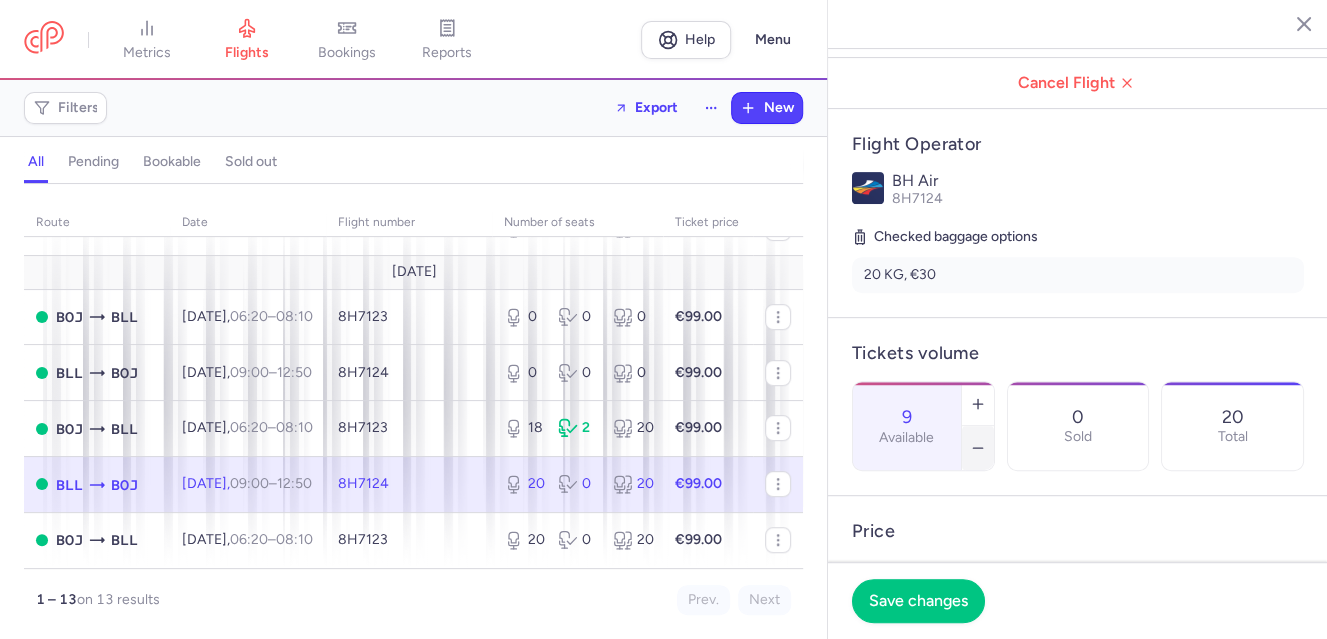 click 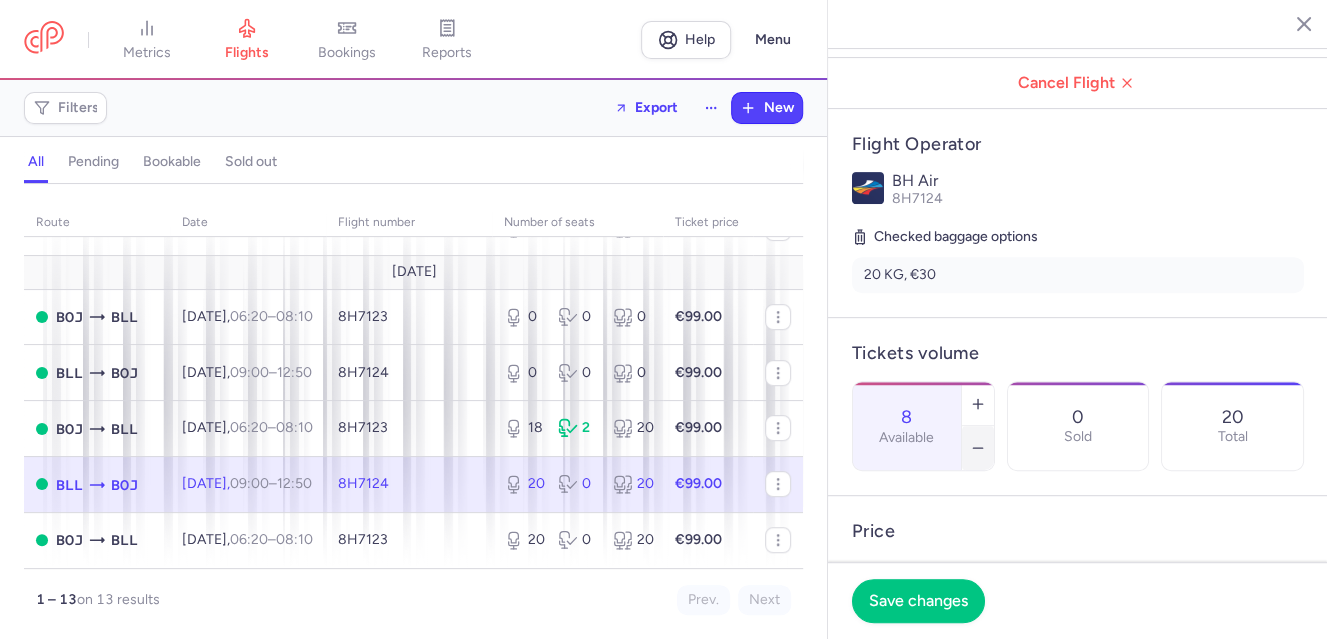 click 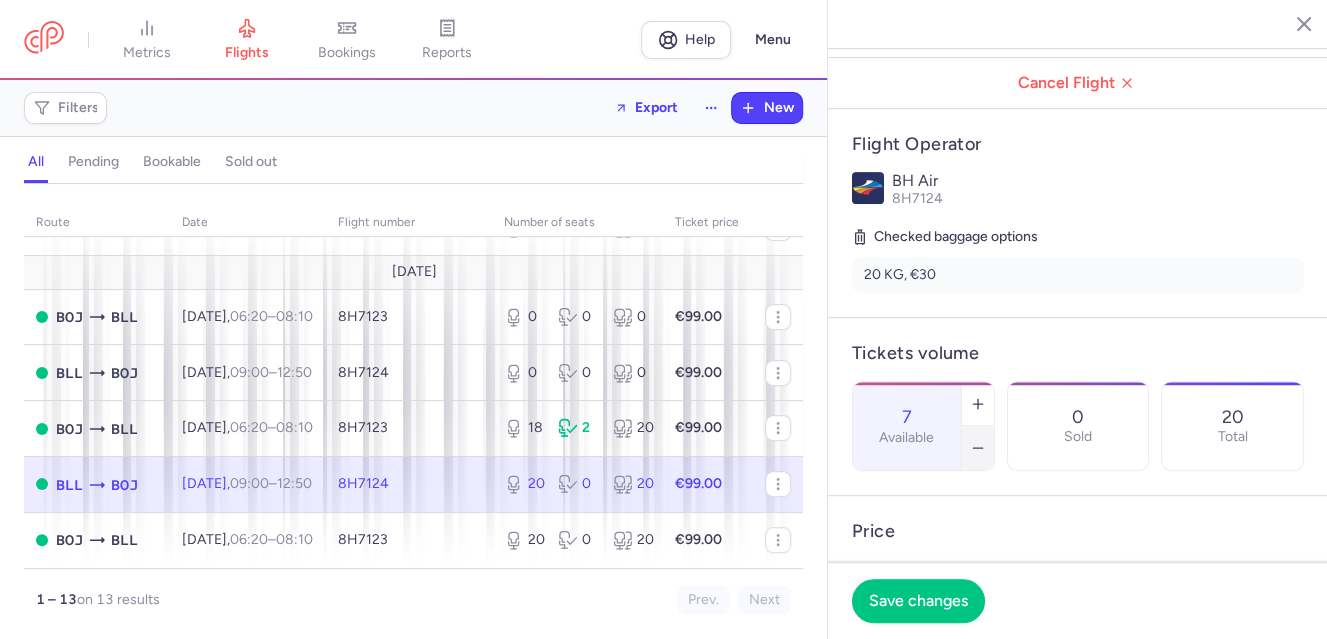 click 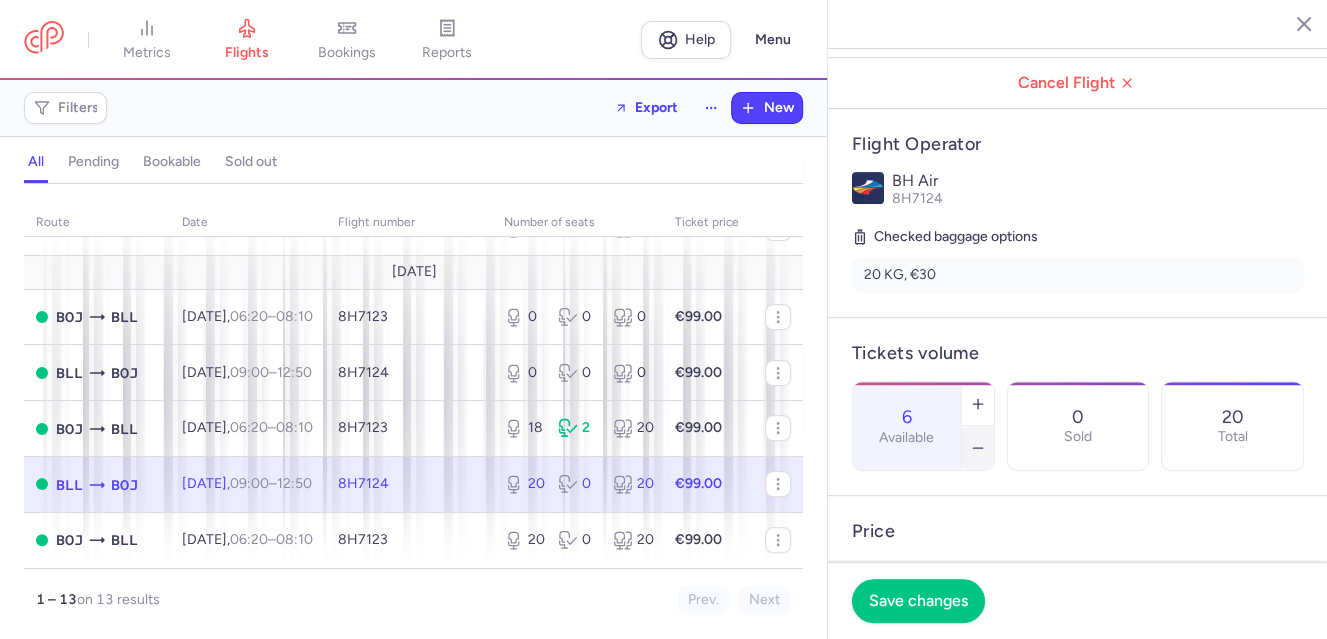 click 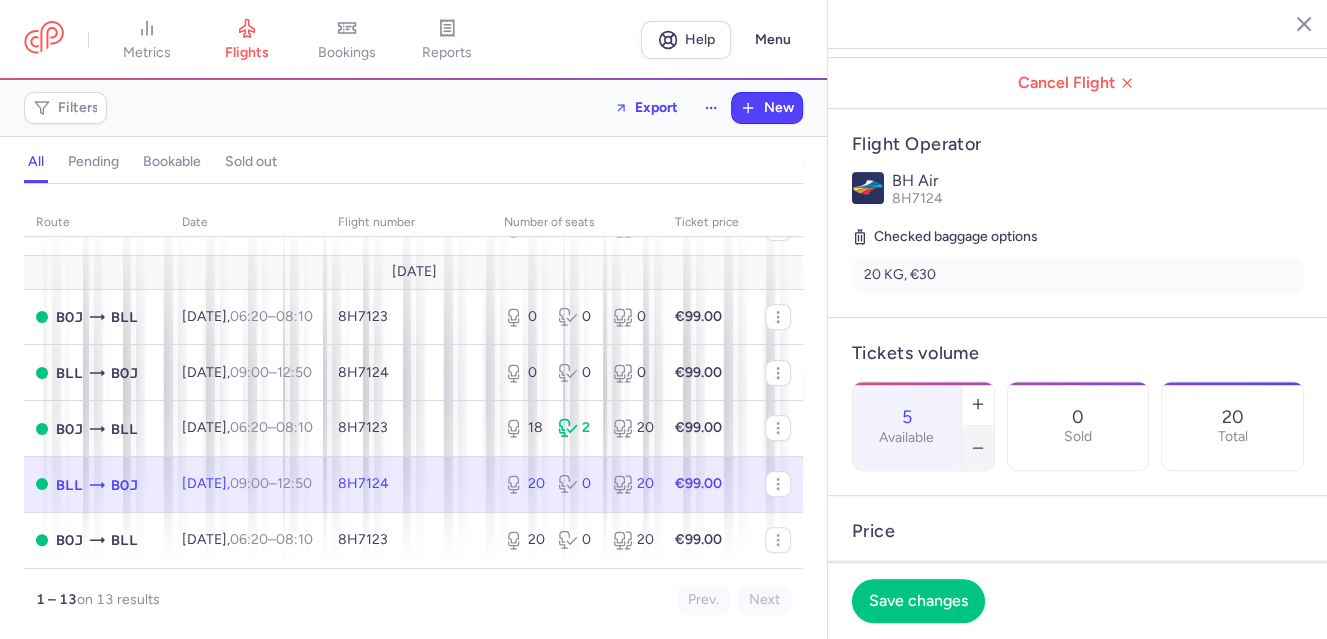 click 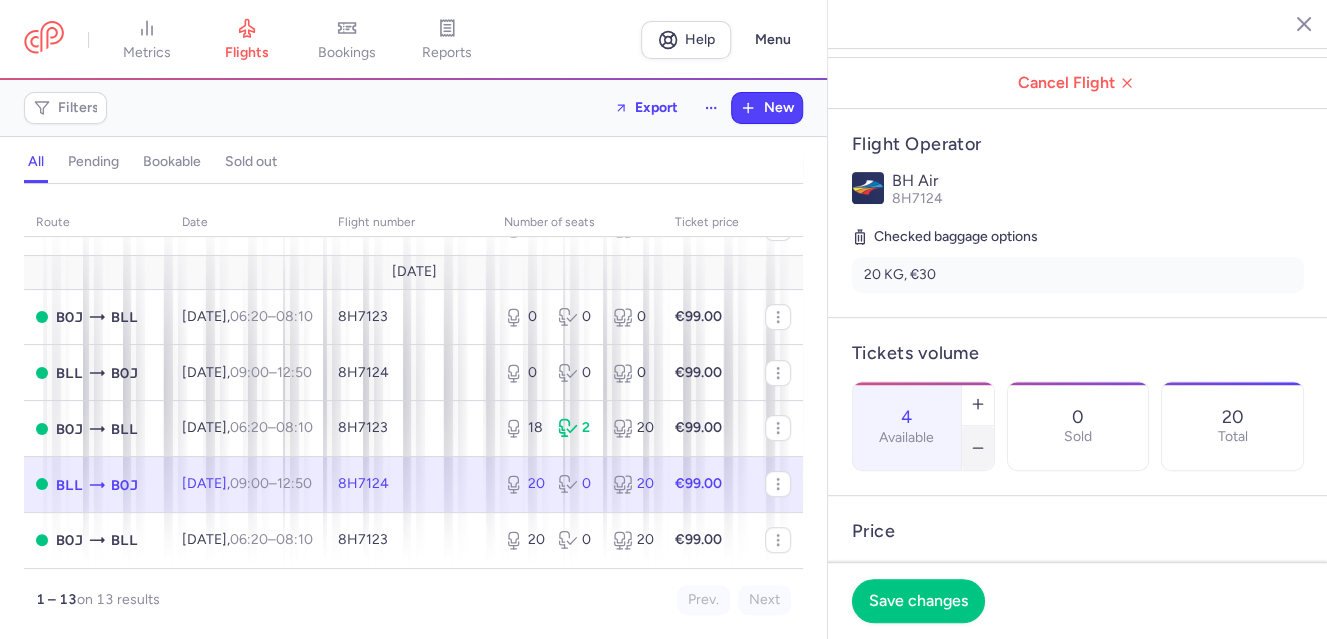 click 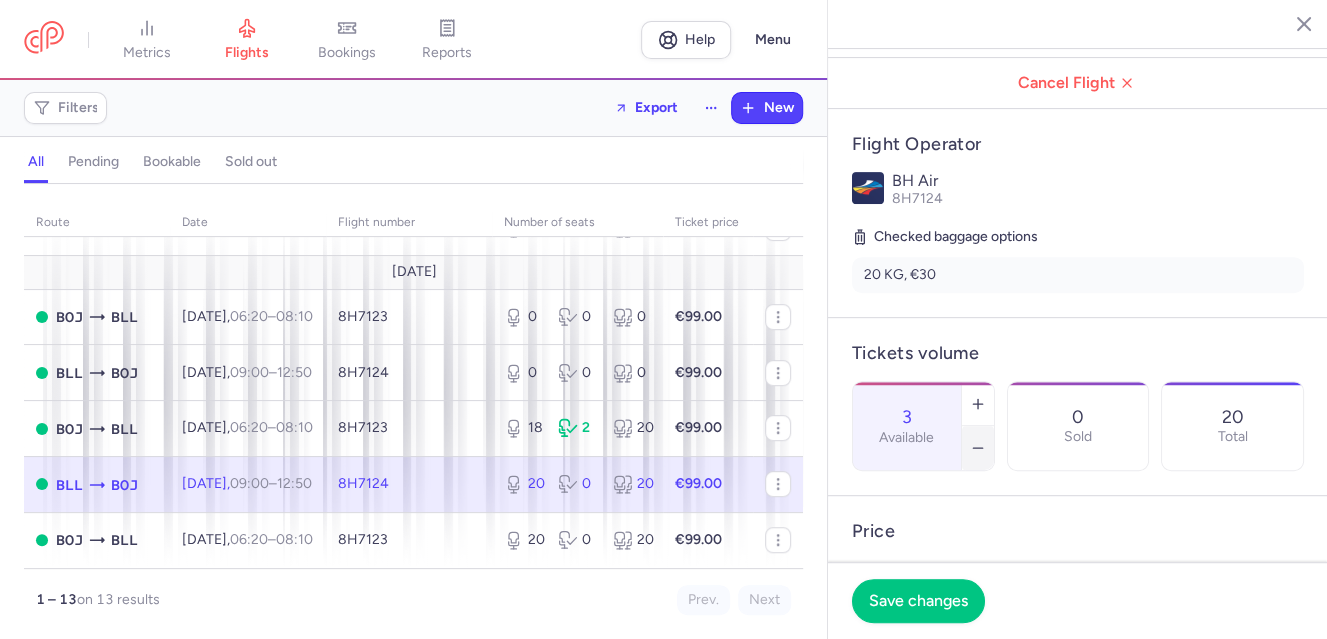 click 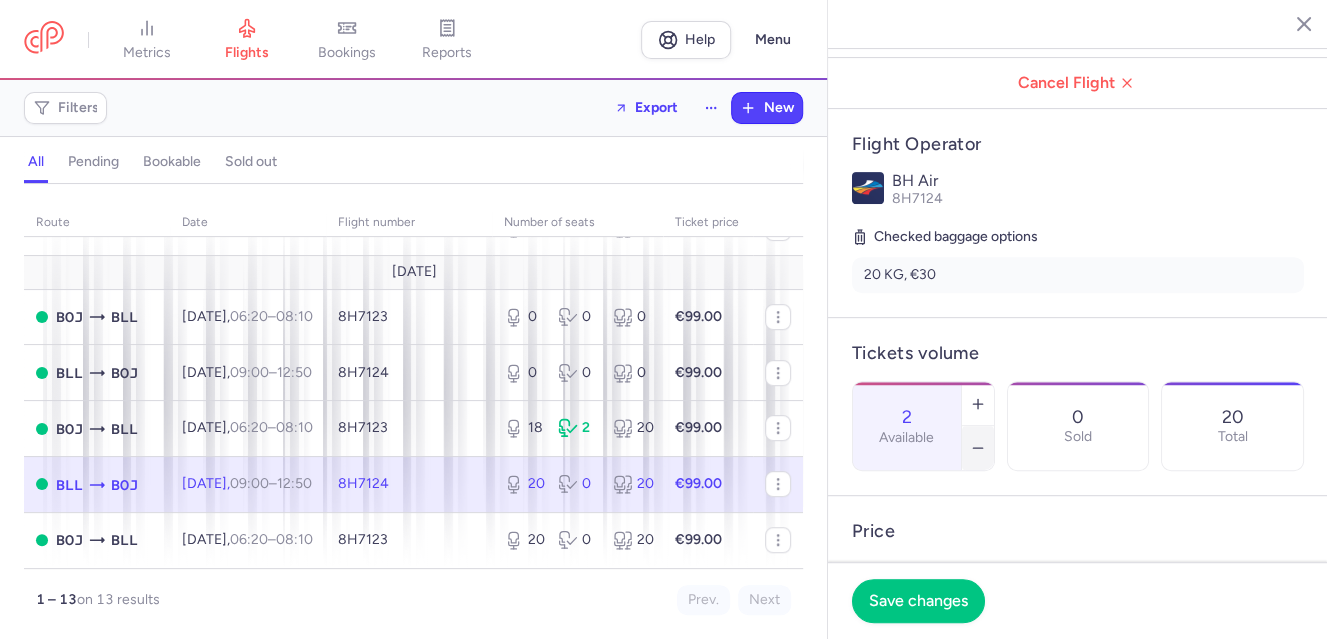 click 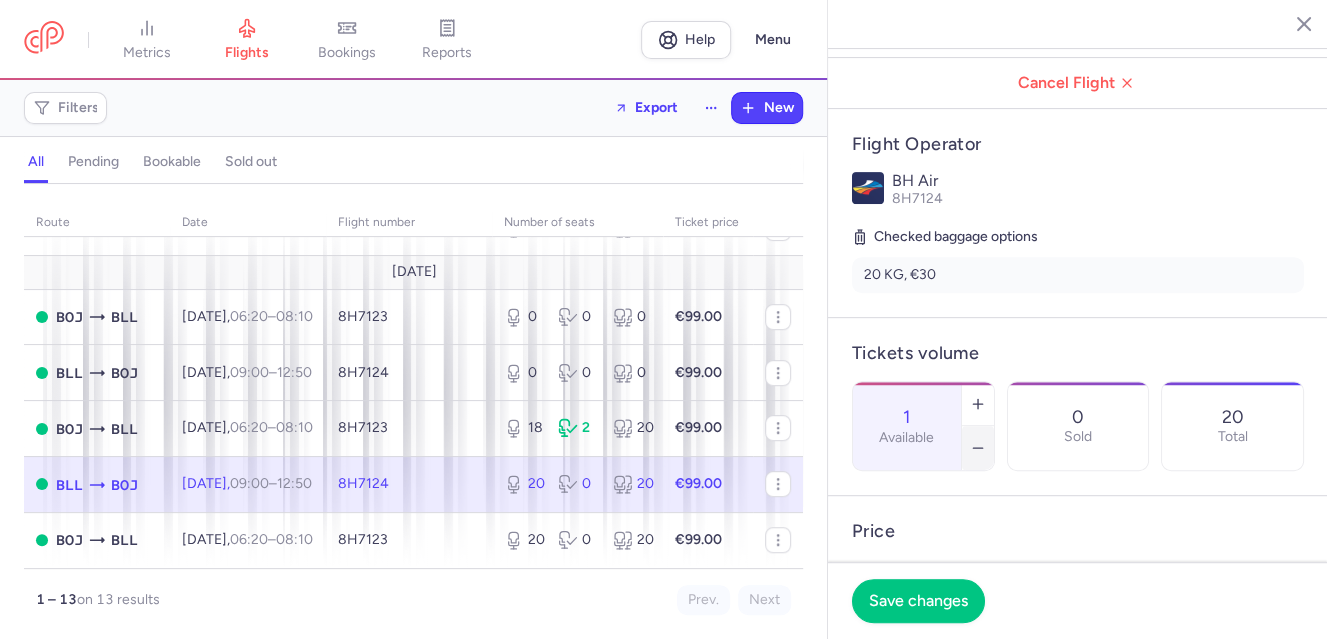 click 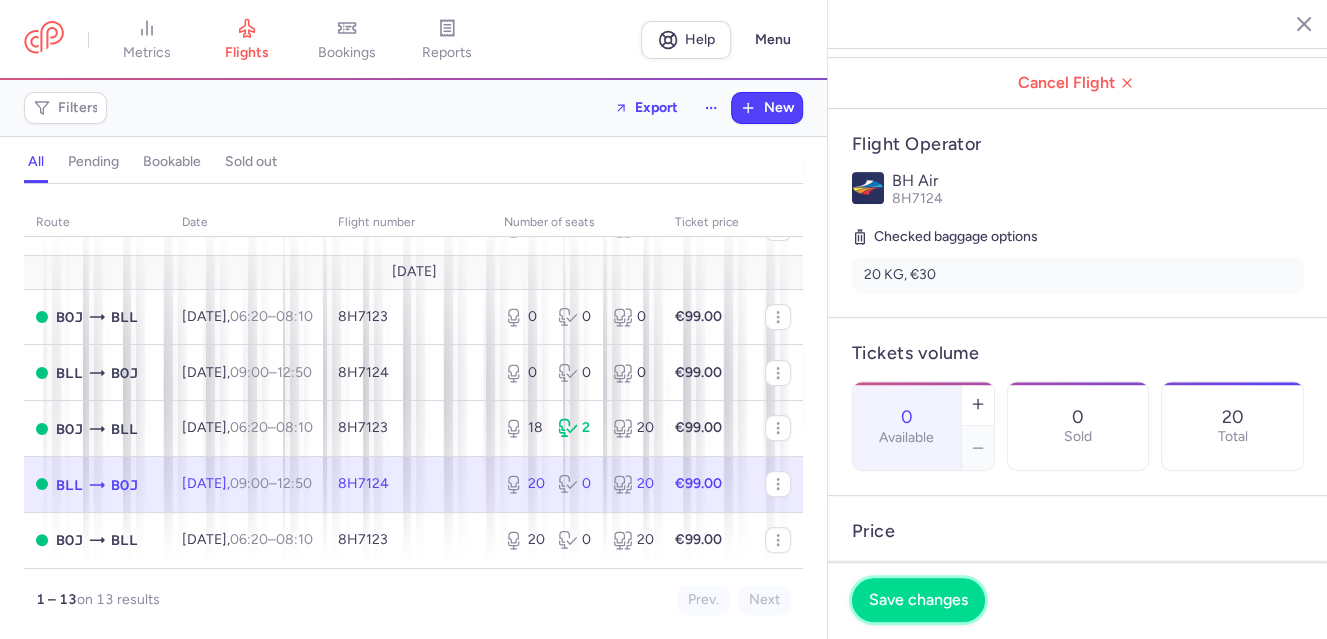 click on "Save changes" at bounding box center (918, 600) 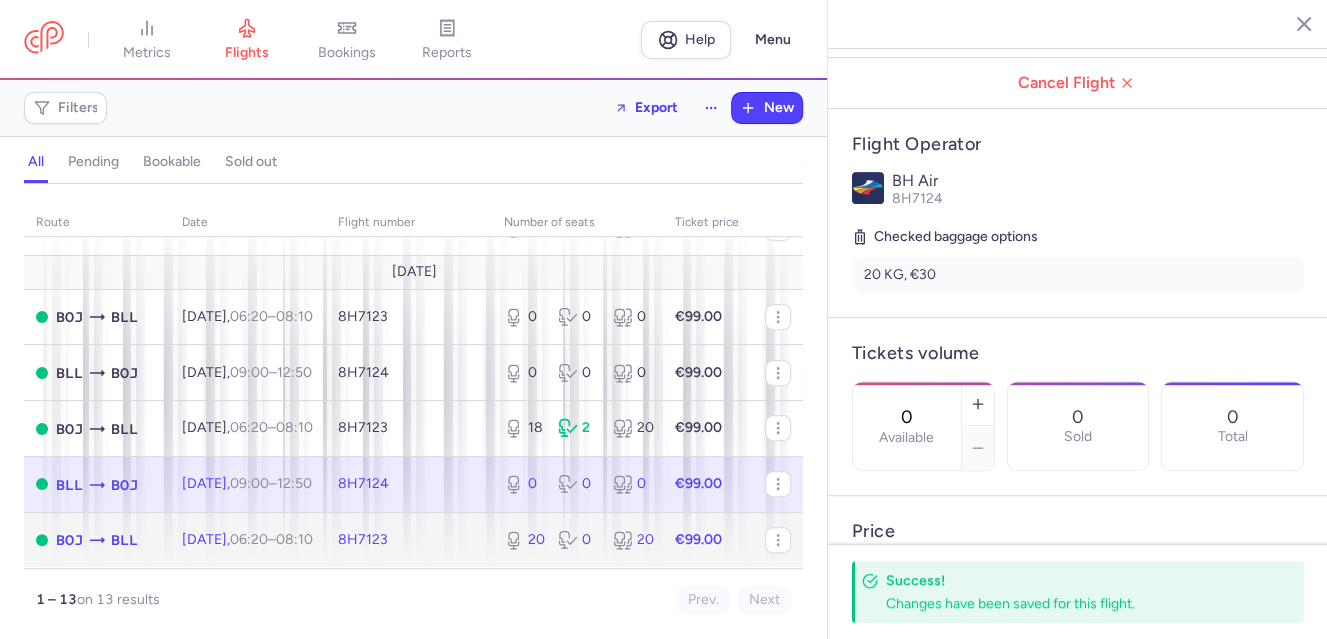 click on "06:20  –  08:10  +0" at bounding box center (271, 539) 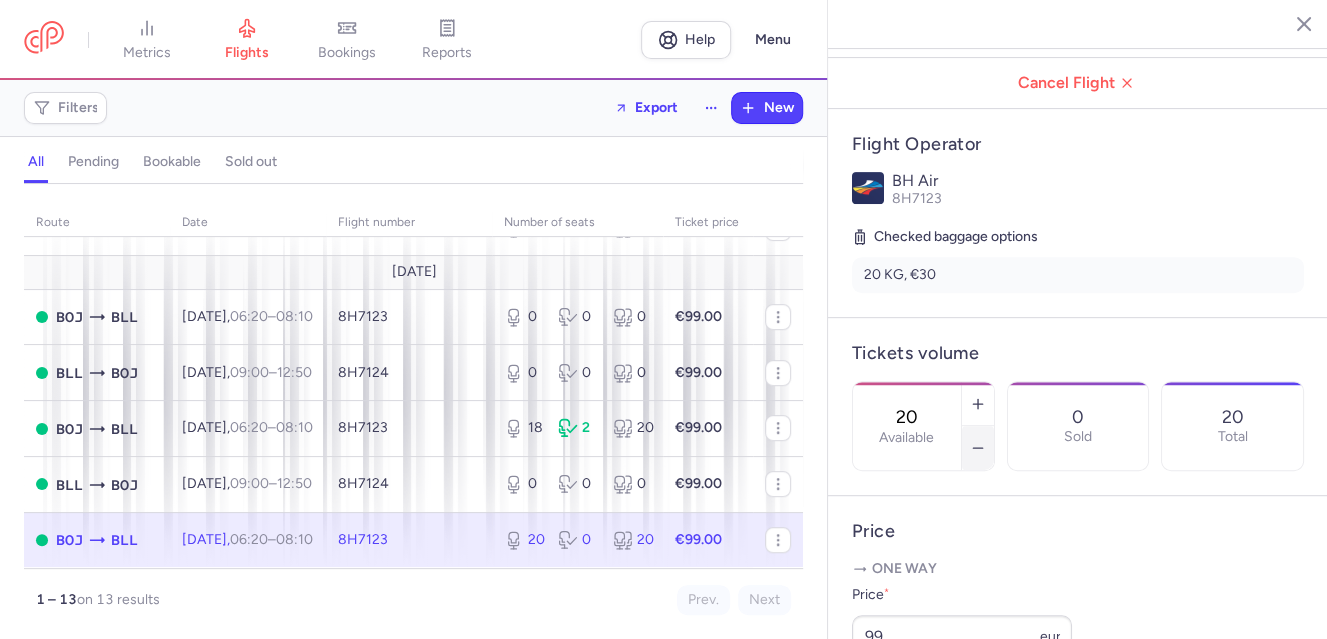 click 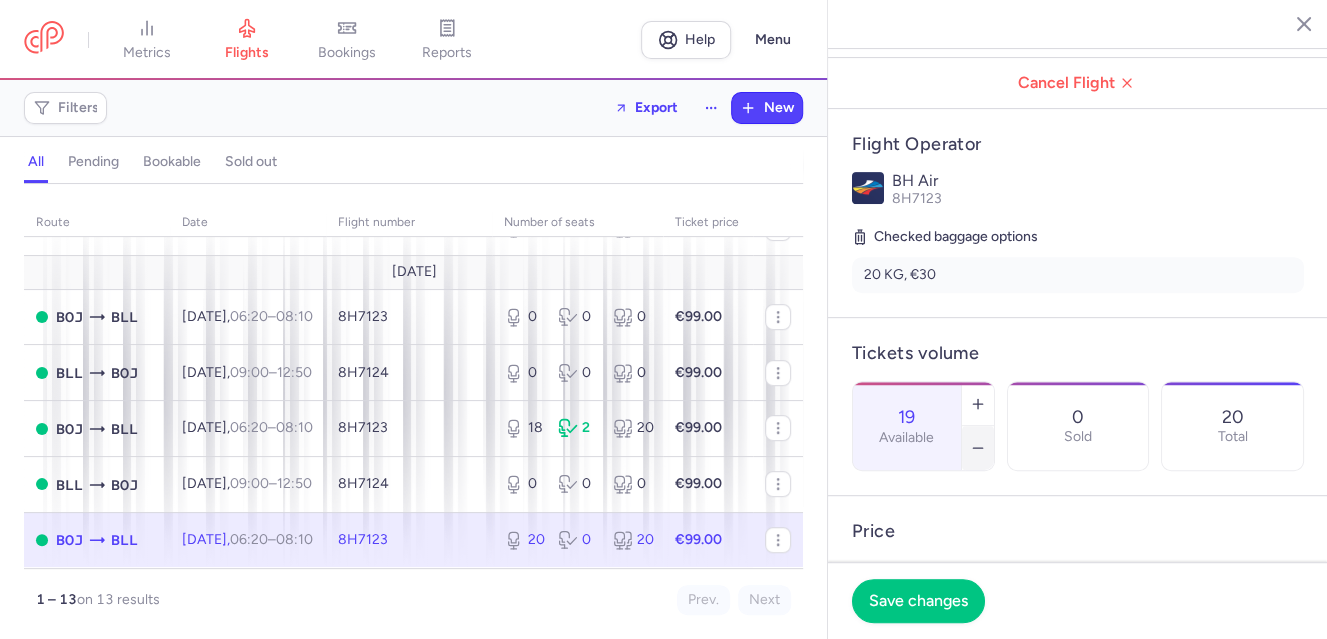 click 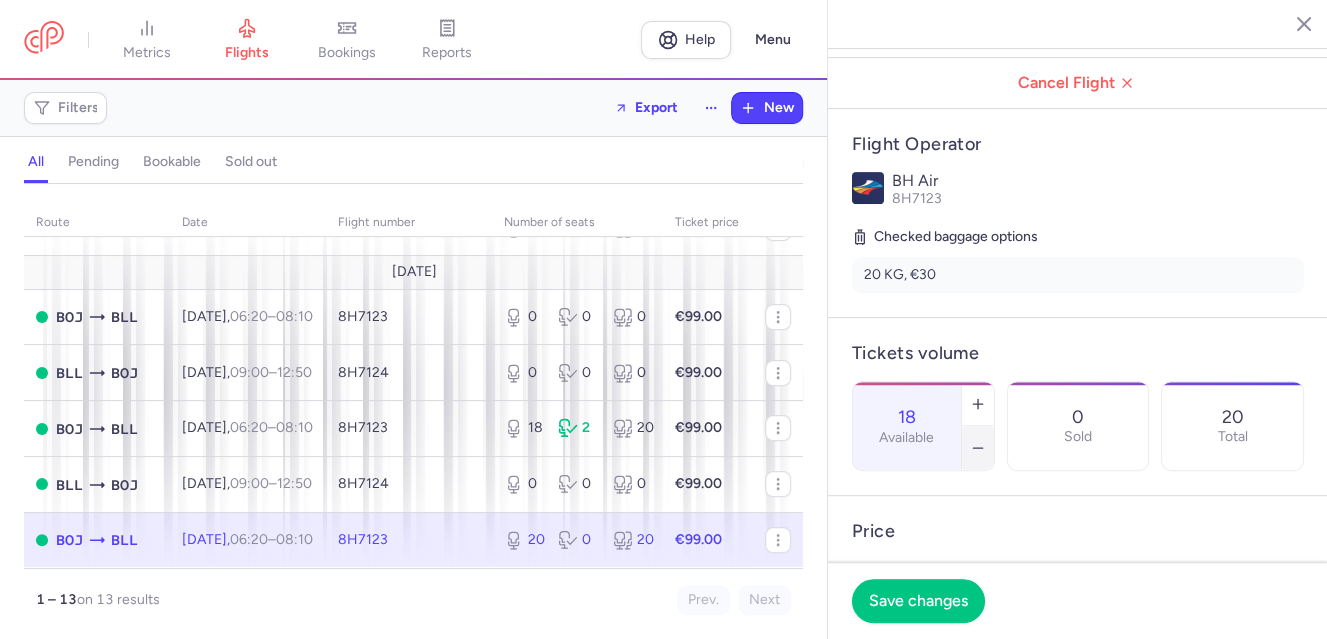 click 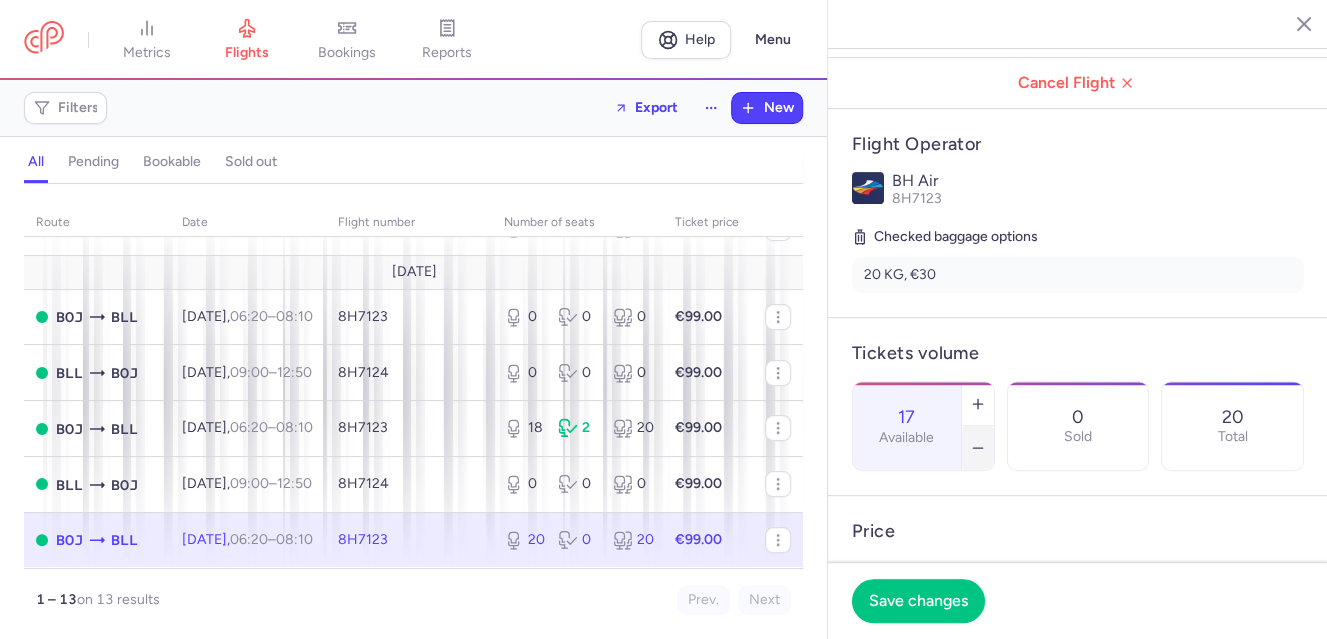 click 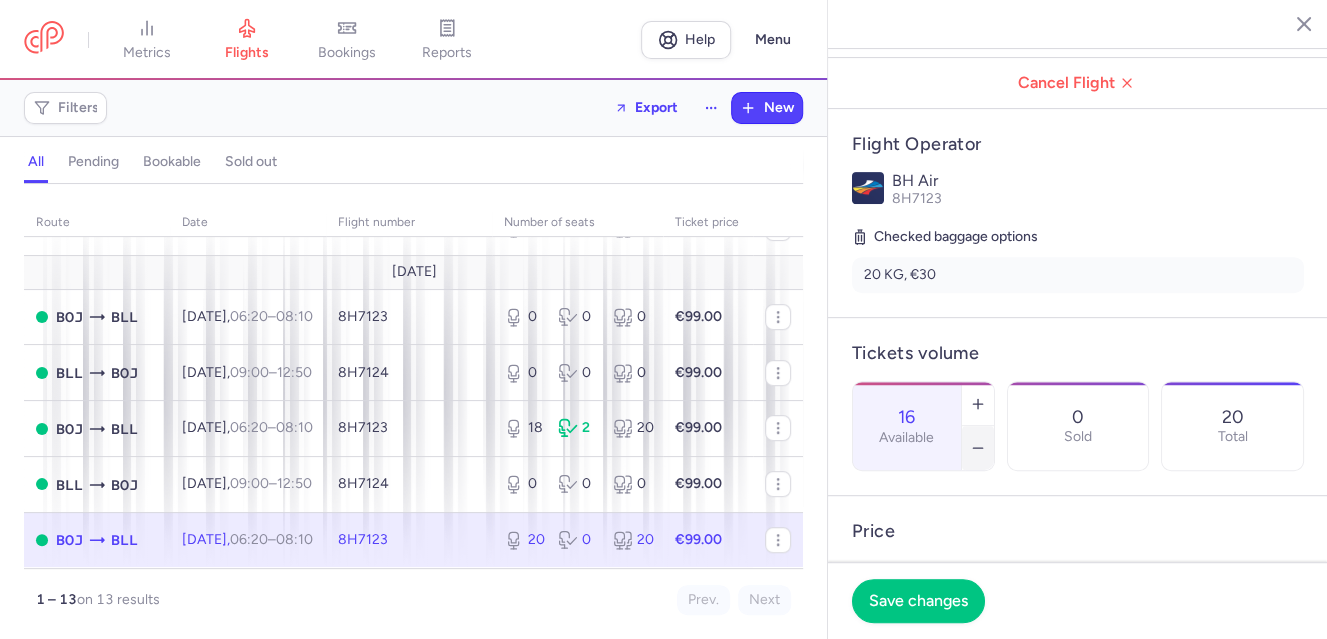 click 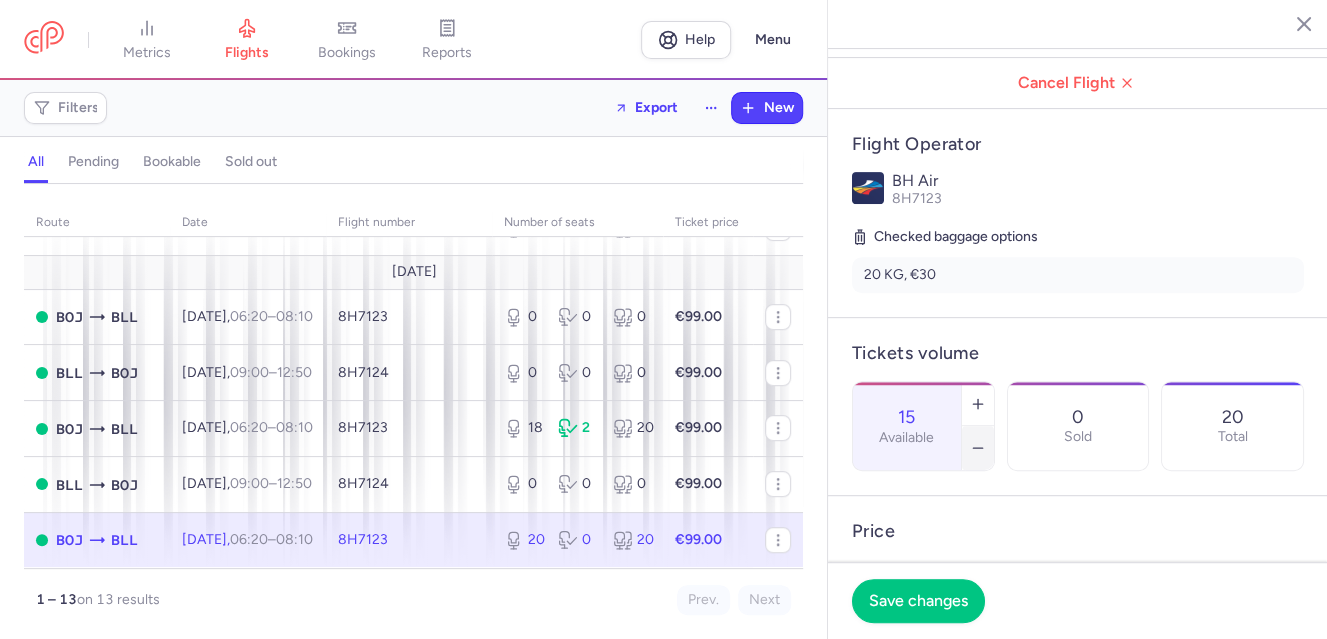 click 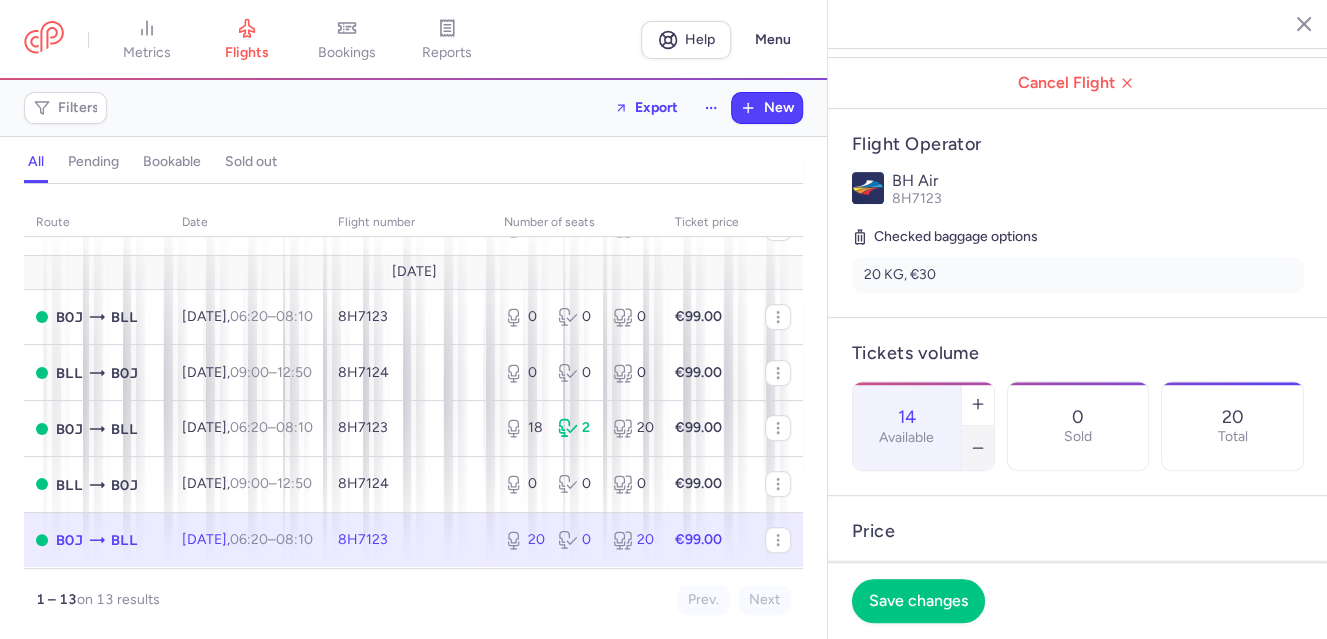 click 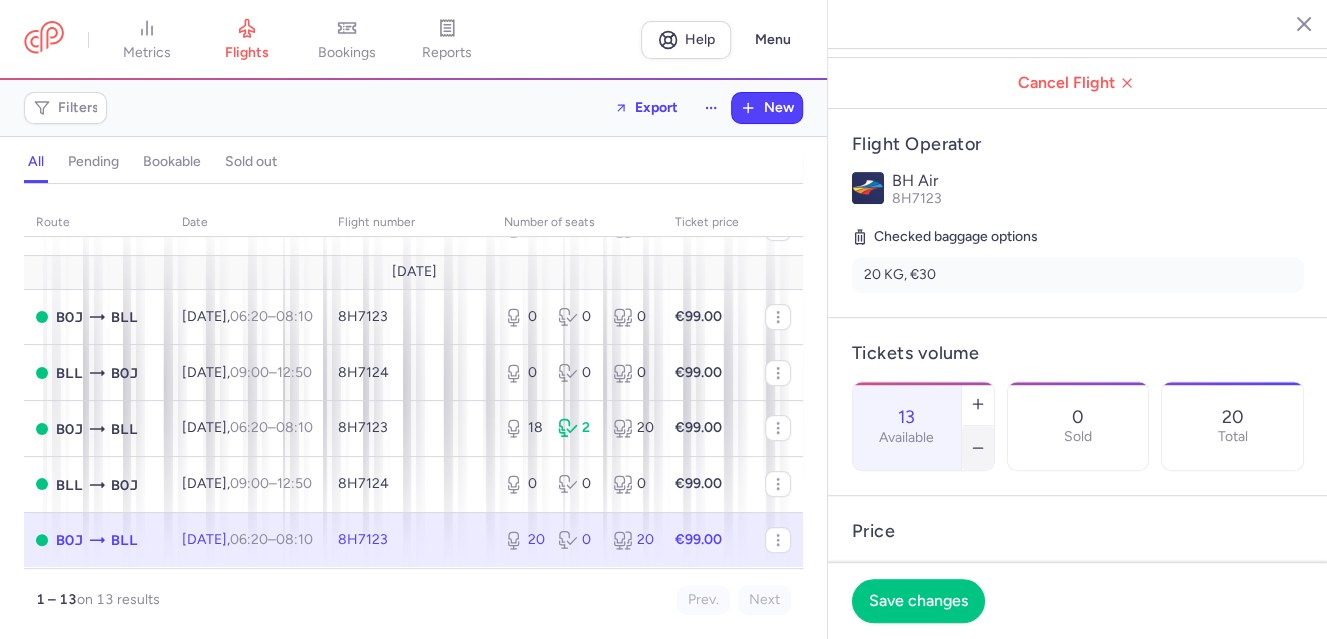 click 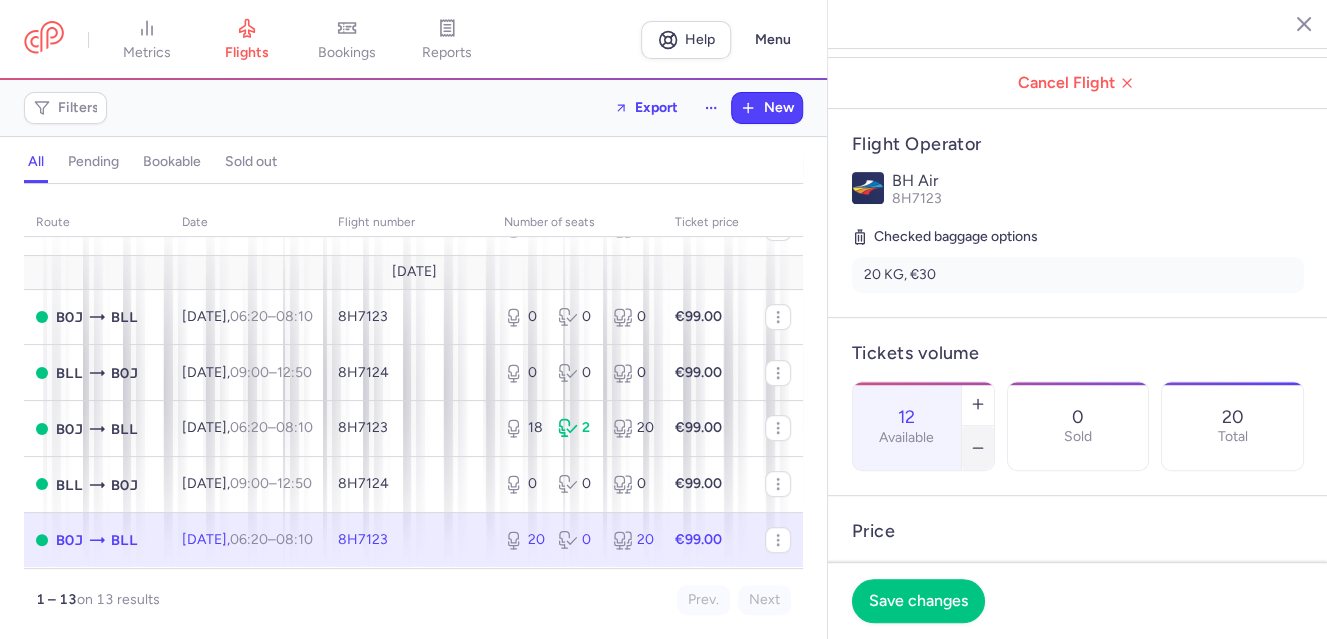 click 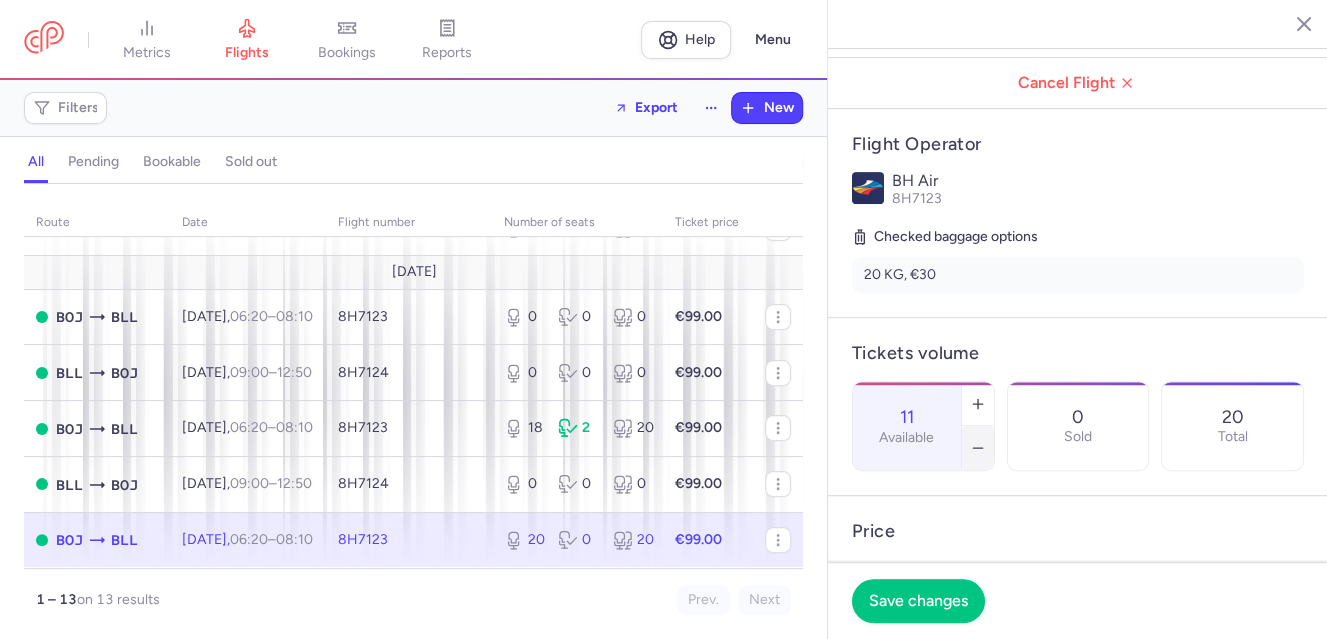 click 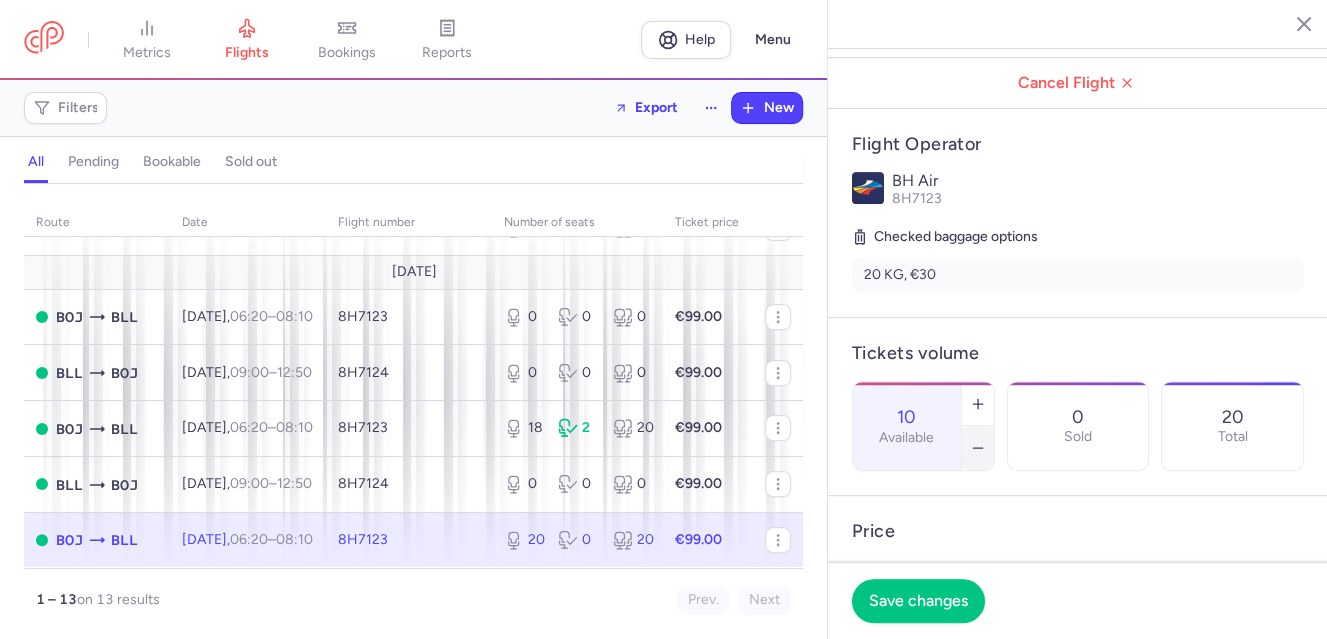 click 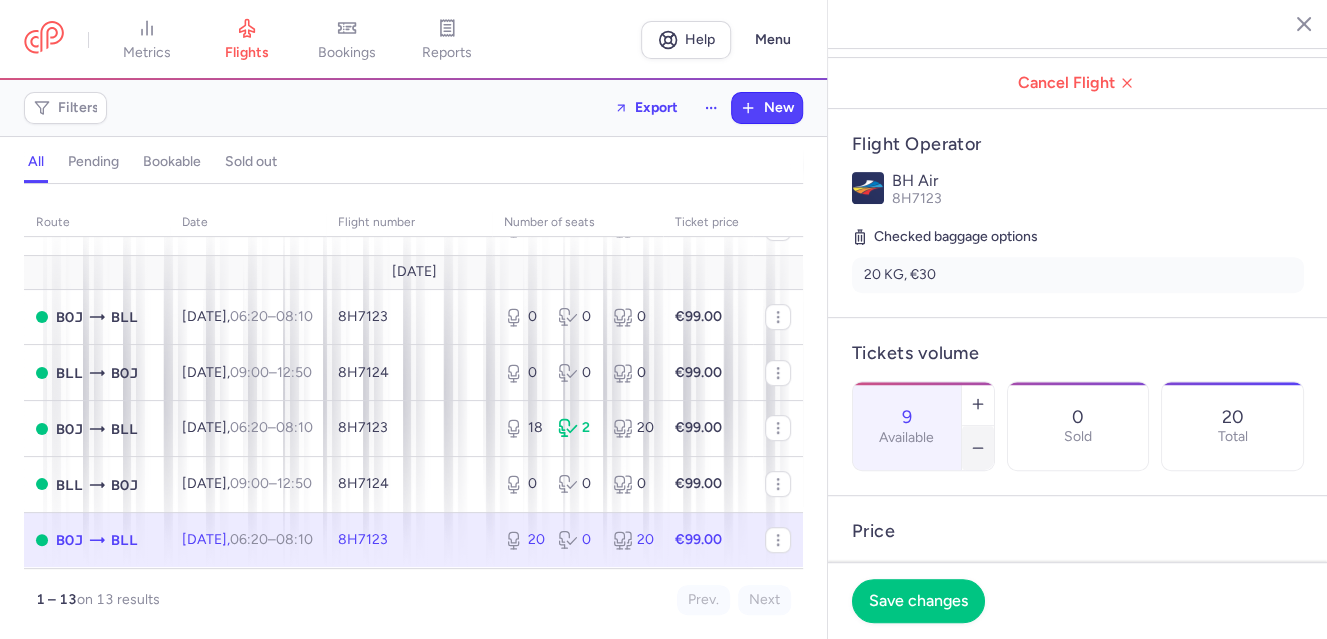 click 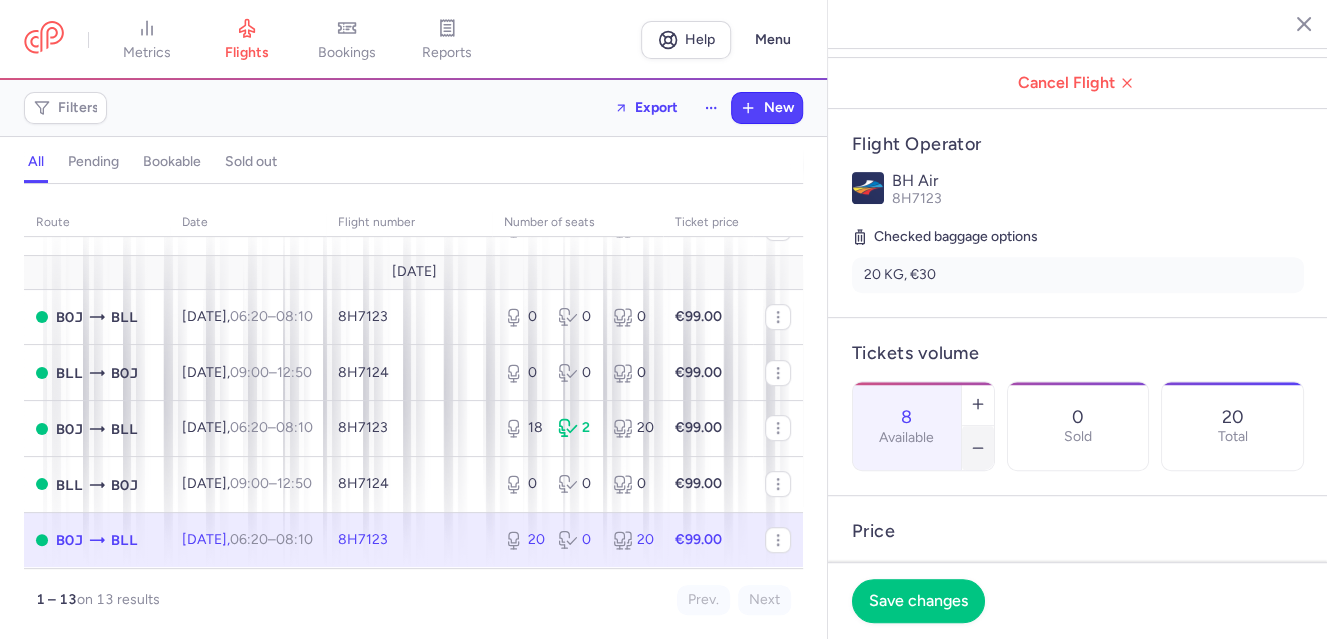 click 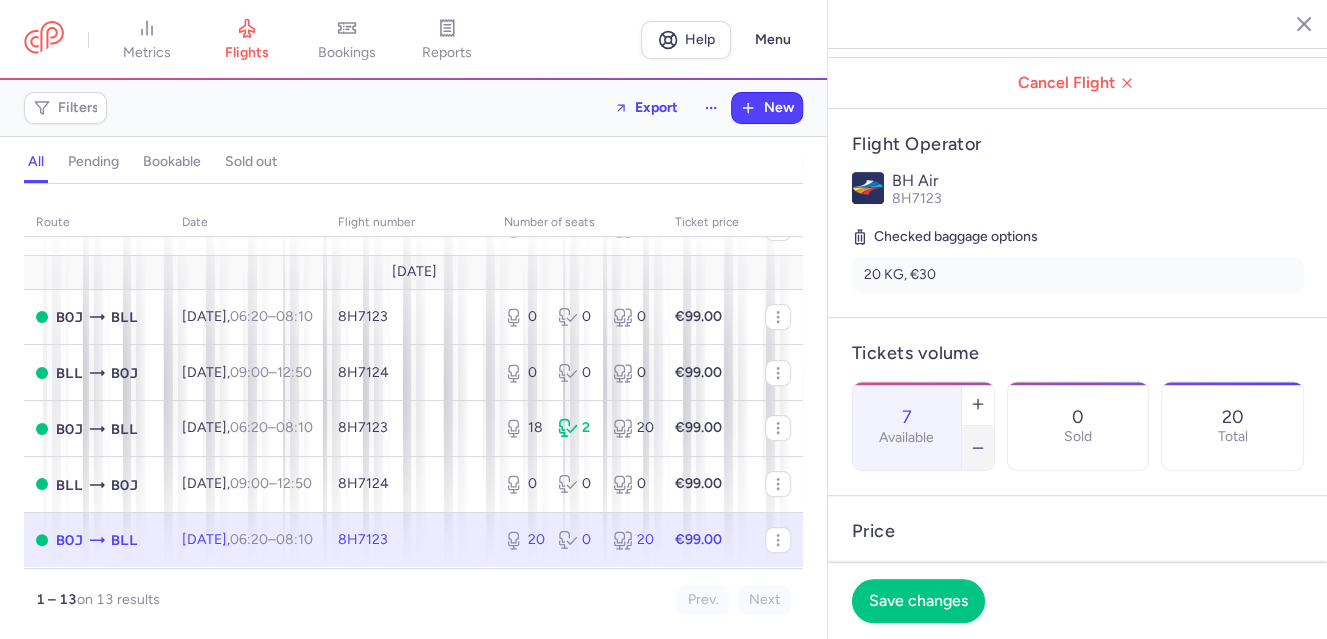 click 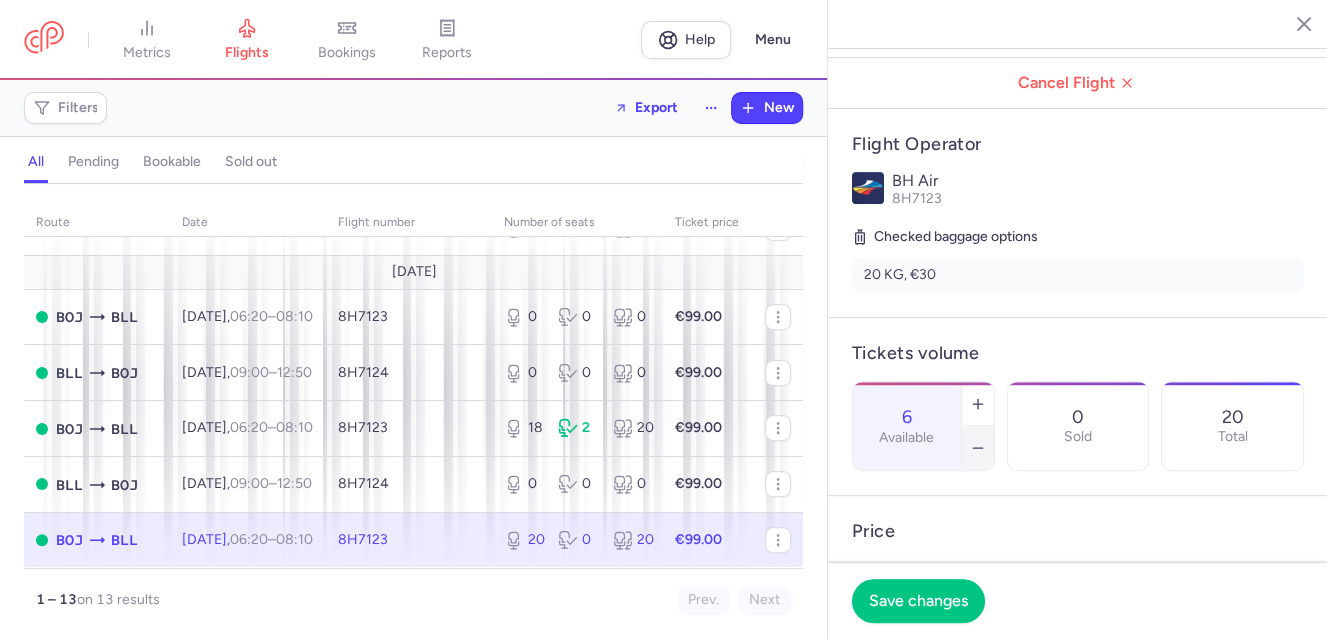 click 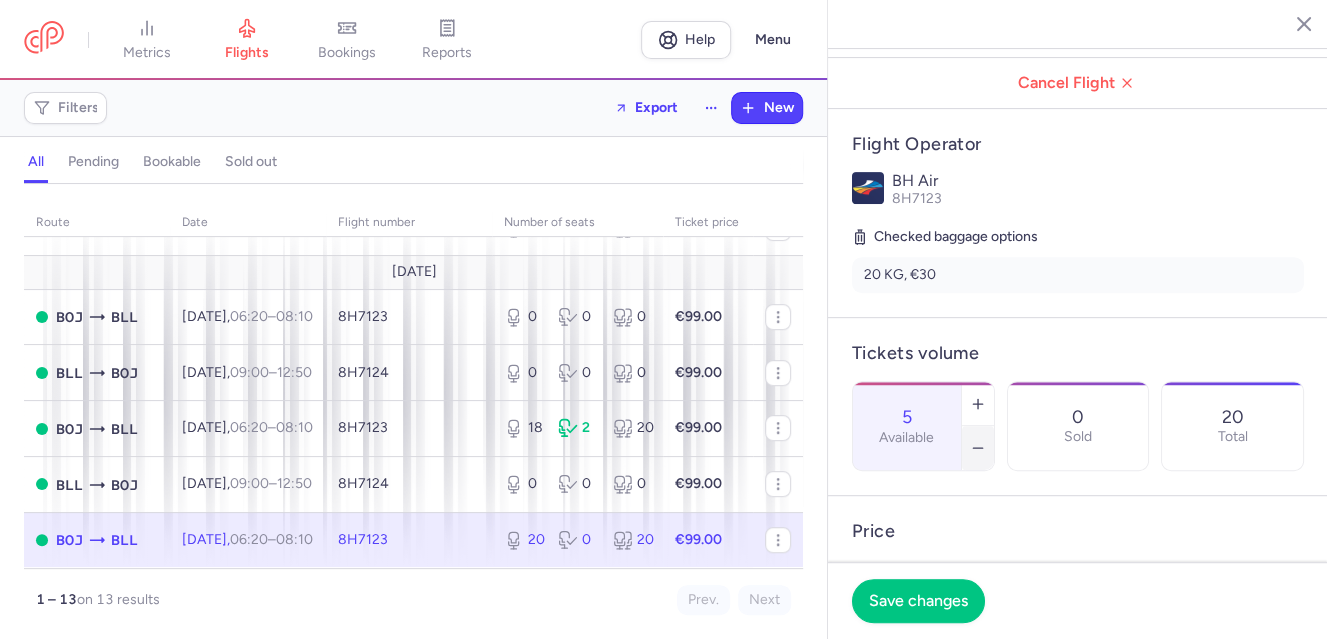 click 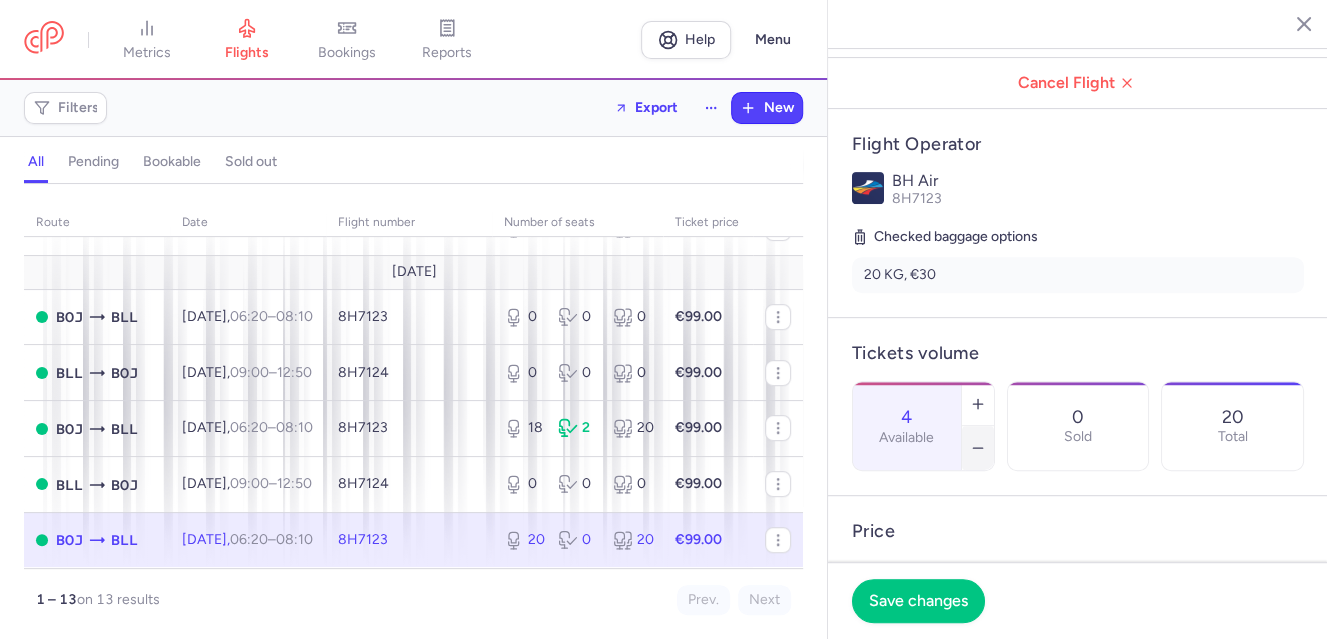 click 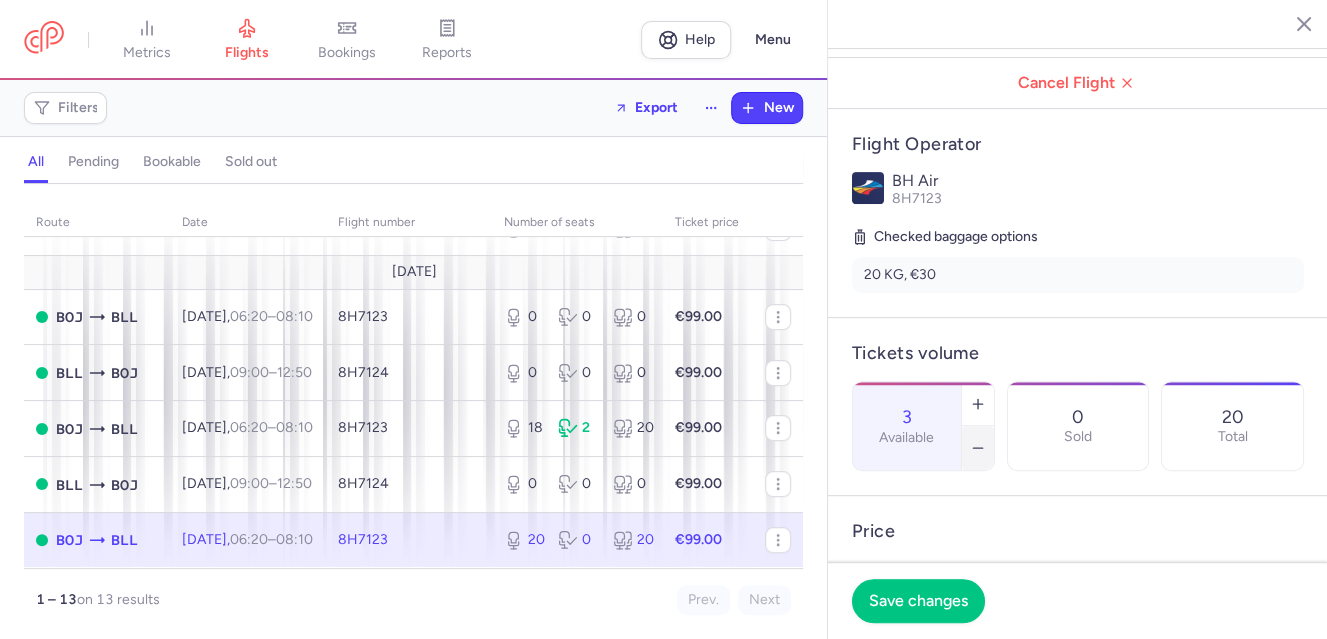 click 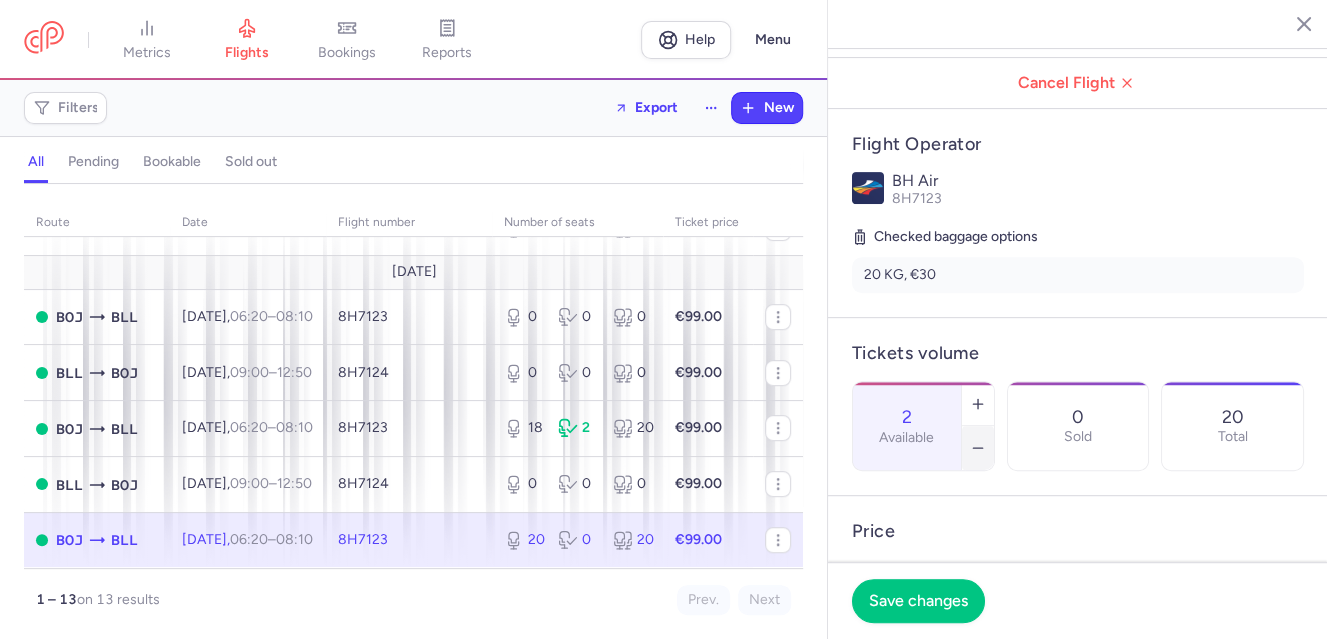 click 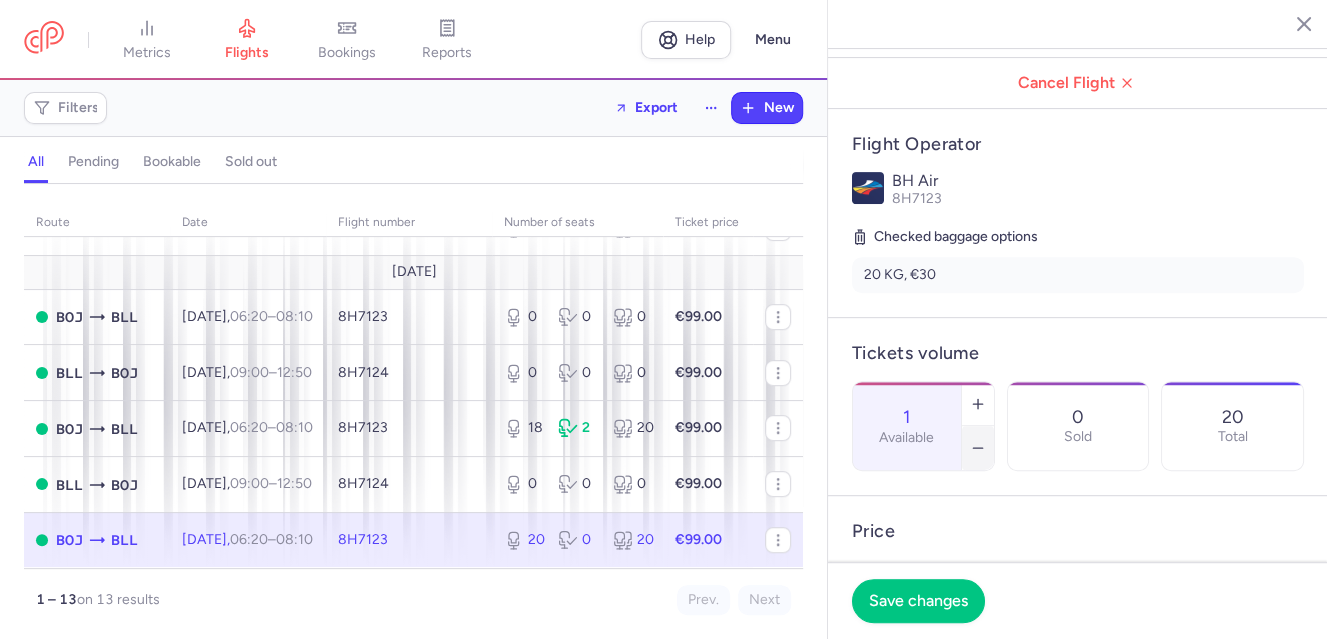 click 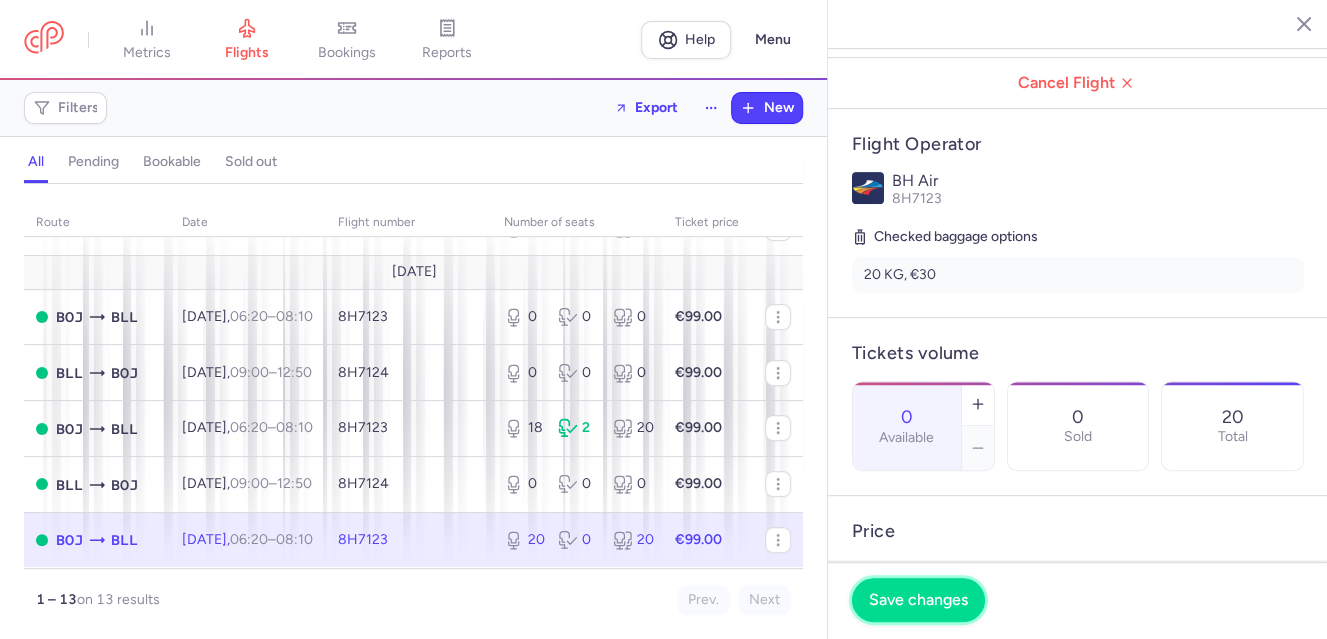 click on "Save changes" at bounding box center [918, 600] 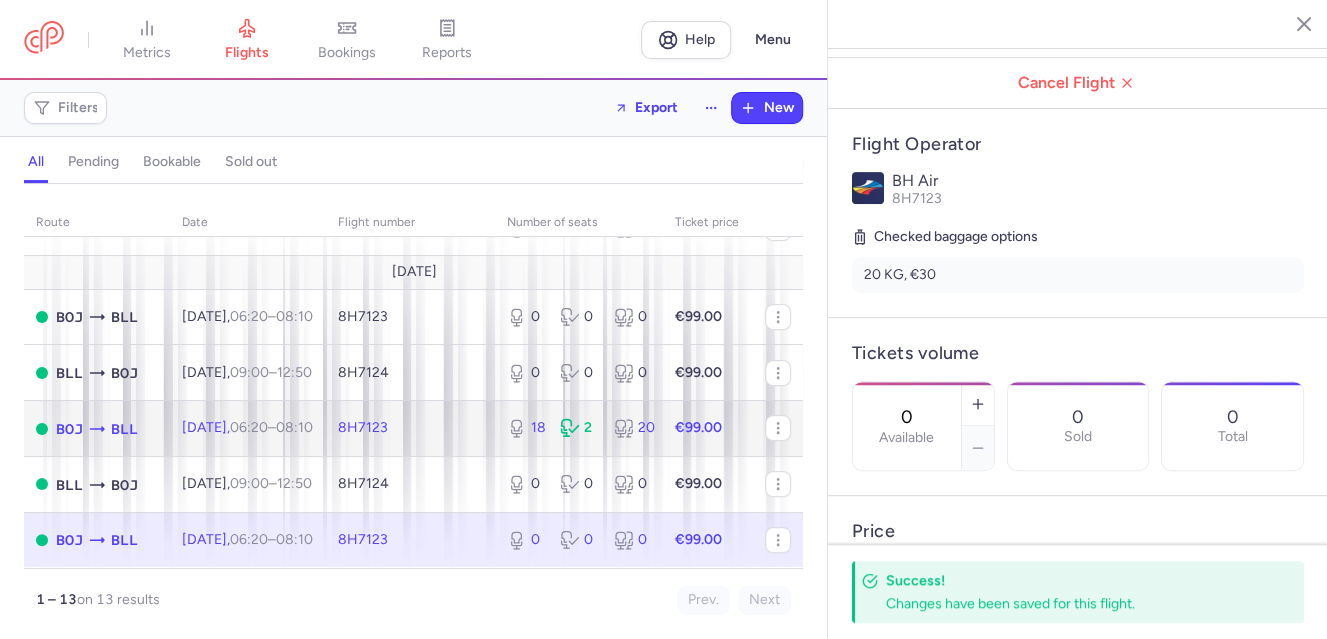 click on "06:20" at bounding box center [249, 427] 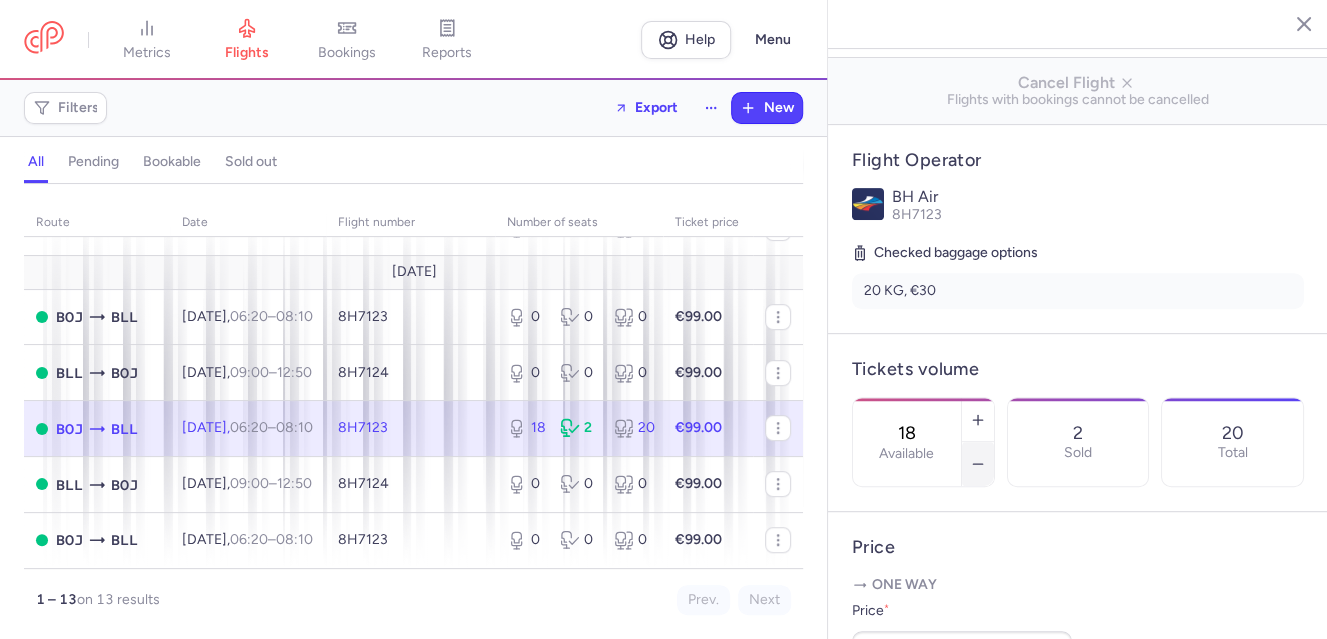 click at bounding box center [978, 464] 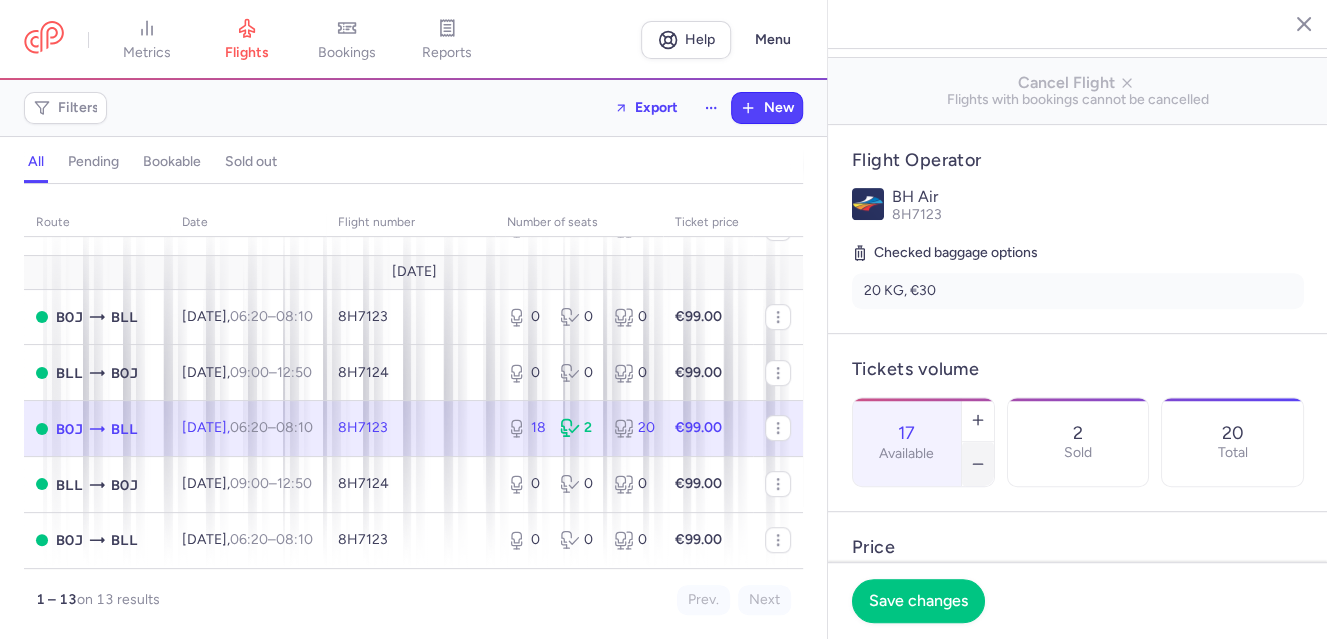 click at bounding box center [978, 464] 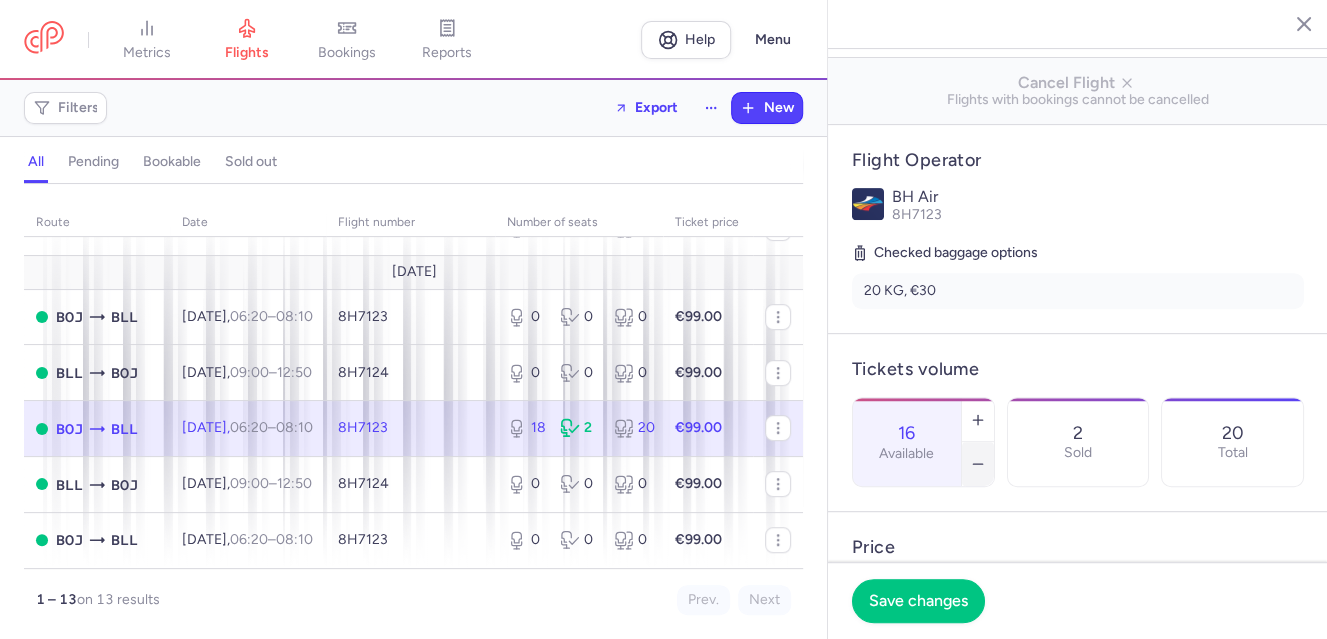click 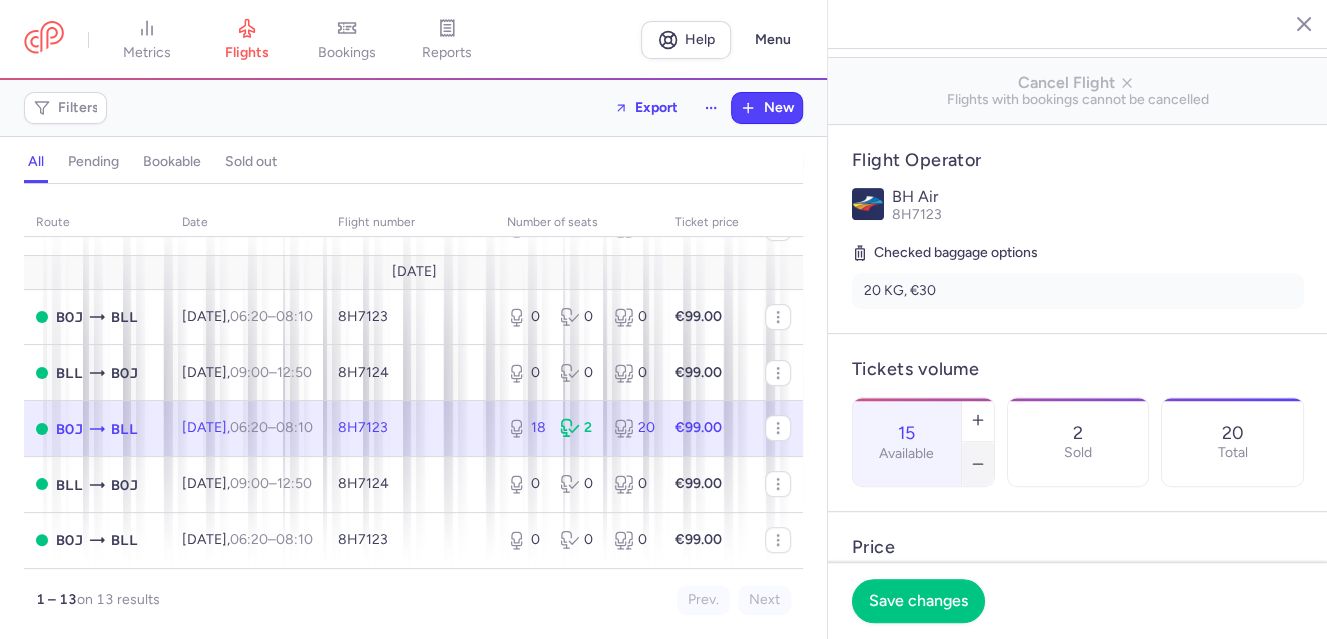 click 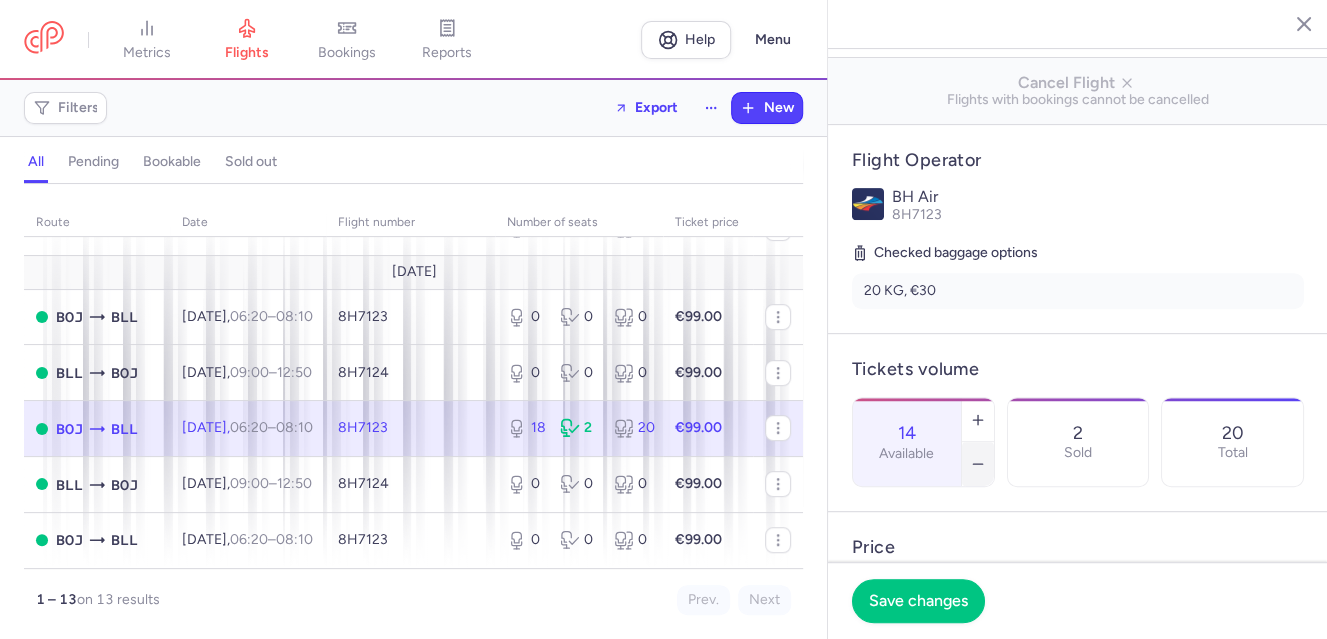click 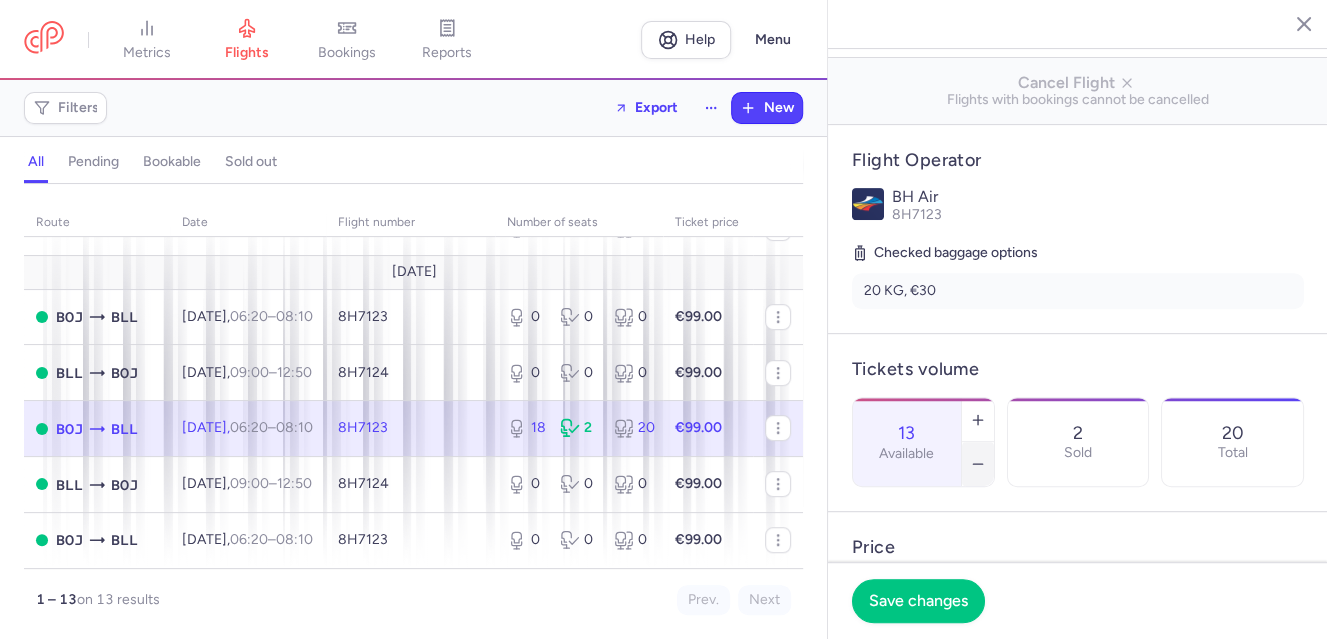 click 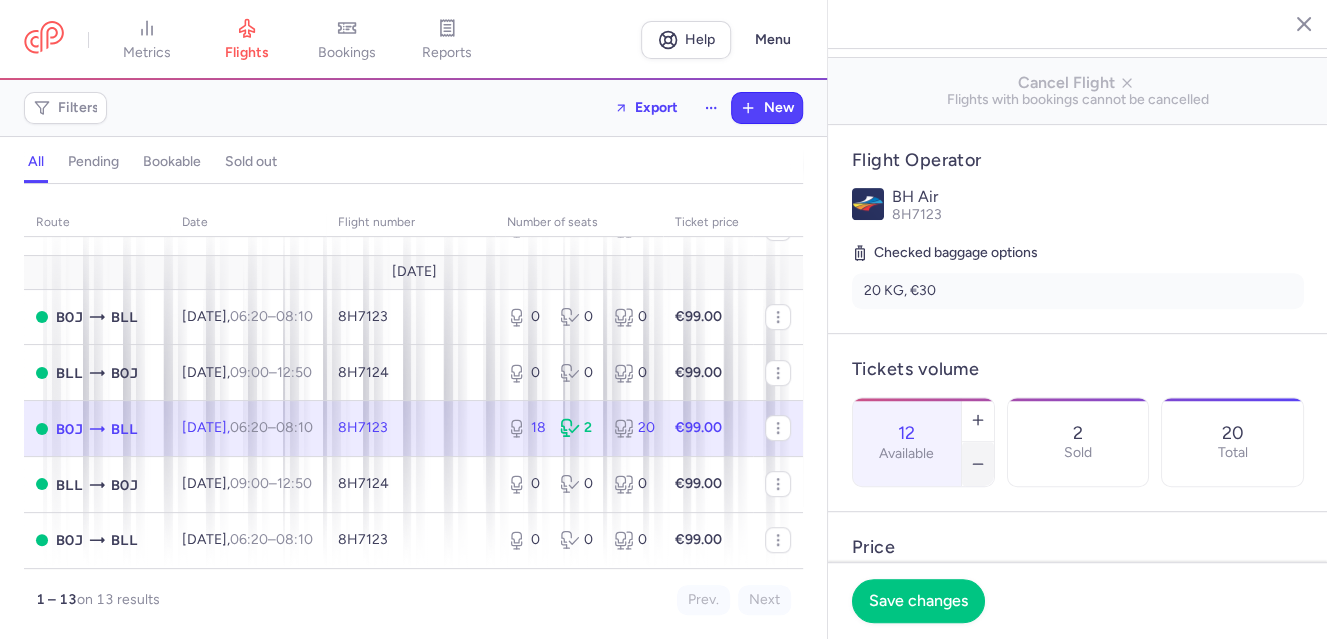 click 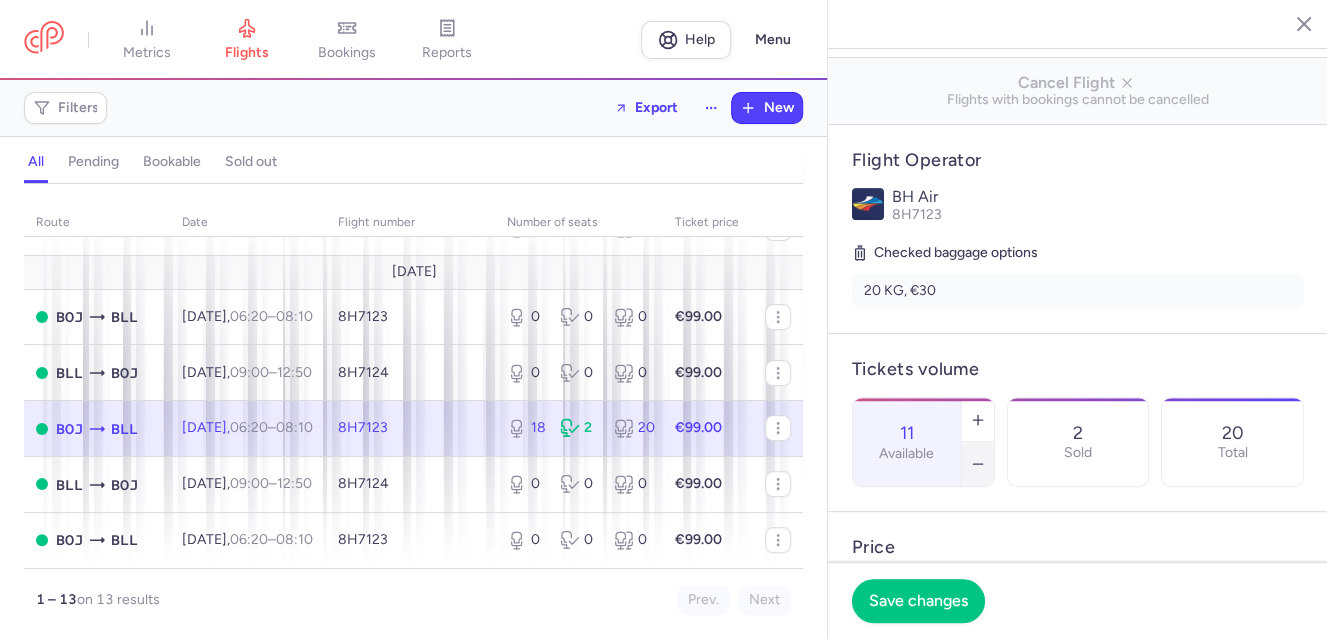 click 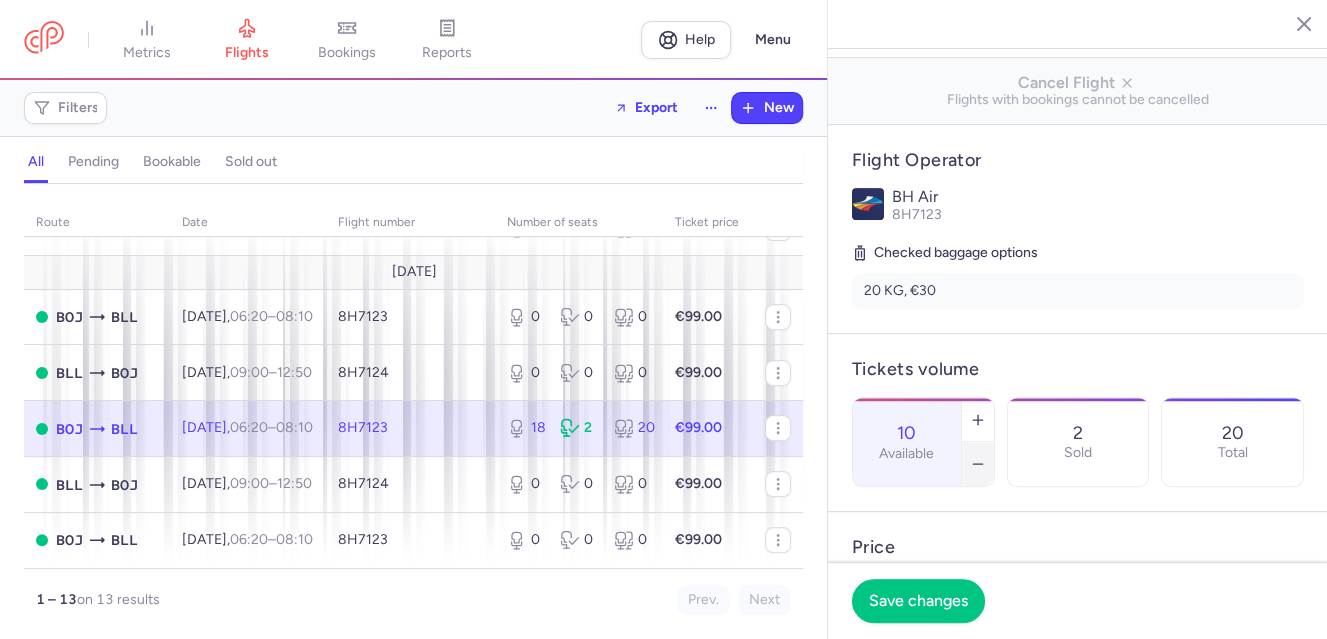 click 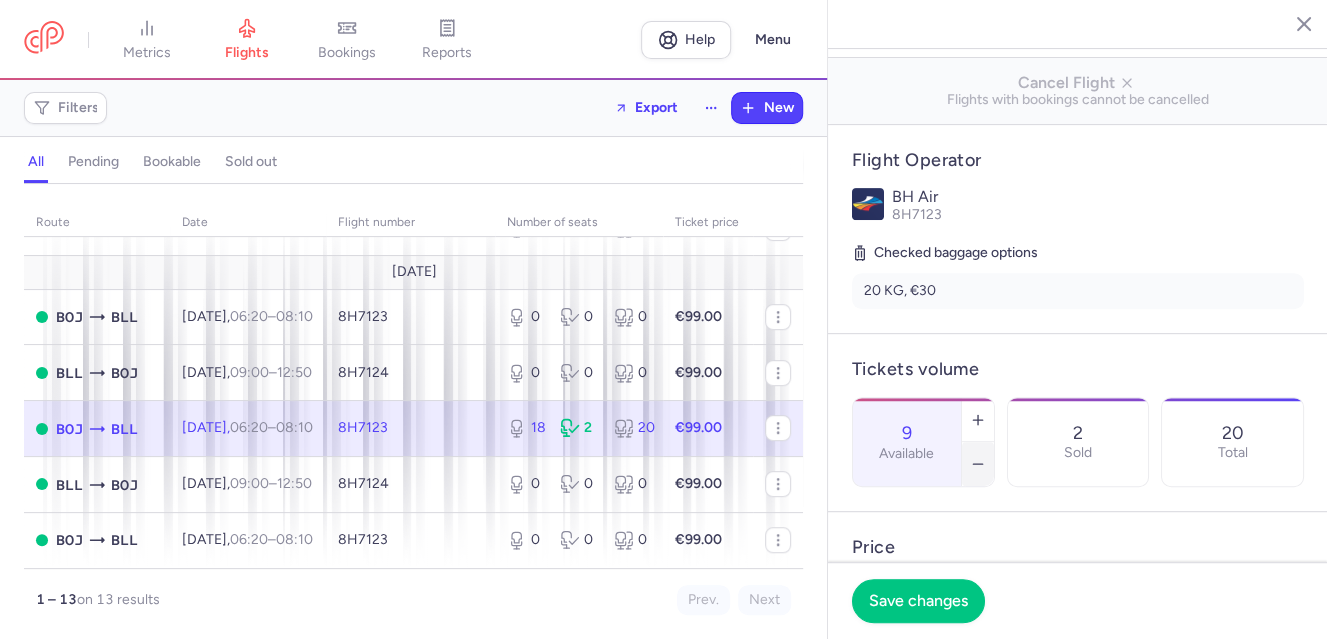click 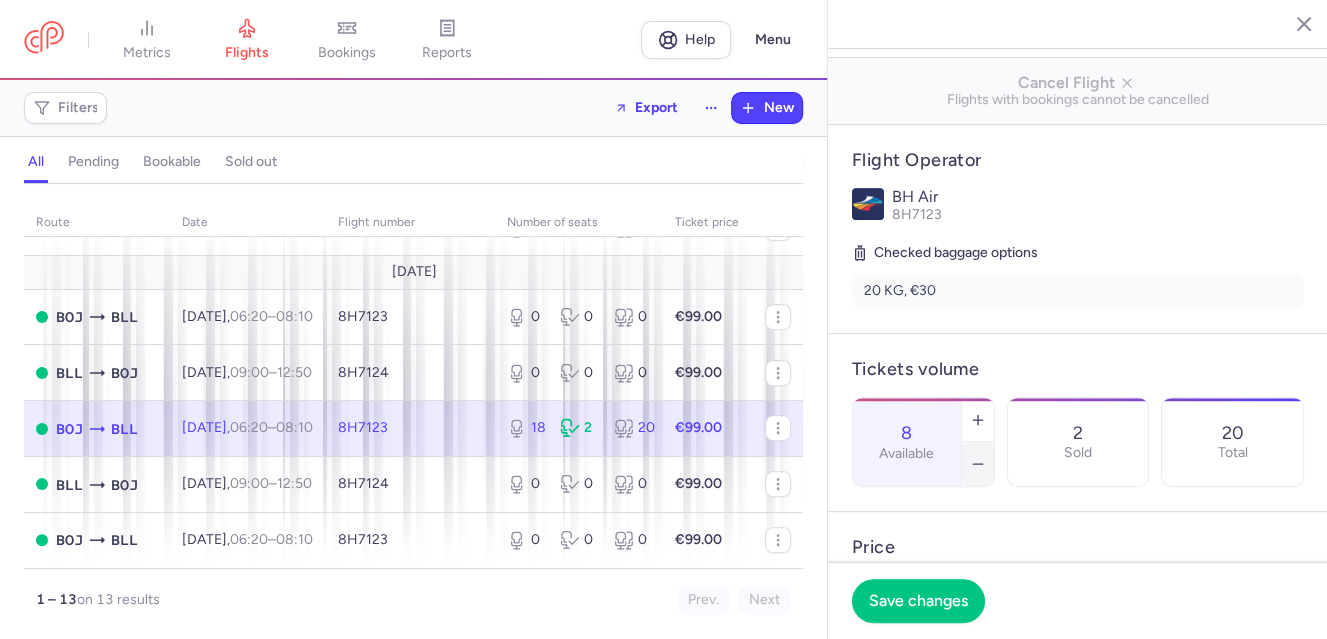 click 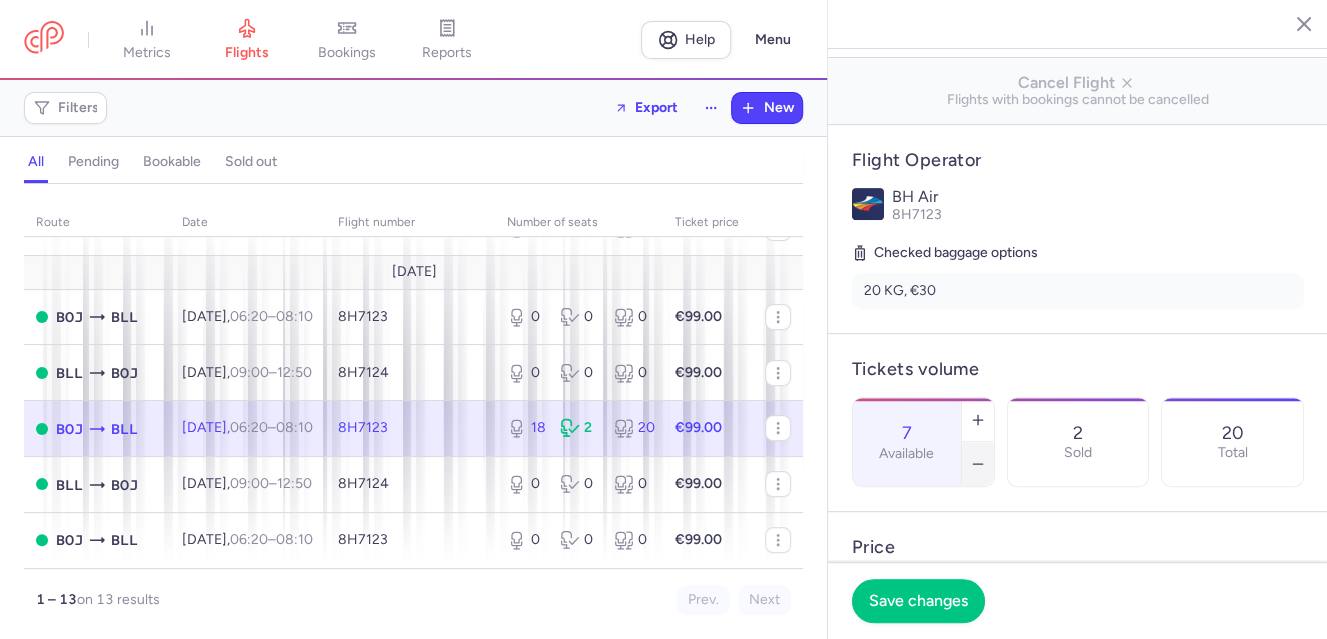 click 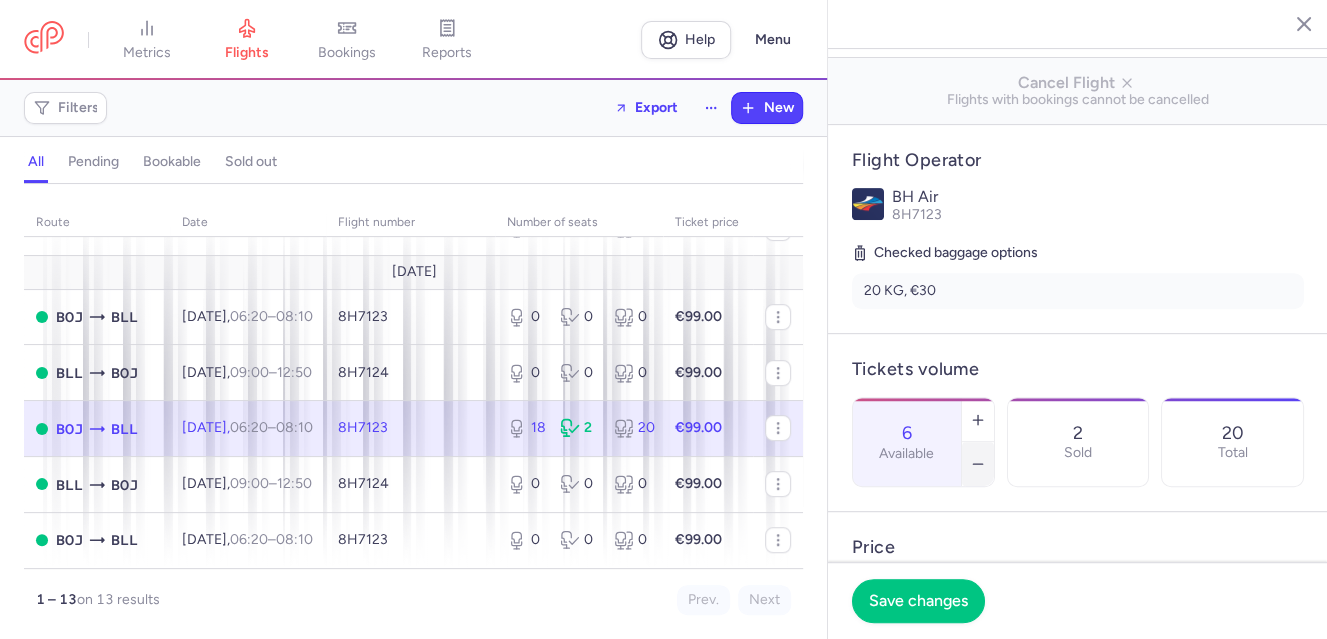 click 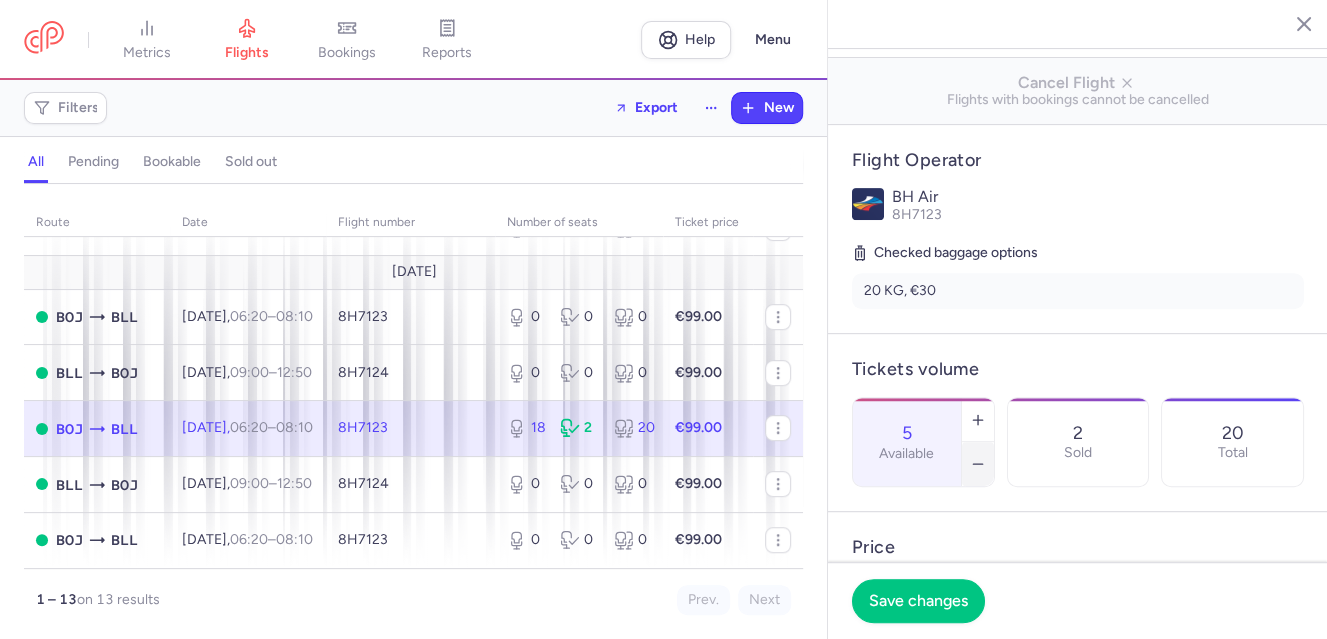 click 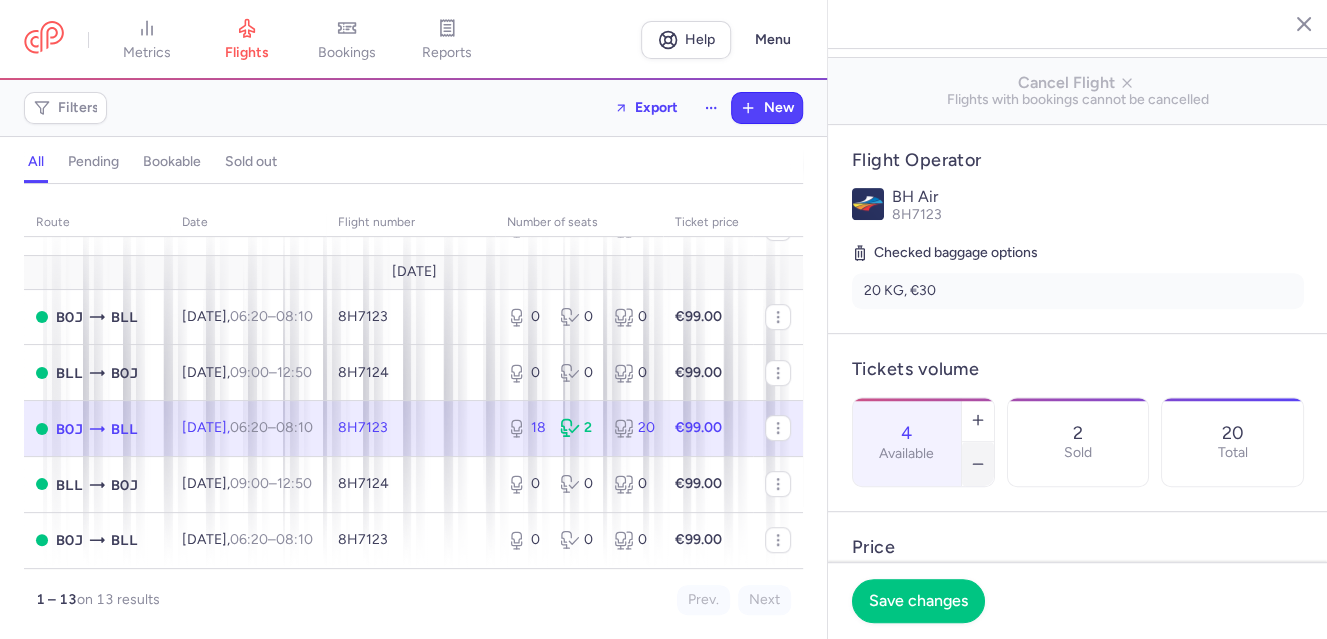 click 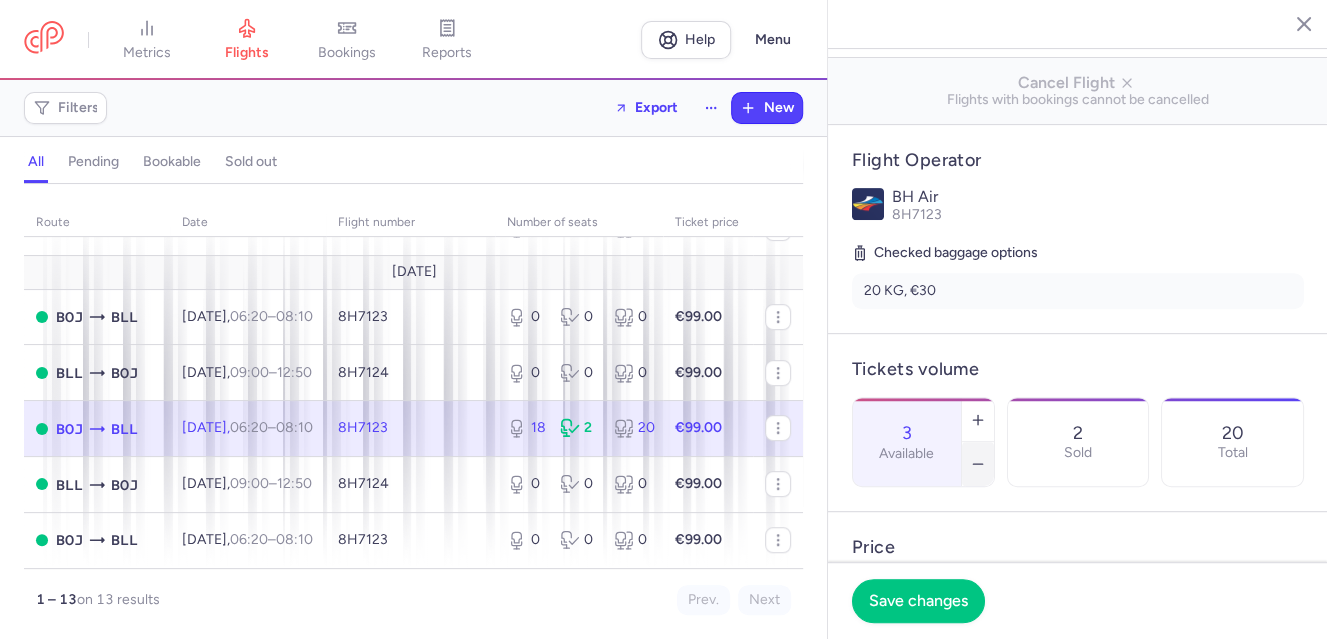 click 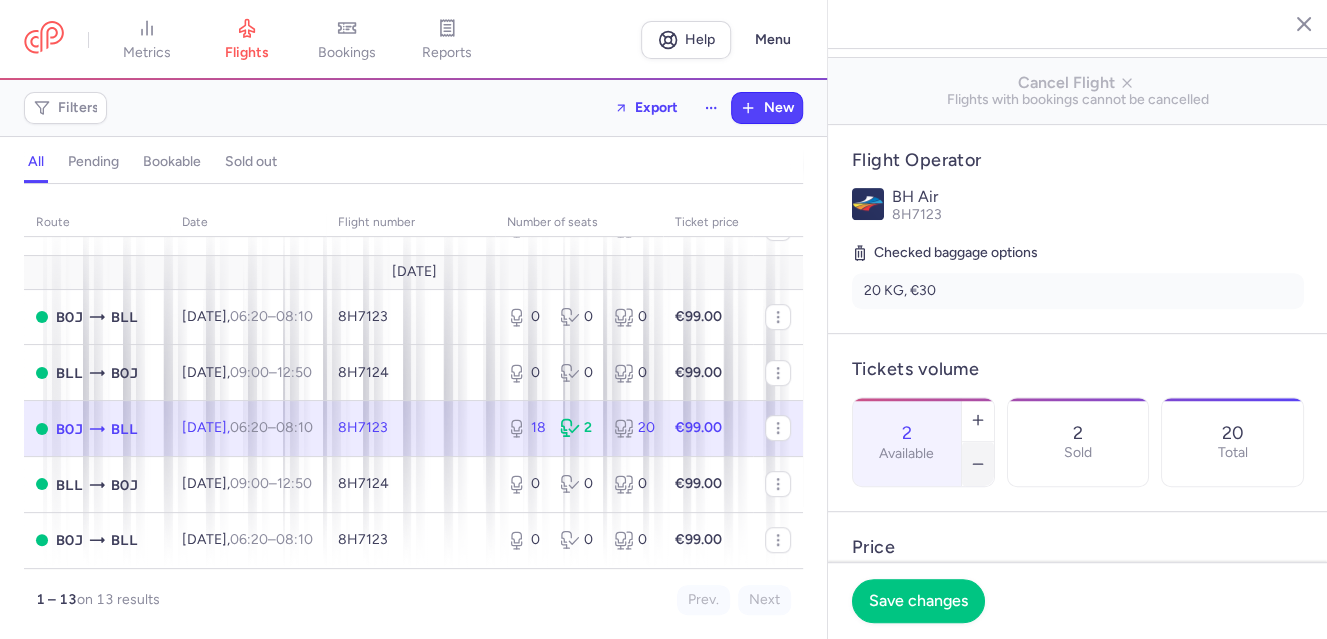 click 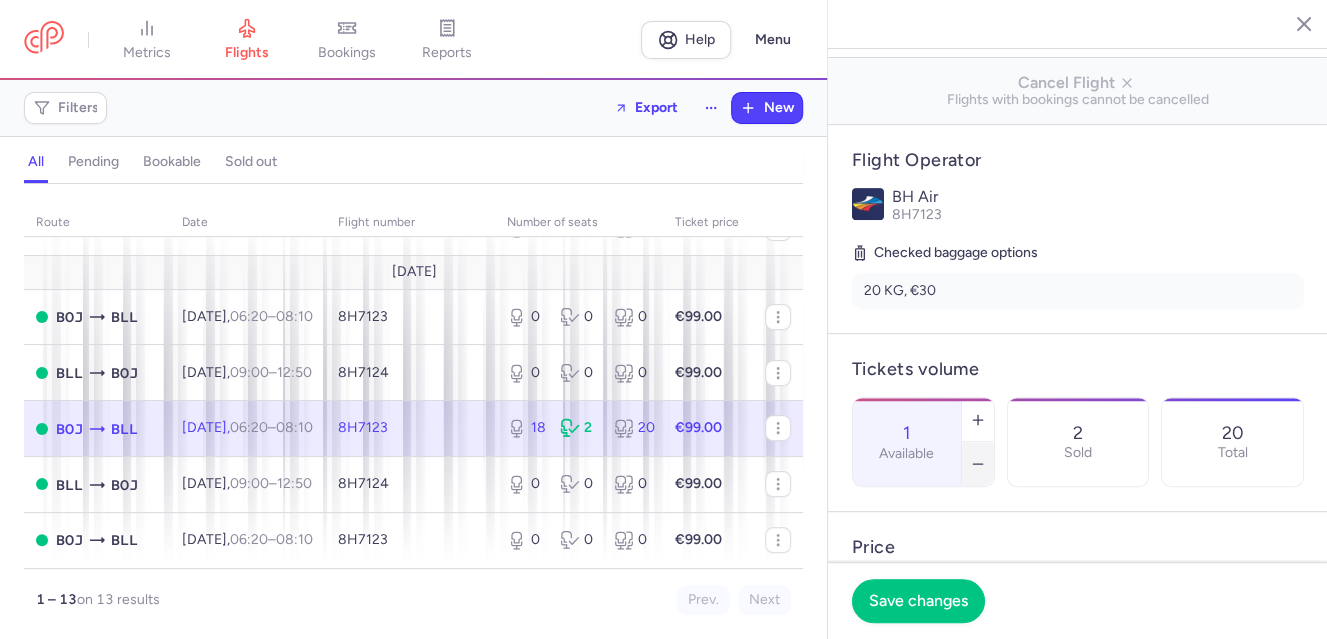 click 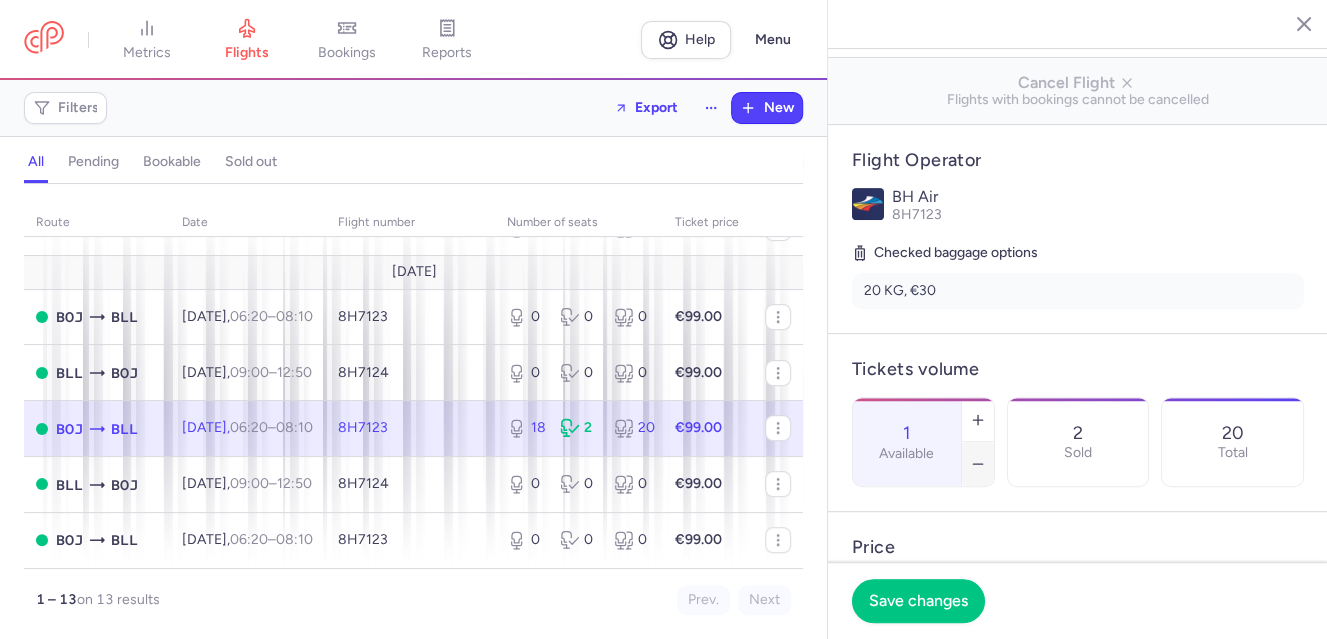 type on "0" 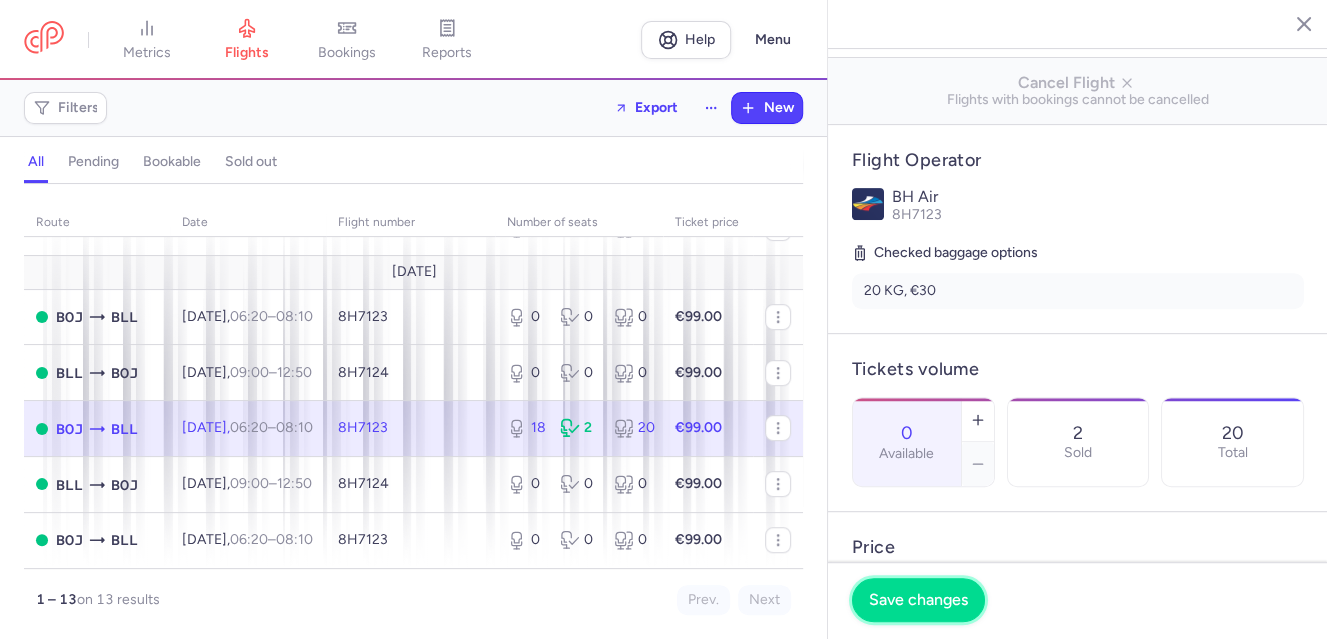 click on "Save changes" at bounding box center (918, 600) 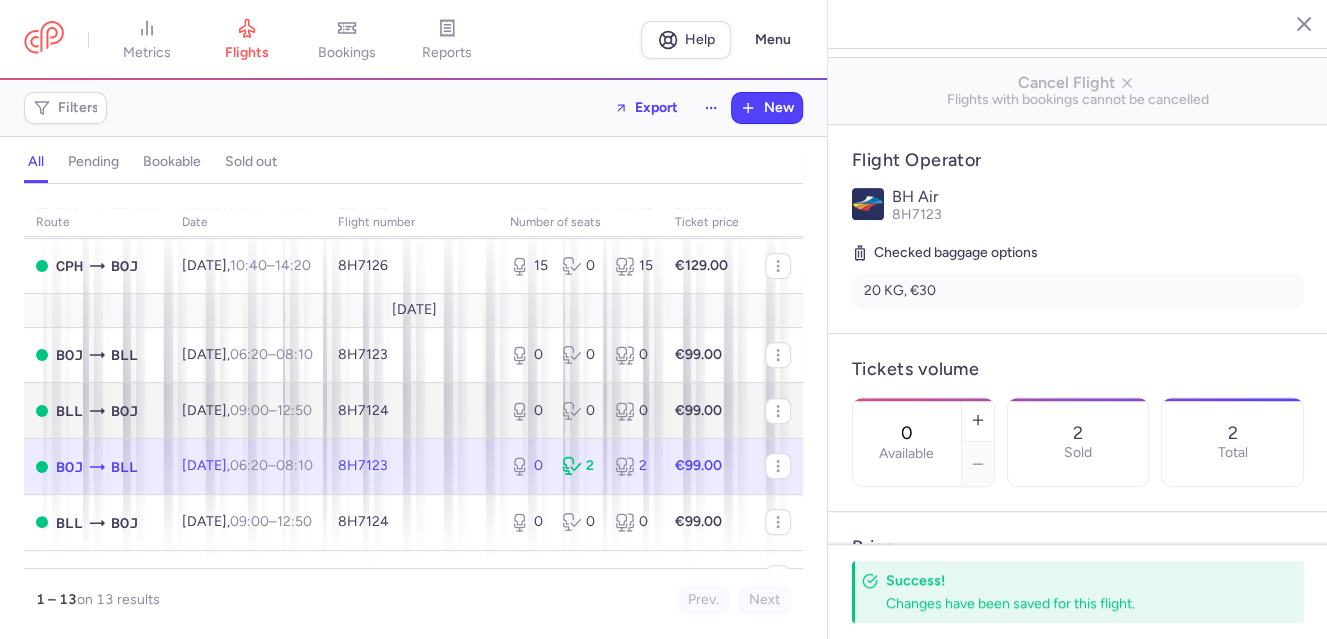 scroll, scrollTop: 471, scrollLeft: 0, axis: vertical 